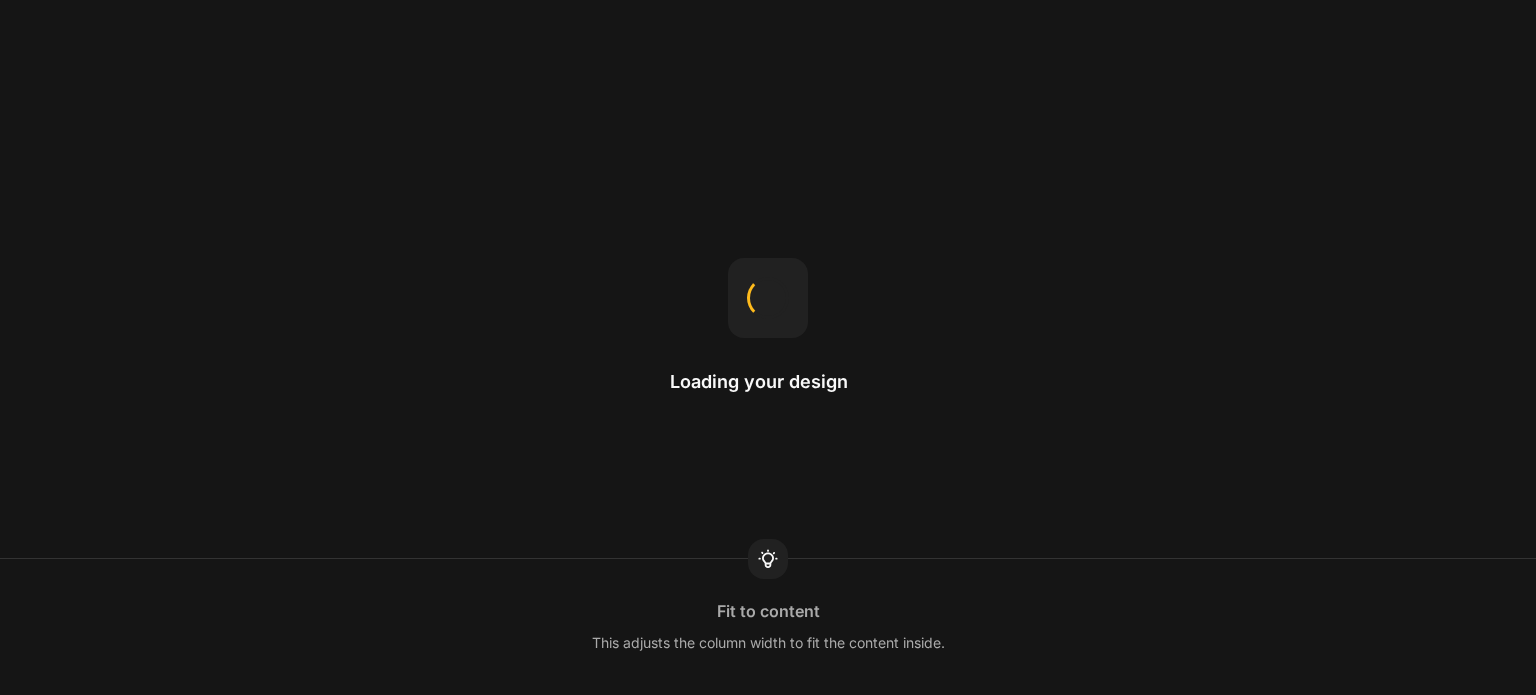 scroll, scrollTop: 0, scrollLeft: 0, axis: both 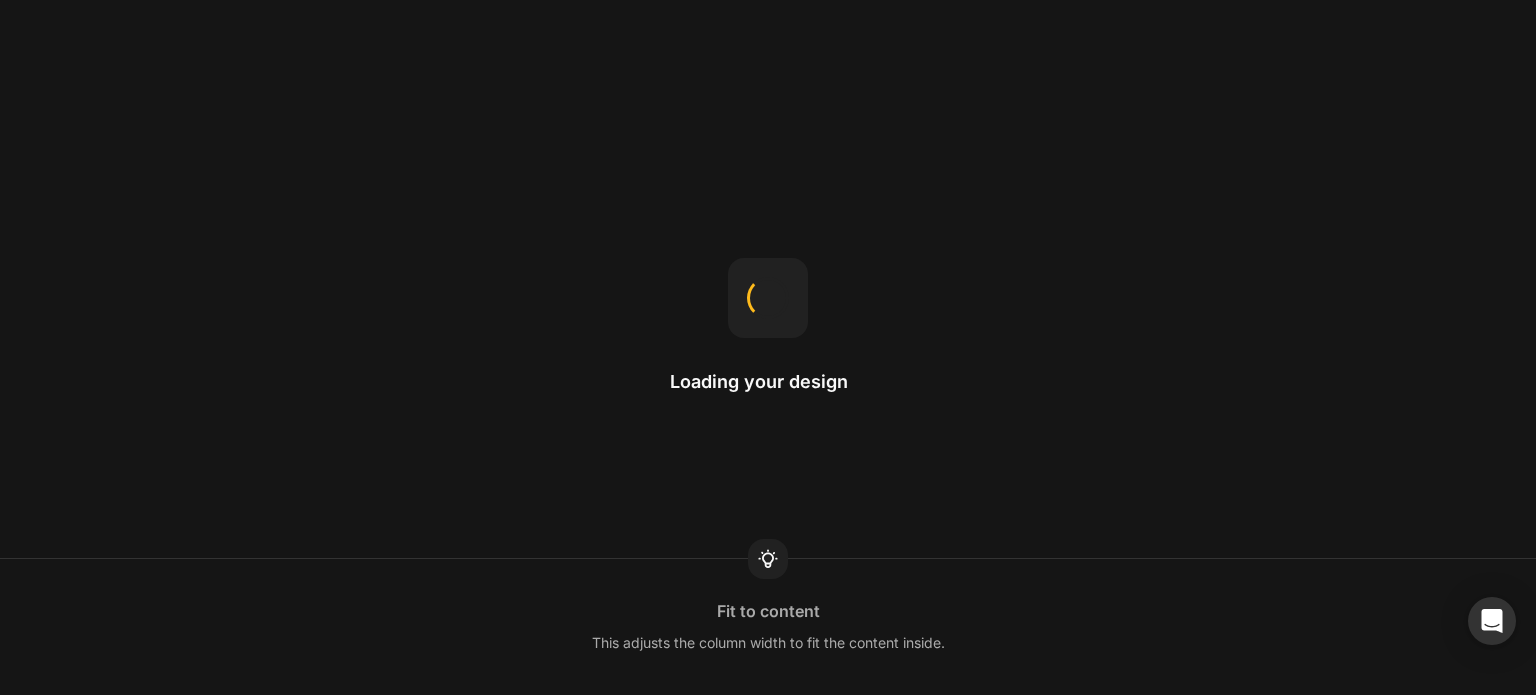 click on "Loading your design Fit to content This adjusts the column width to fit the content inside." at bounding box center [768, 347] 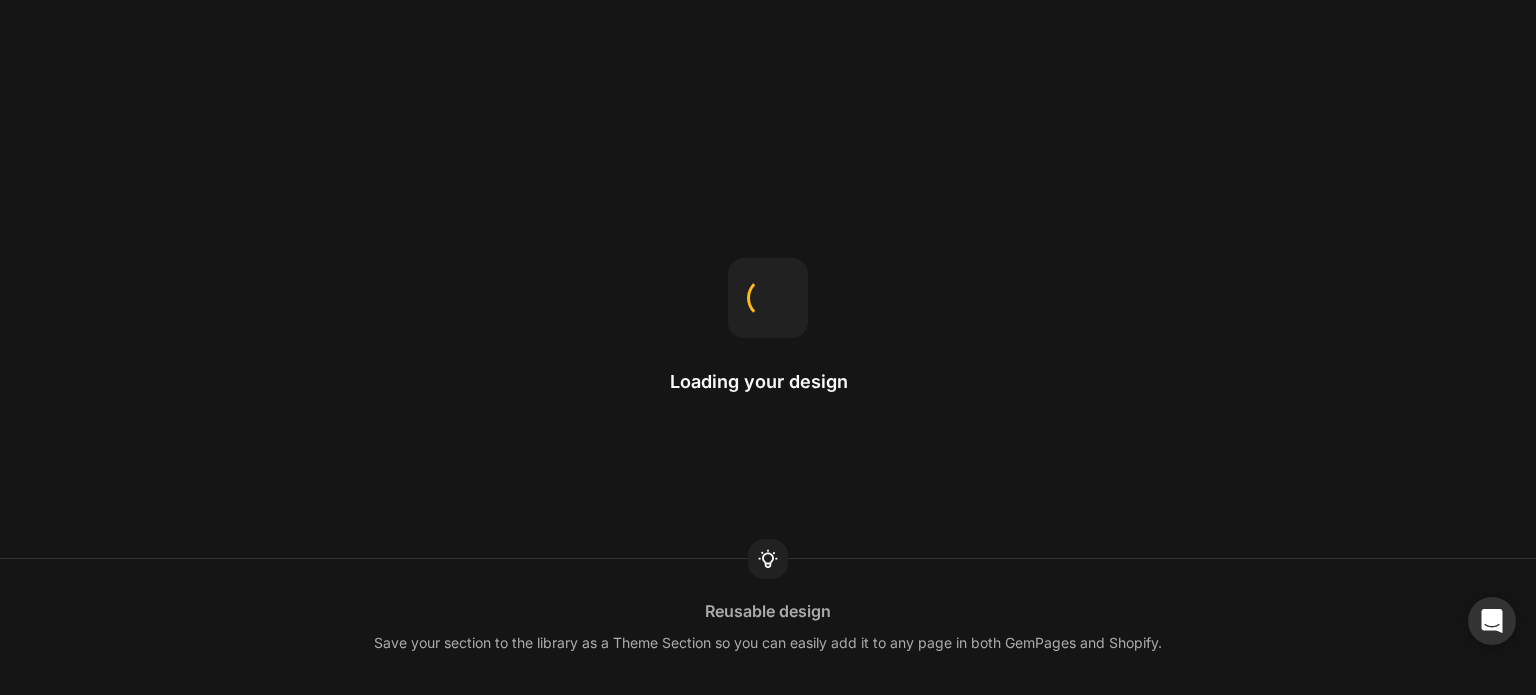 click on "Loading your design Reusable design Save your section to the library as a Theme Section so you can easily add it to any page in both GemPages and Shopify." at bounding box center [768, 347] 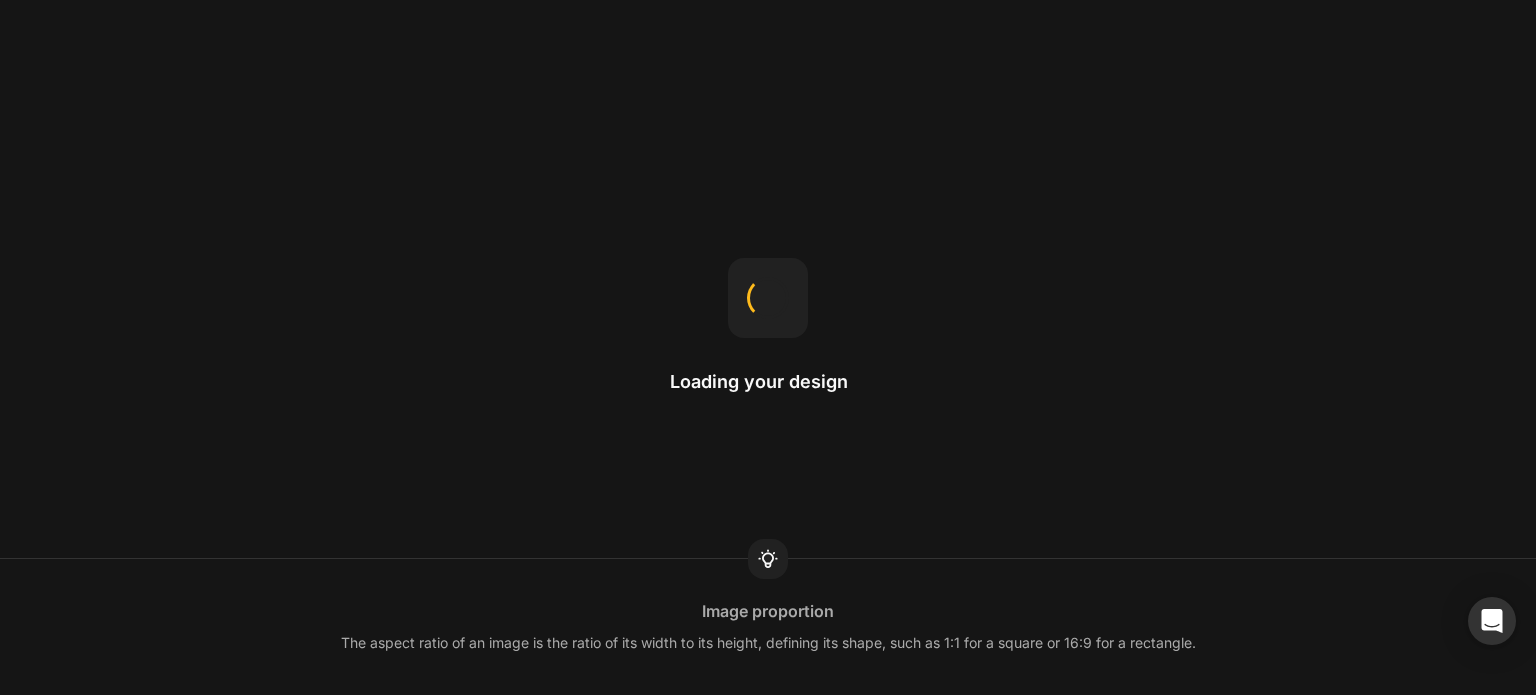 click on "Loading your design" at bounding box center (768, 382) 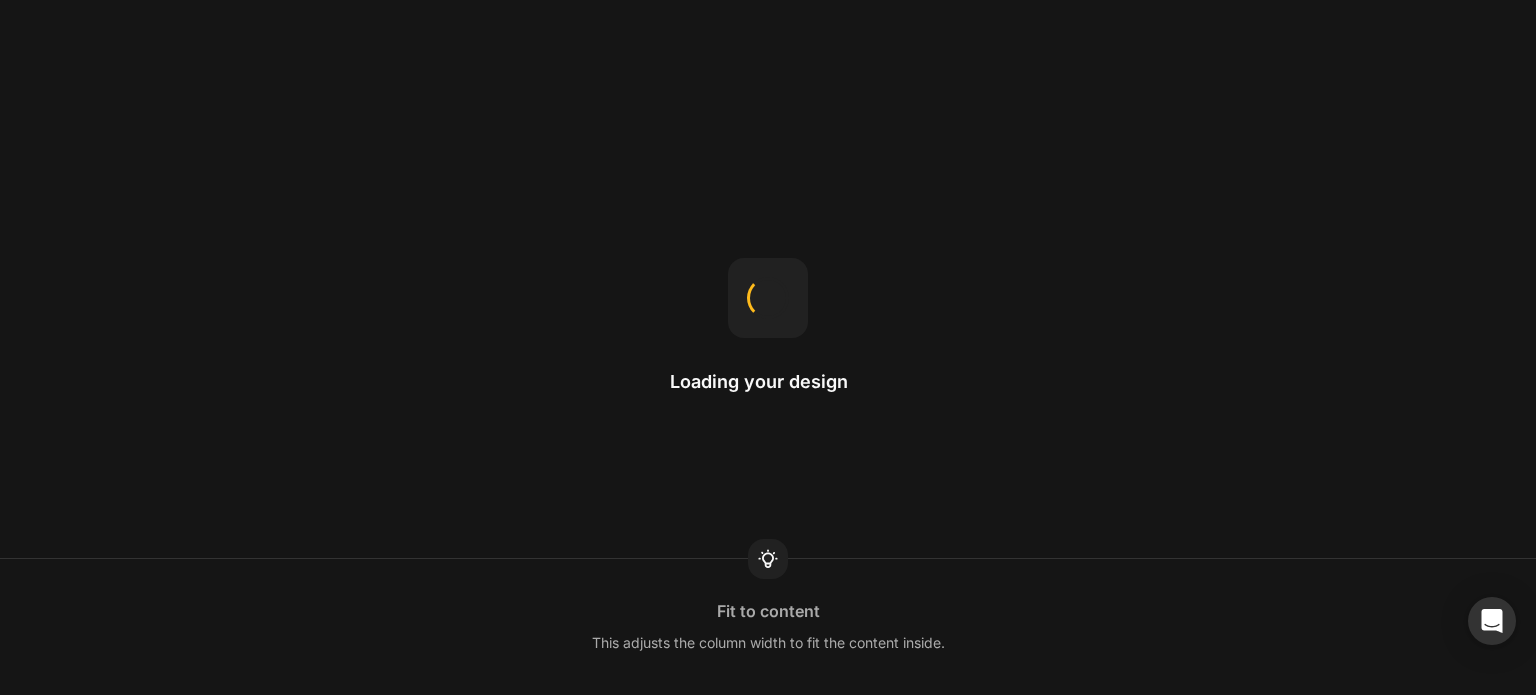 click on "Loading your design Fit to content This adjusts the column width to fit the content inside." at bounding box center [768, 347] 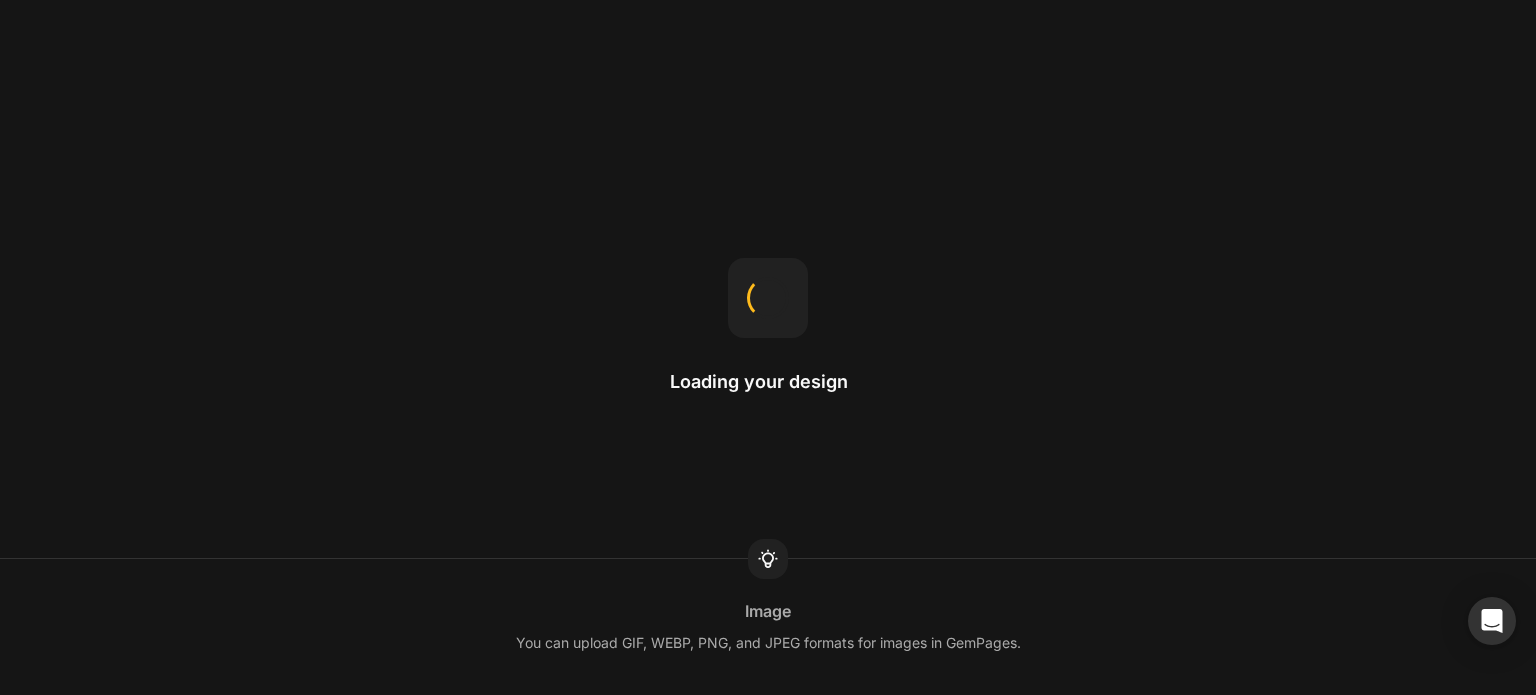 click on "Loading your design Image You can upload GIF, WEBP, PNG, and JPEG formats for images in GemPages." at bounding box center (768, 347) 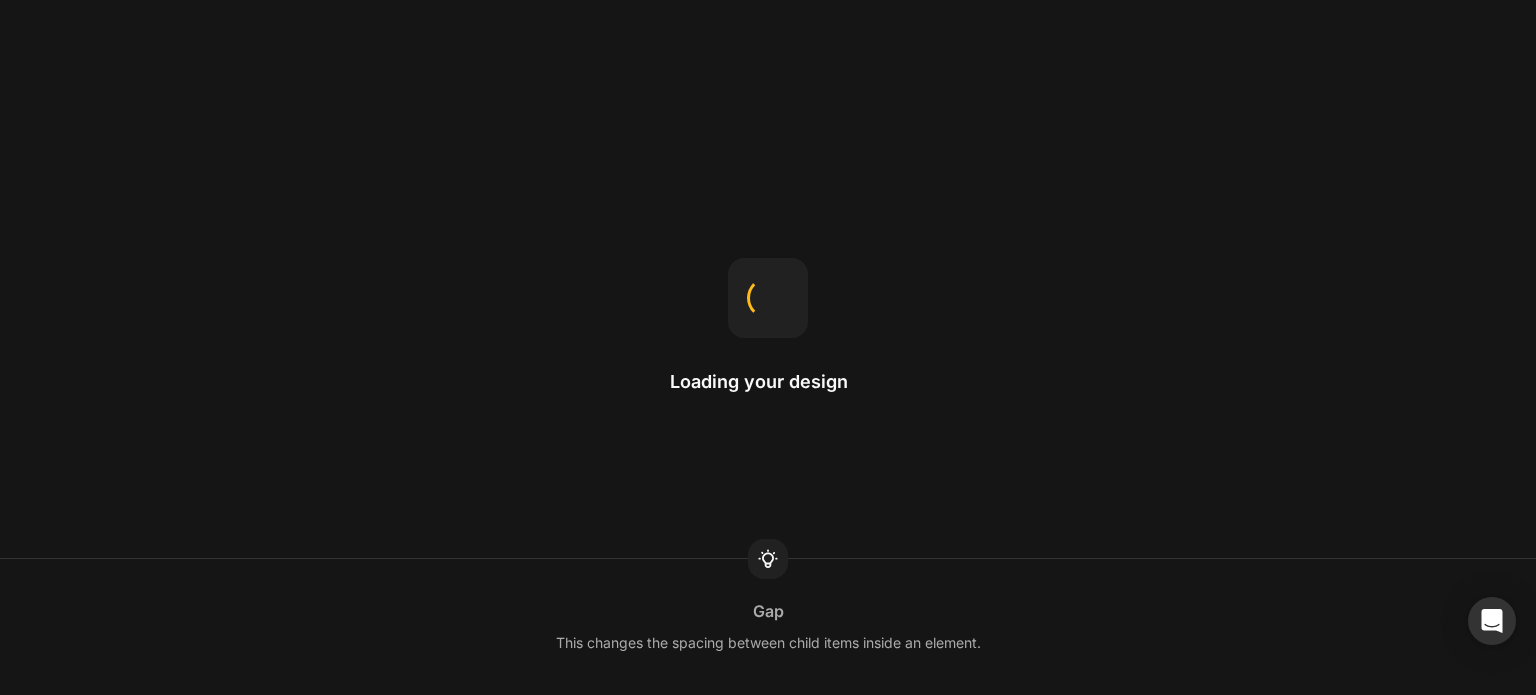click on "Loading your design Gap This changes the spacing between child items inside an element." at bounding box center (768, 347) 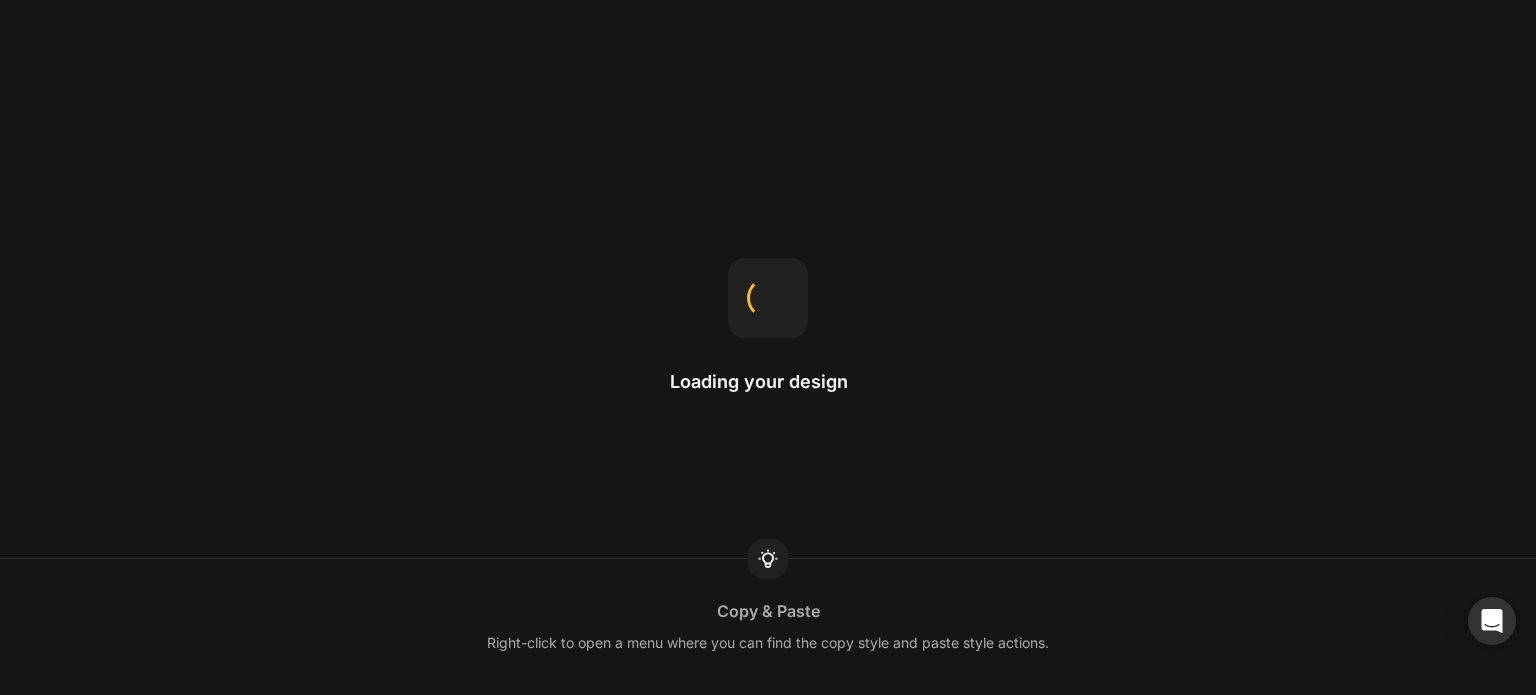 click on "Loading your design Copy & Paste Right-click to open a menu where you can find the copy style and paste style actions." at bounding box center (768, 347) 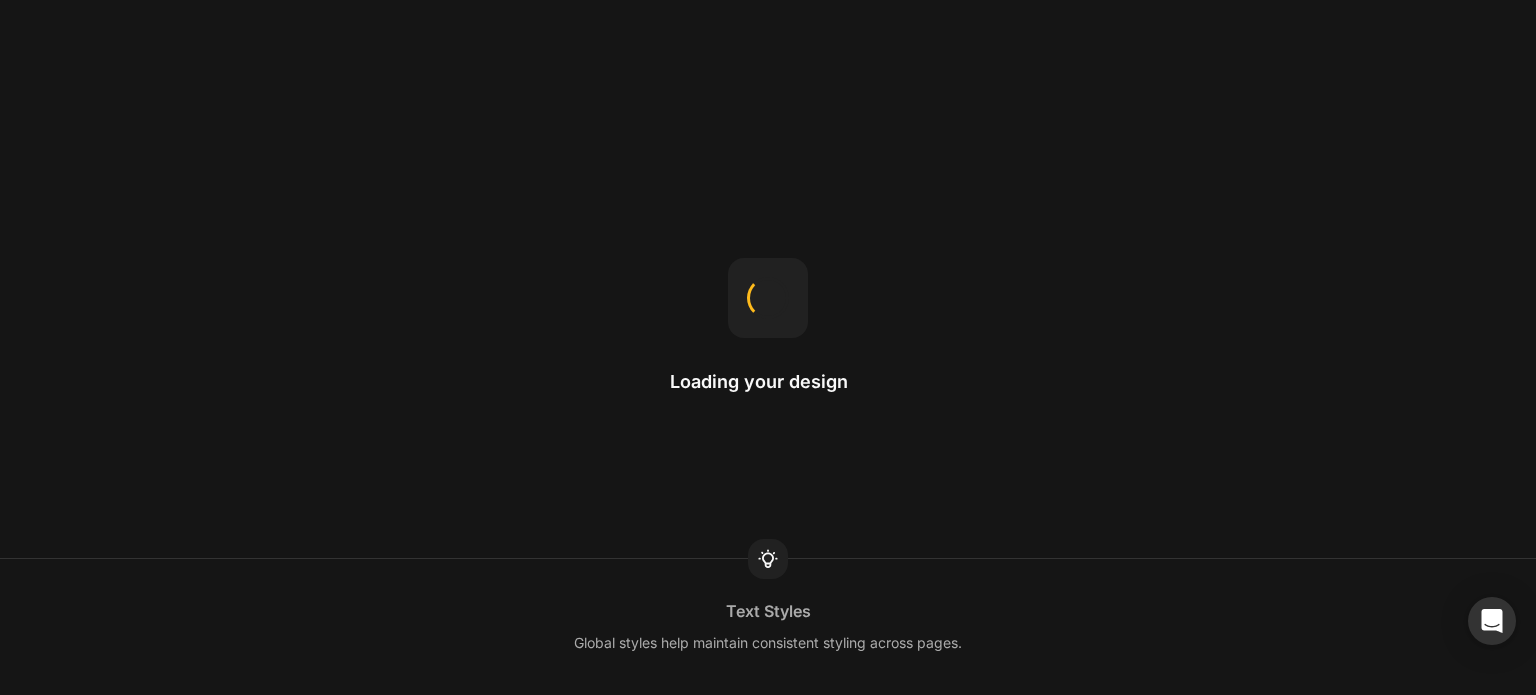 click at bounding box center (767, 297) 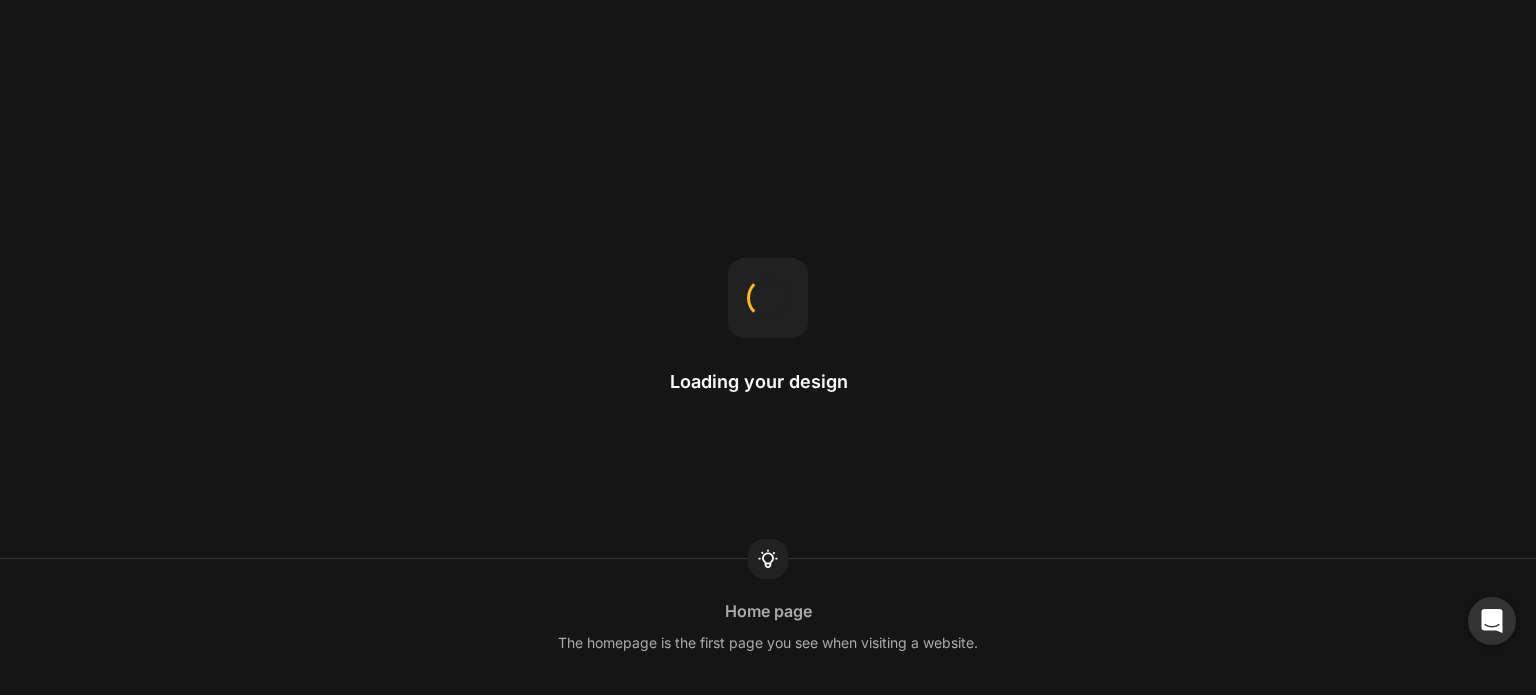 click at bounding box center (768, 297) 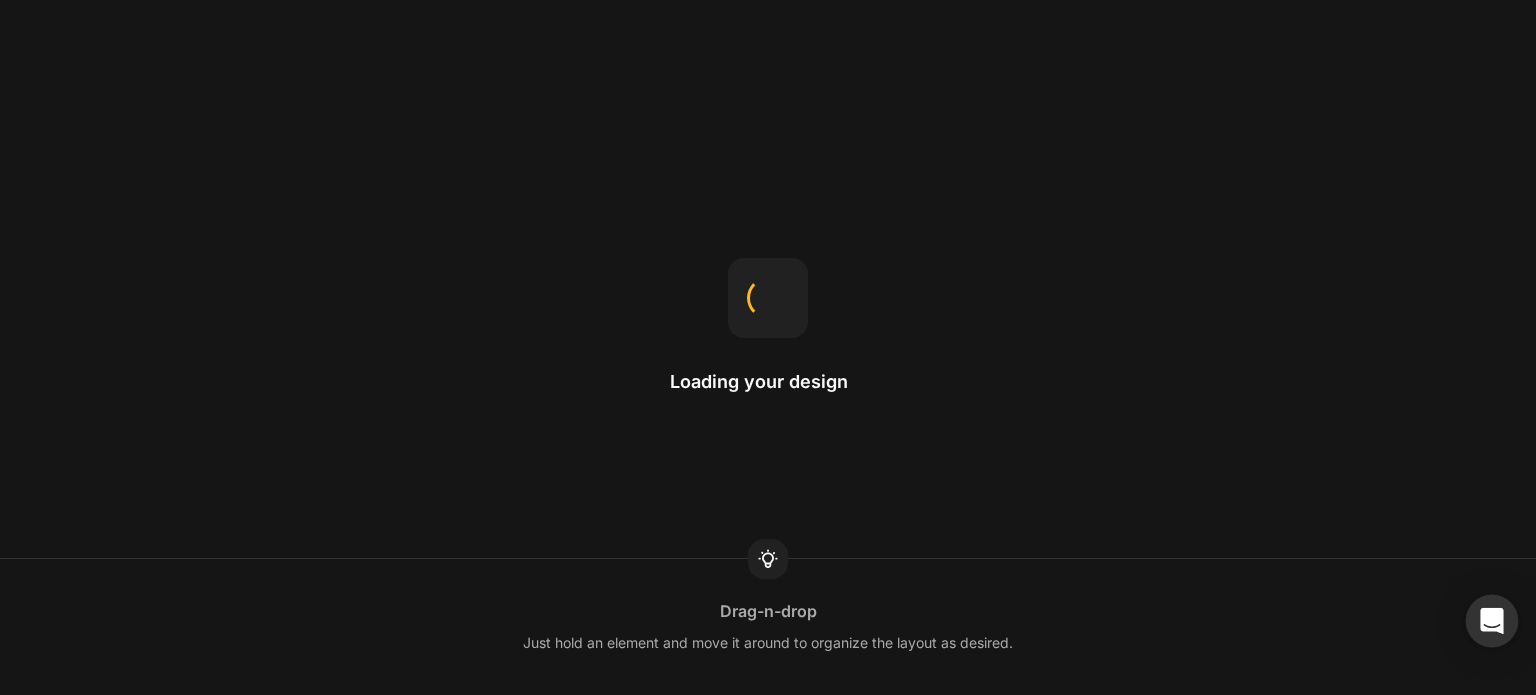 click 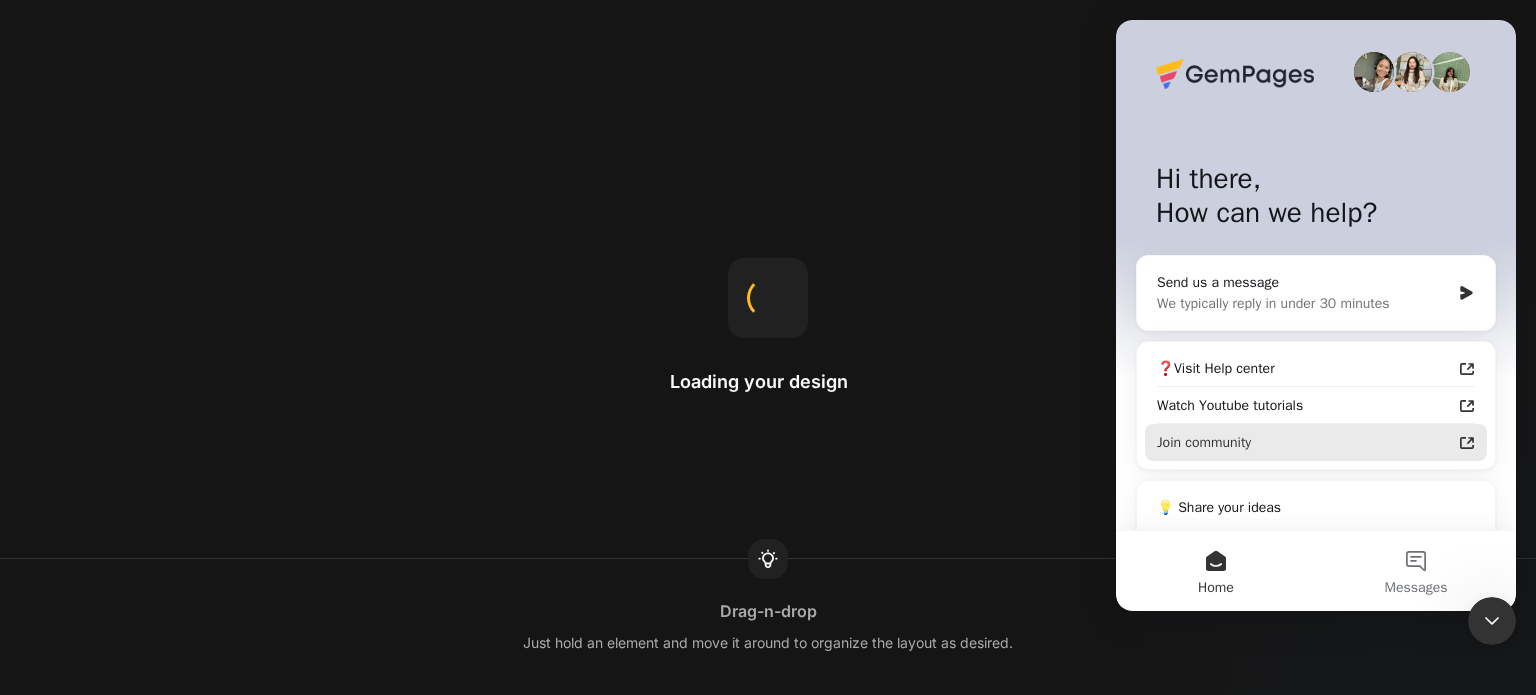 scroll, scrollTop: 0, scrollLeft: 0, axis: both 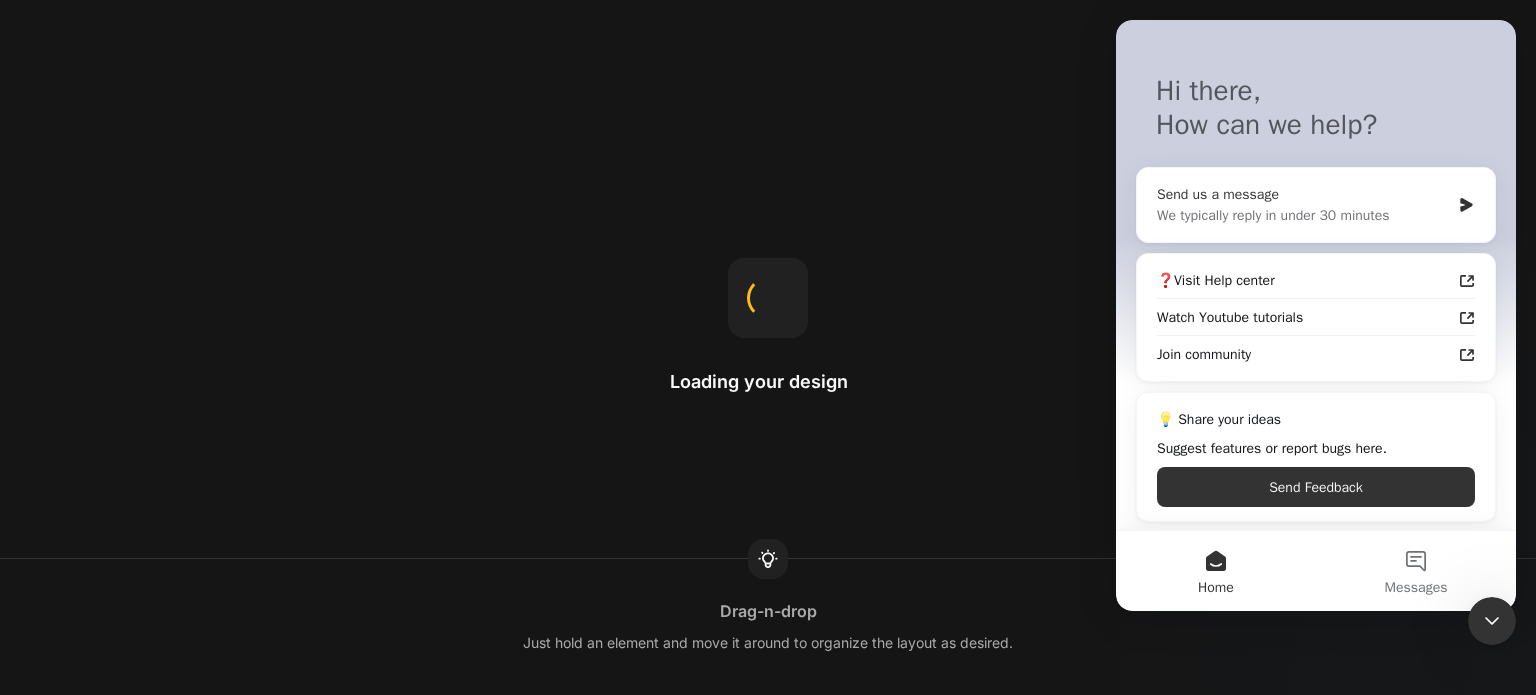 click on "We typically reply in under 30 minutes" at bounding box center [1303, 215] 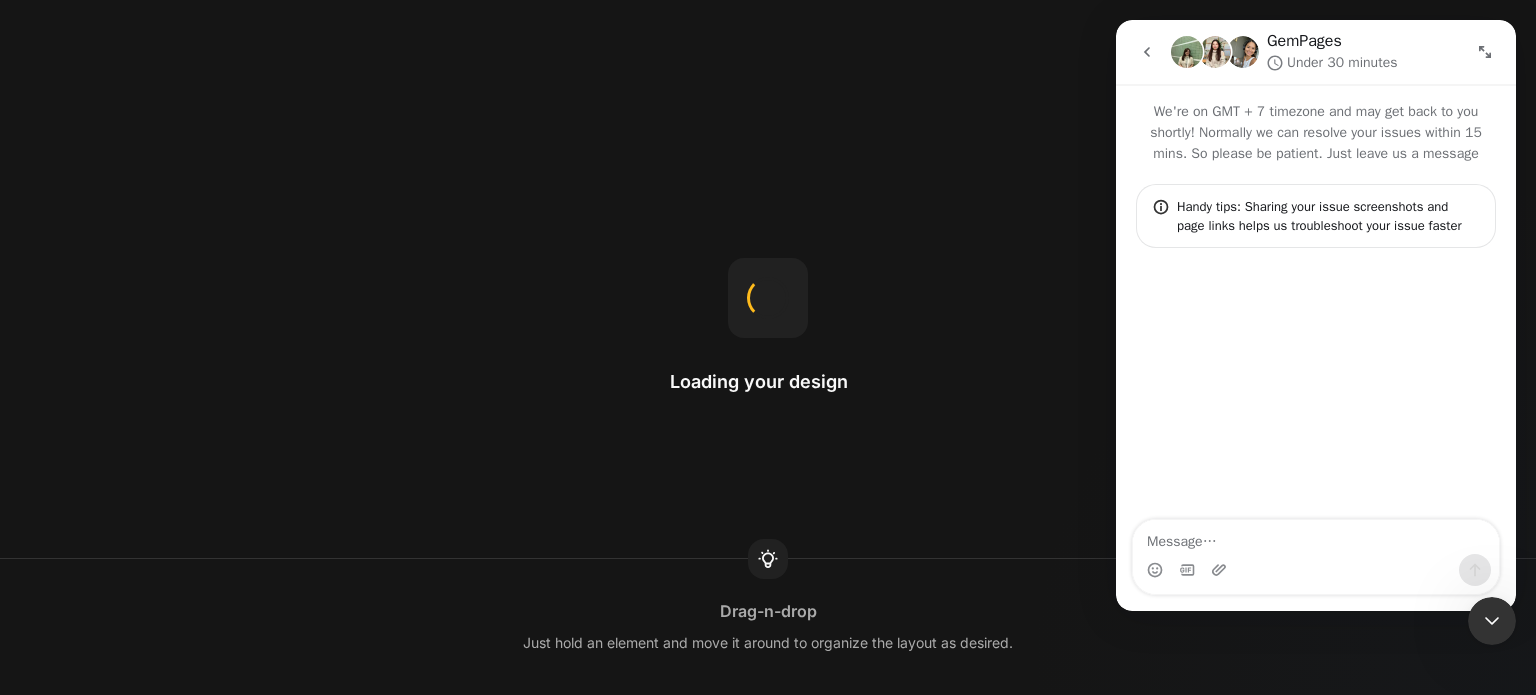 scroll, scrollTop: 0, scrollLeft: 0, axis: both 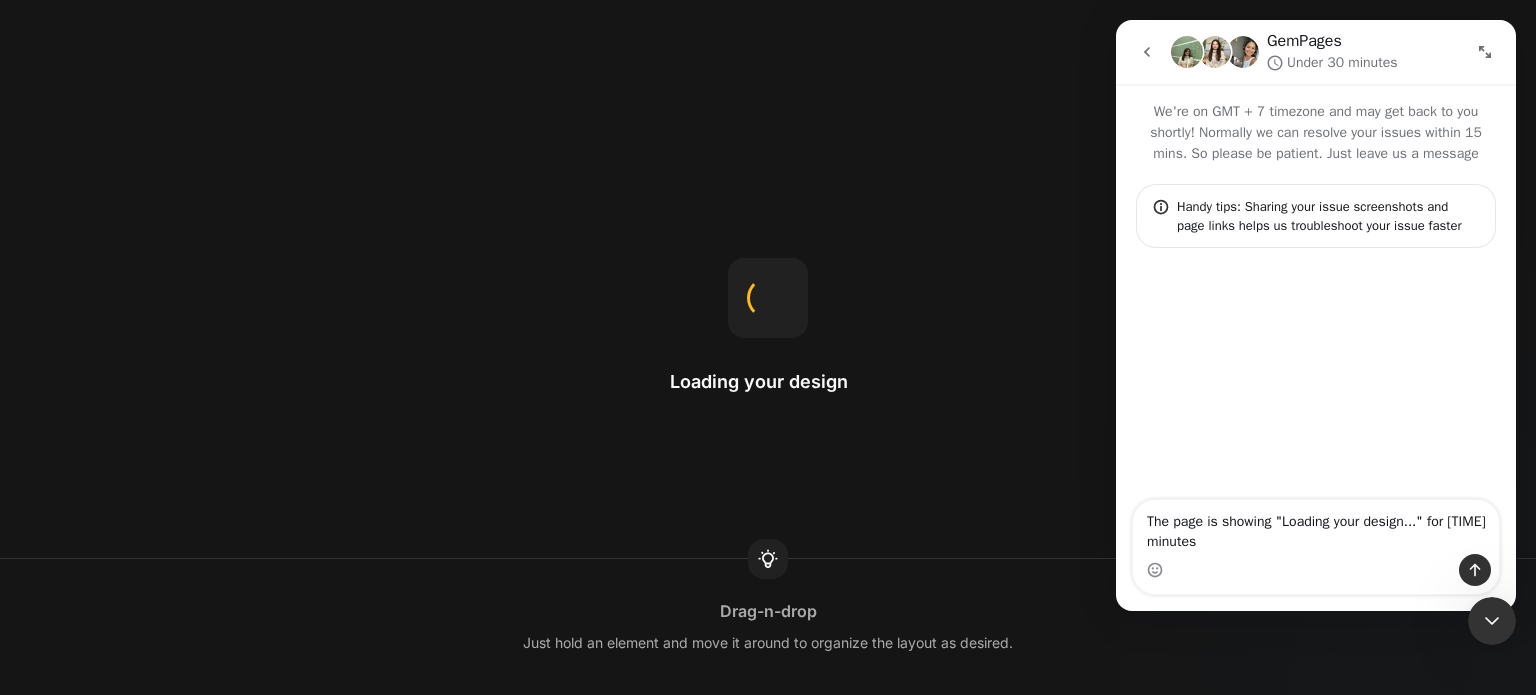 click on "The page is showing "Loading your design..." for [TIME] minutes" at bounding box center (1316, 527) 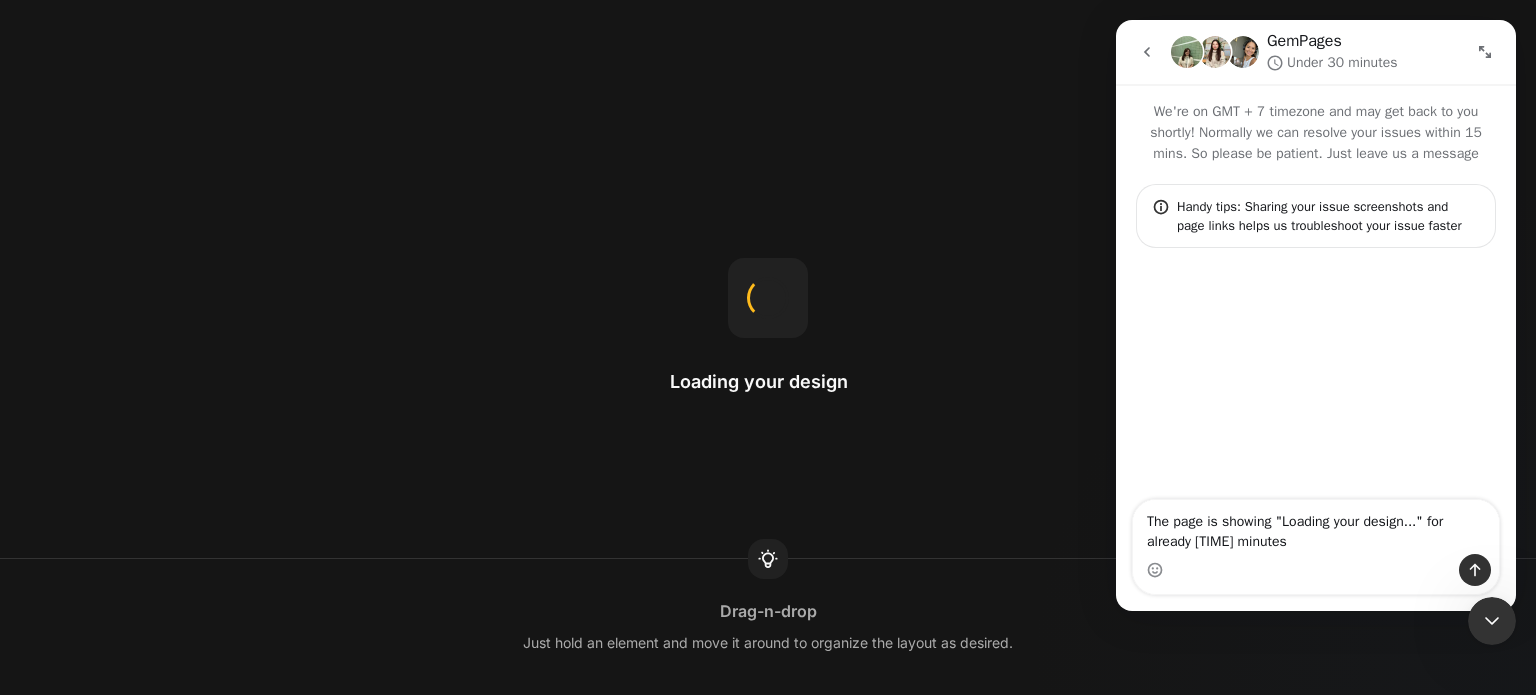 click on "The page is showing "Loading your design..." for already [TIME] minutes" at bounding box center (1316, 527) 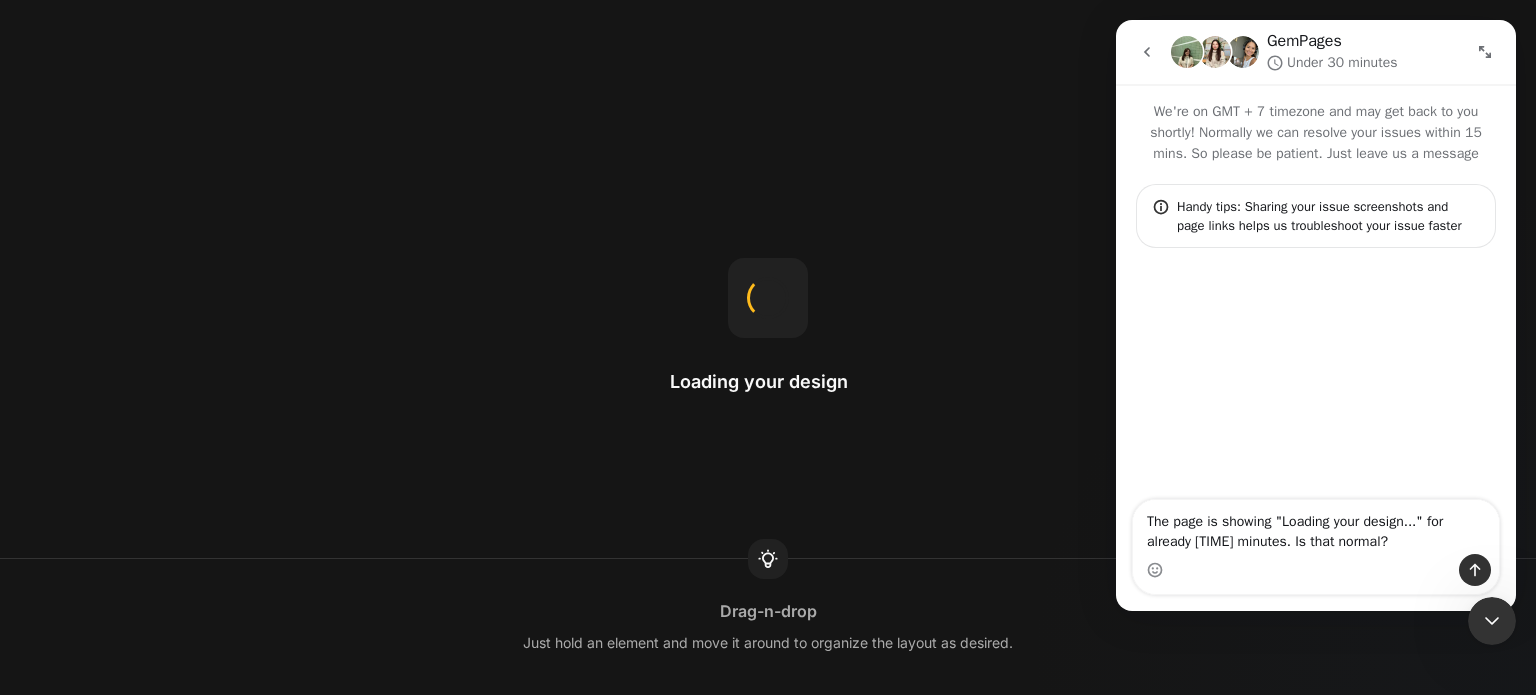 type on "The page is showing "Loading your design..." for already [TIME] minutes. Is that normal?" 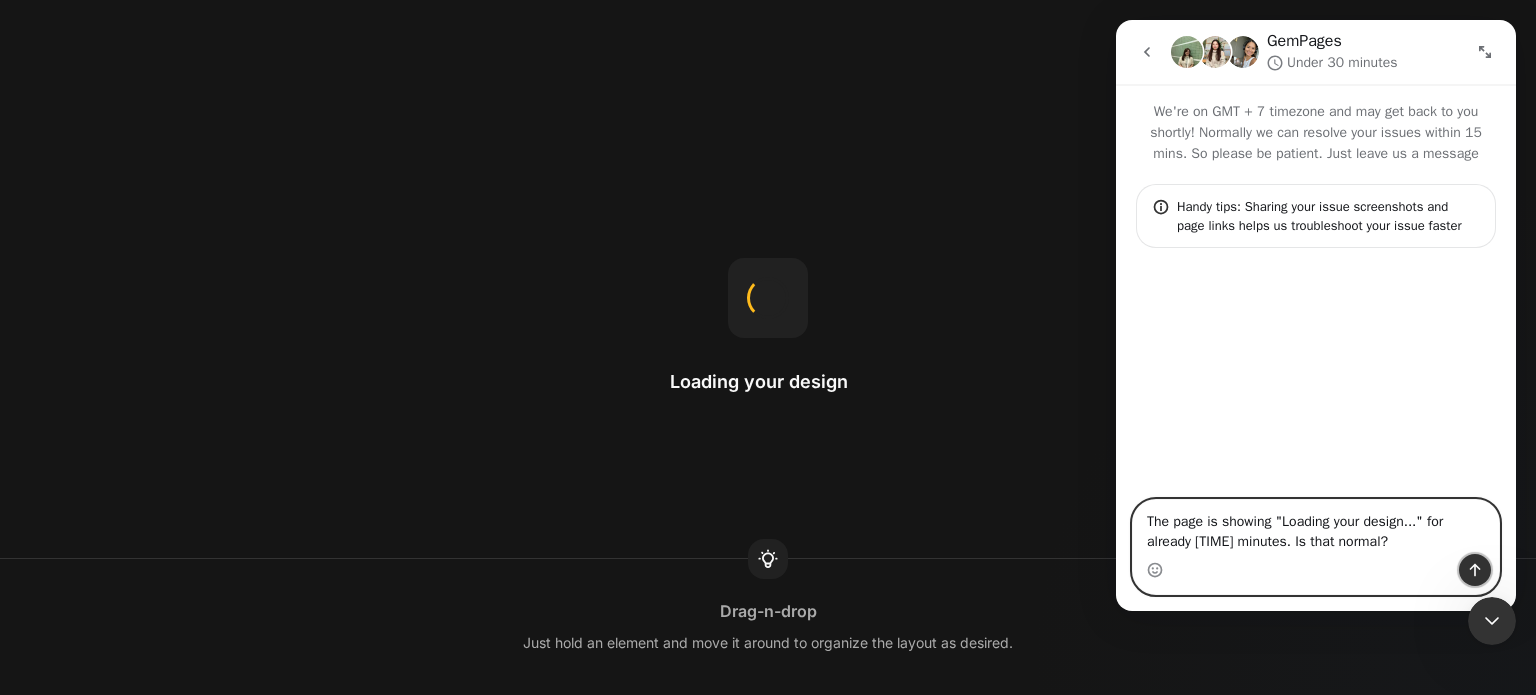 click at bounding box center [1475, 570] 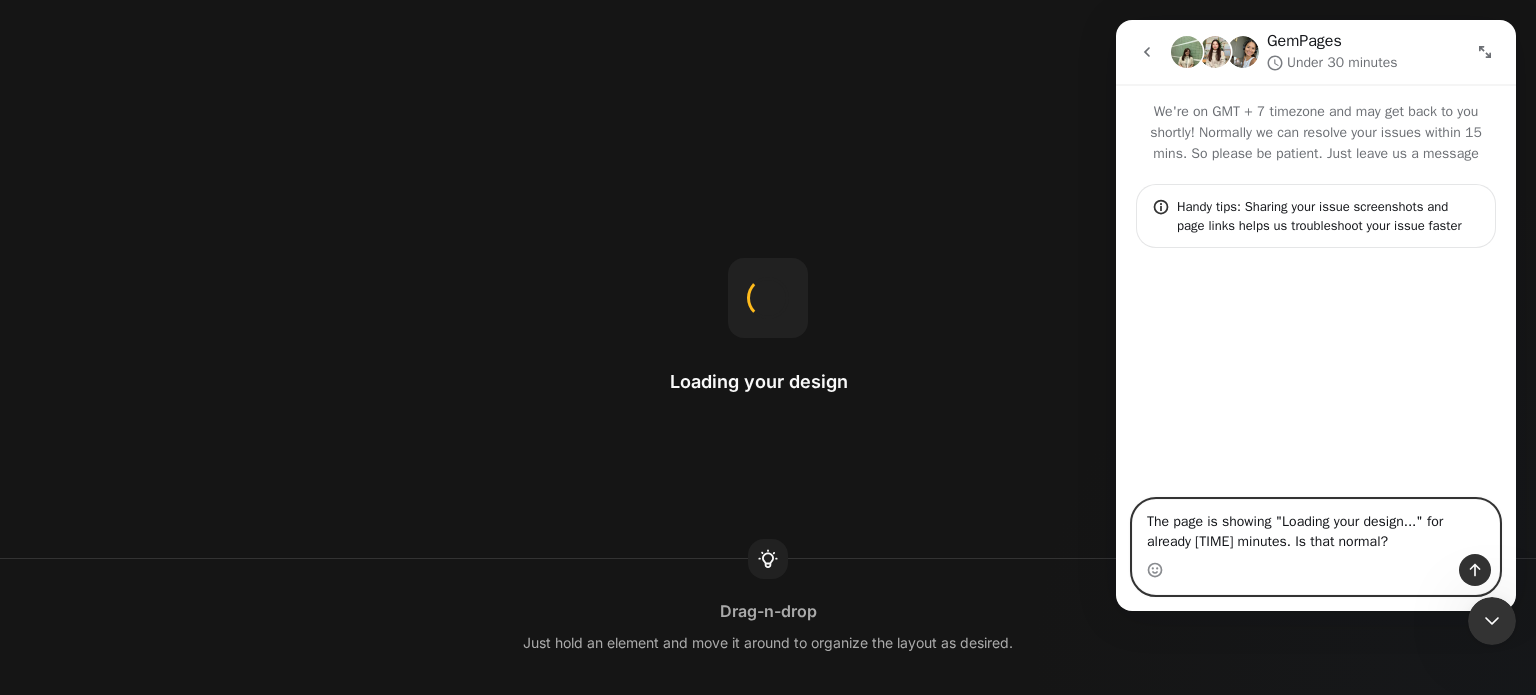 type 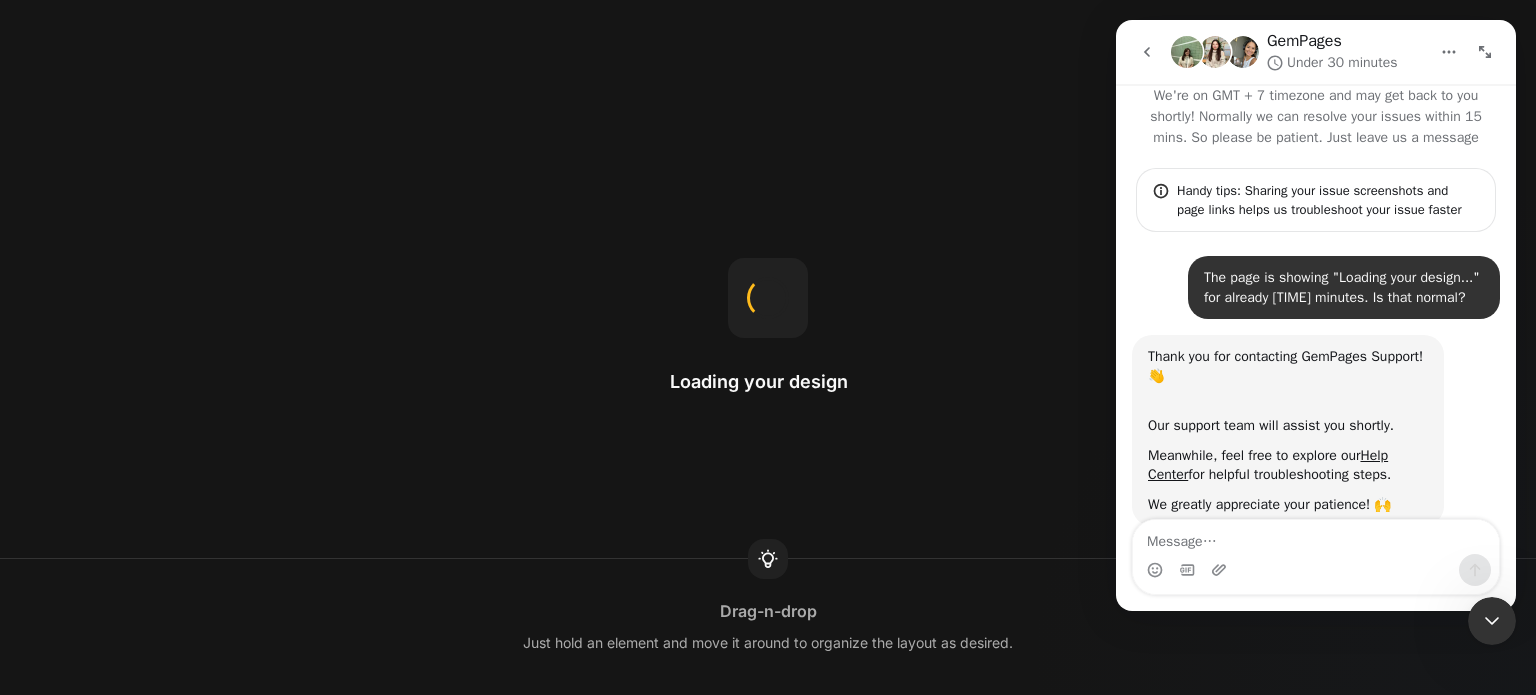 scroll, scrollTop: 0, scrollLeft: 0, axis: both 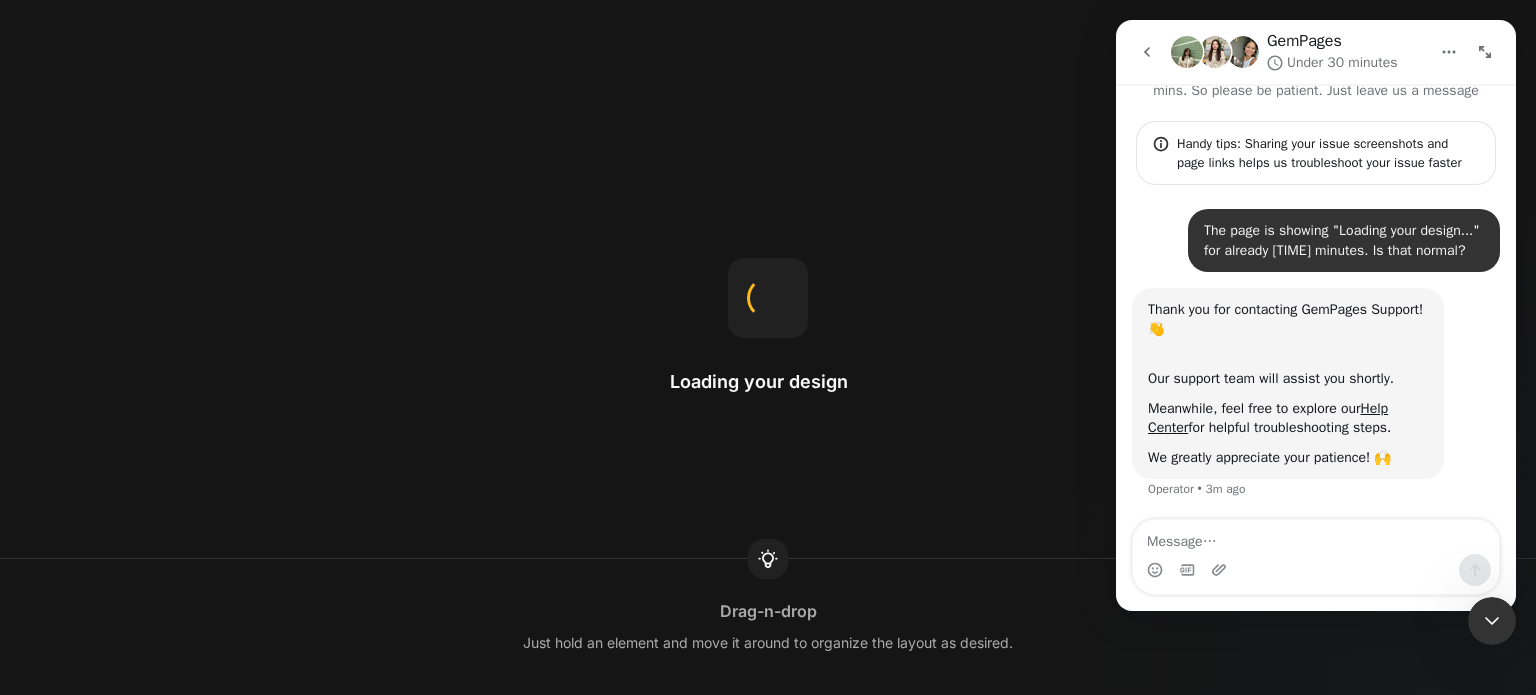 click at bounding box center [1147, 52] 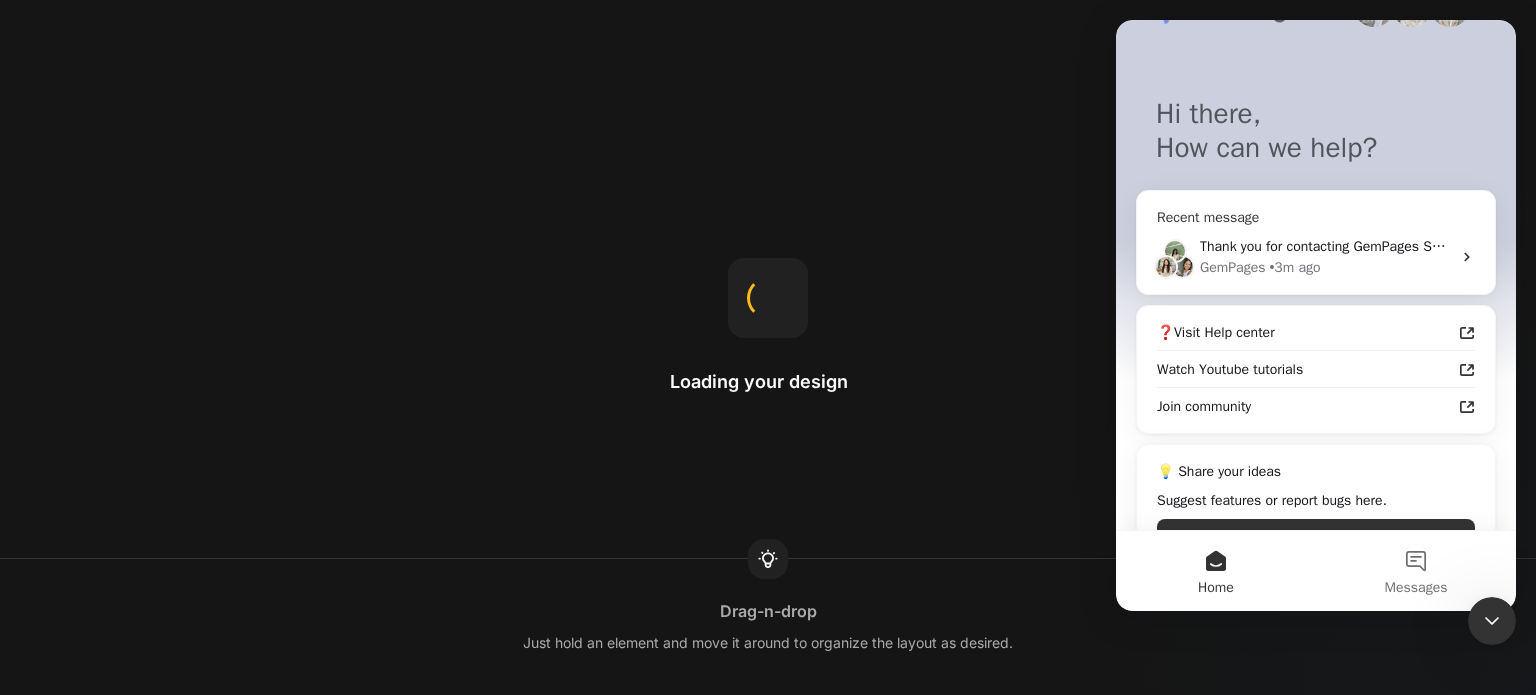 scroll, scrollTop: 100, scrollLeft: 0, axis: vertical 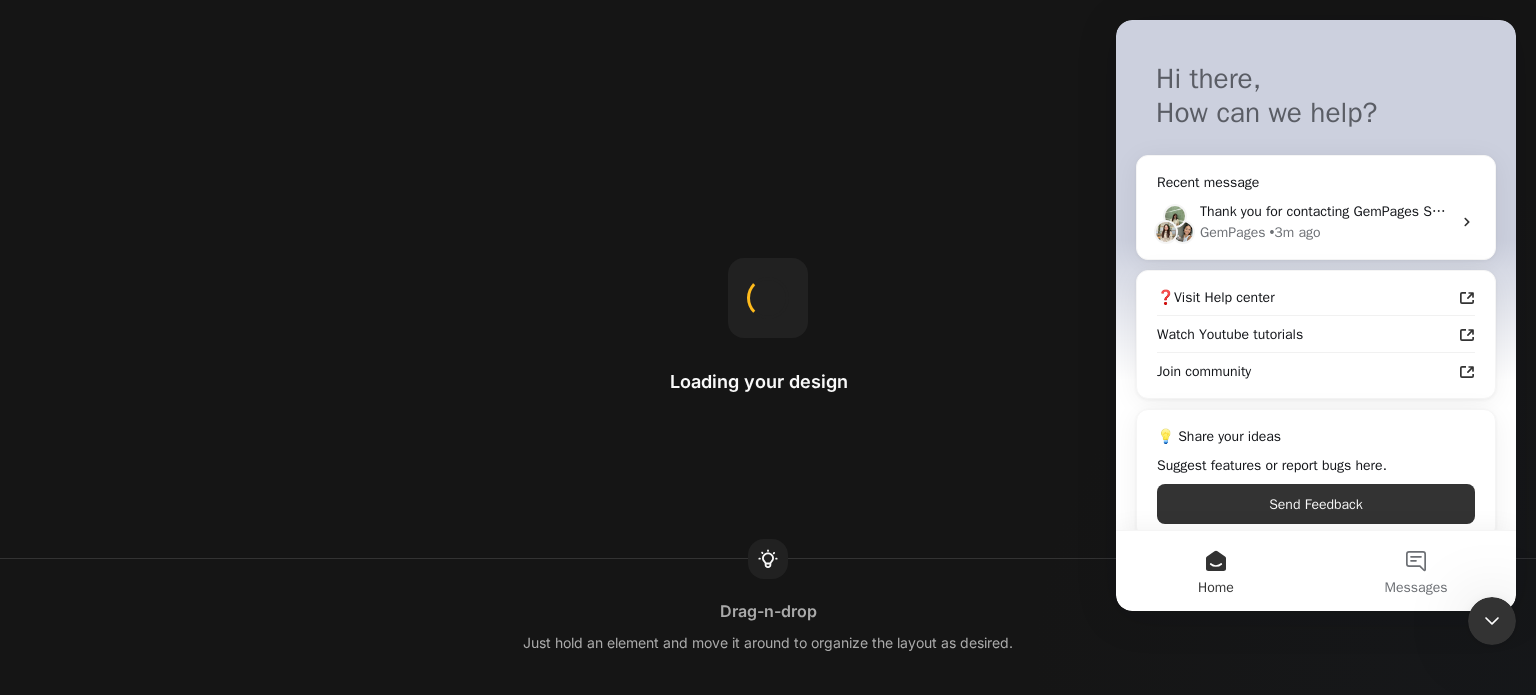click on "Loading your design Drag-n-drop Just hold an element and move it around to organize the layout as desired." at bounding box center (768, 347) 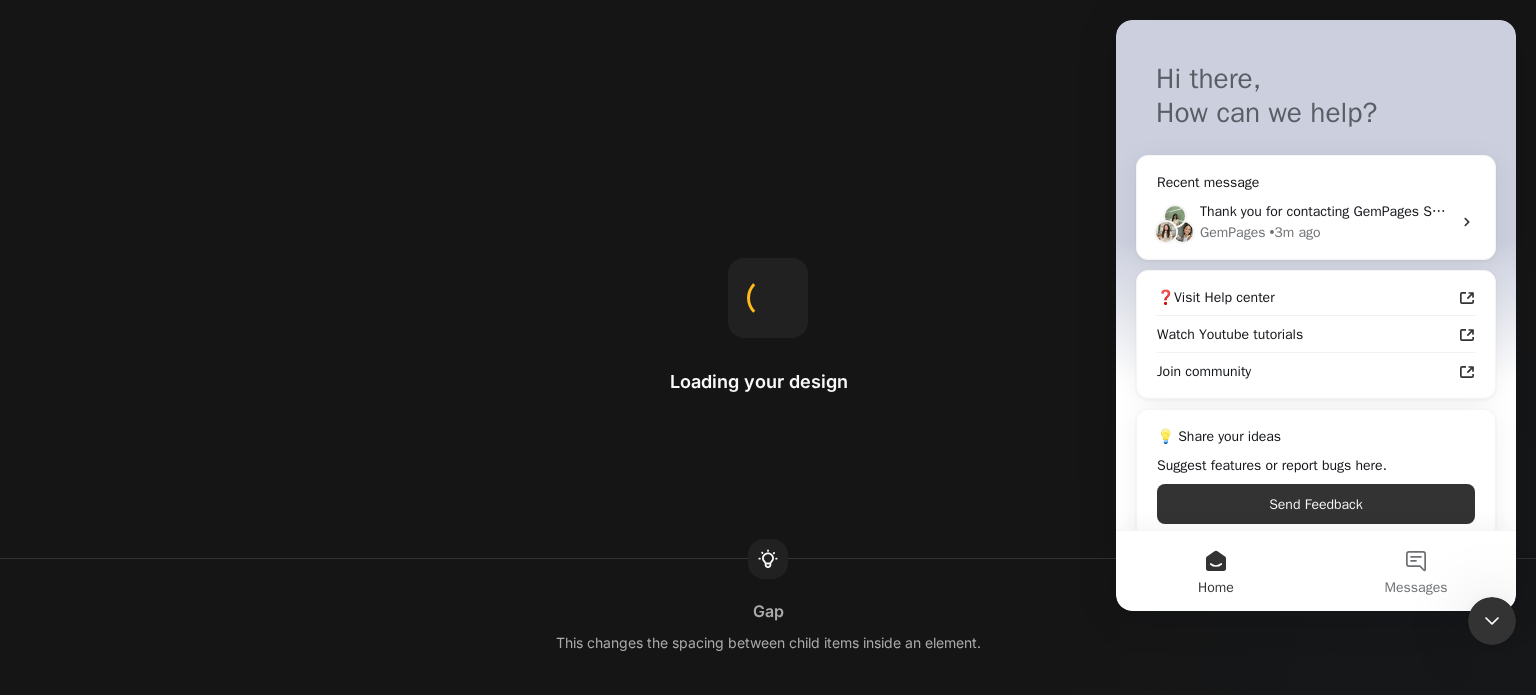 click on "Loading your design Gap This changes the spacing between child items inside an element." at bounding box center (768, 347) 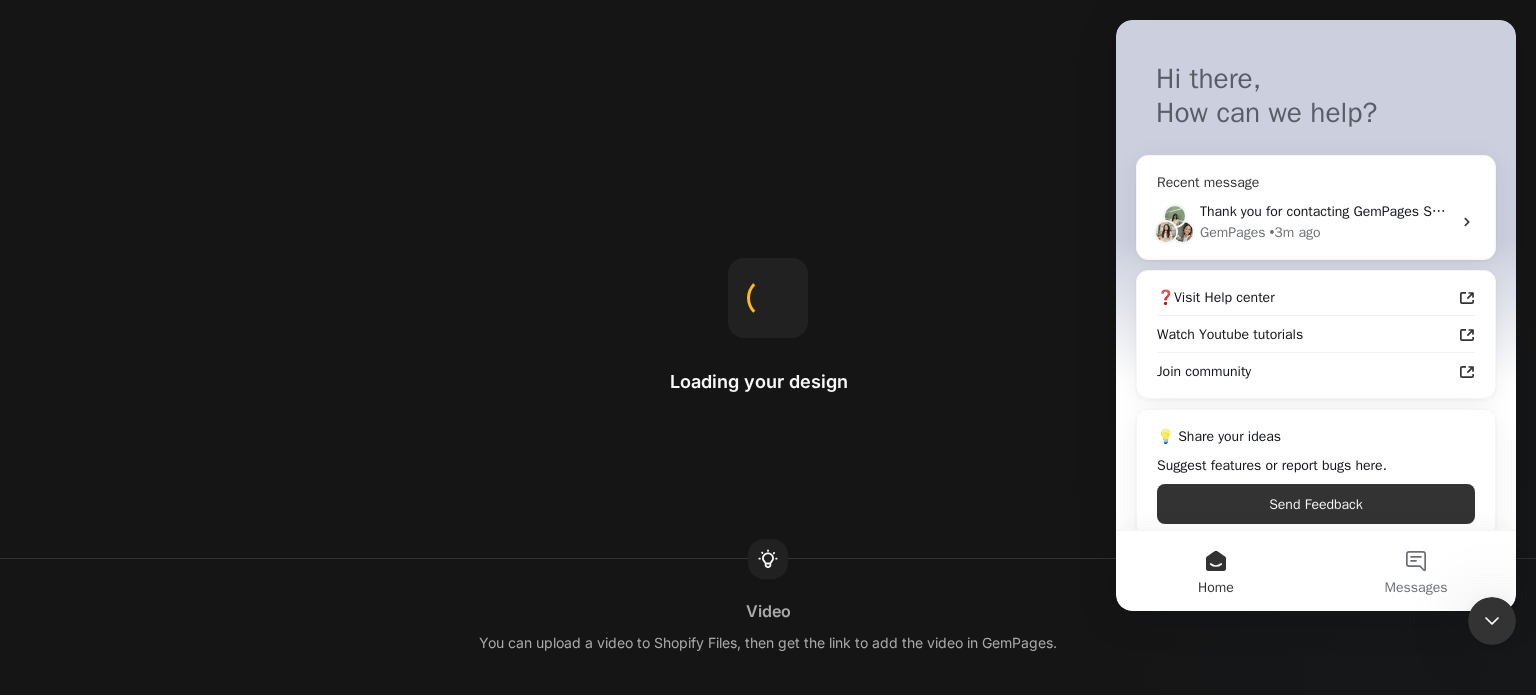 click on "•  [TIME] ago" at bounding box center (1294, 232) 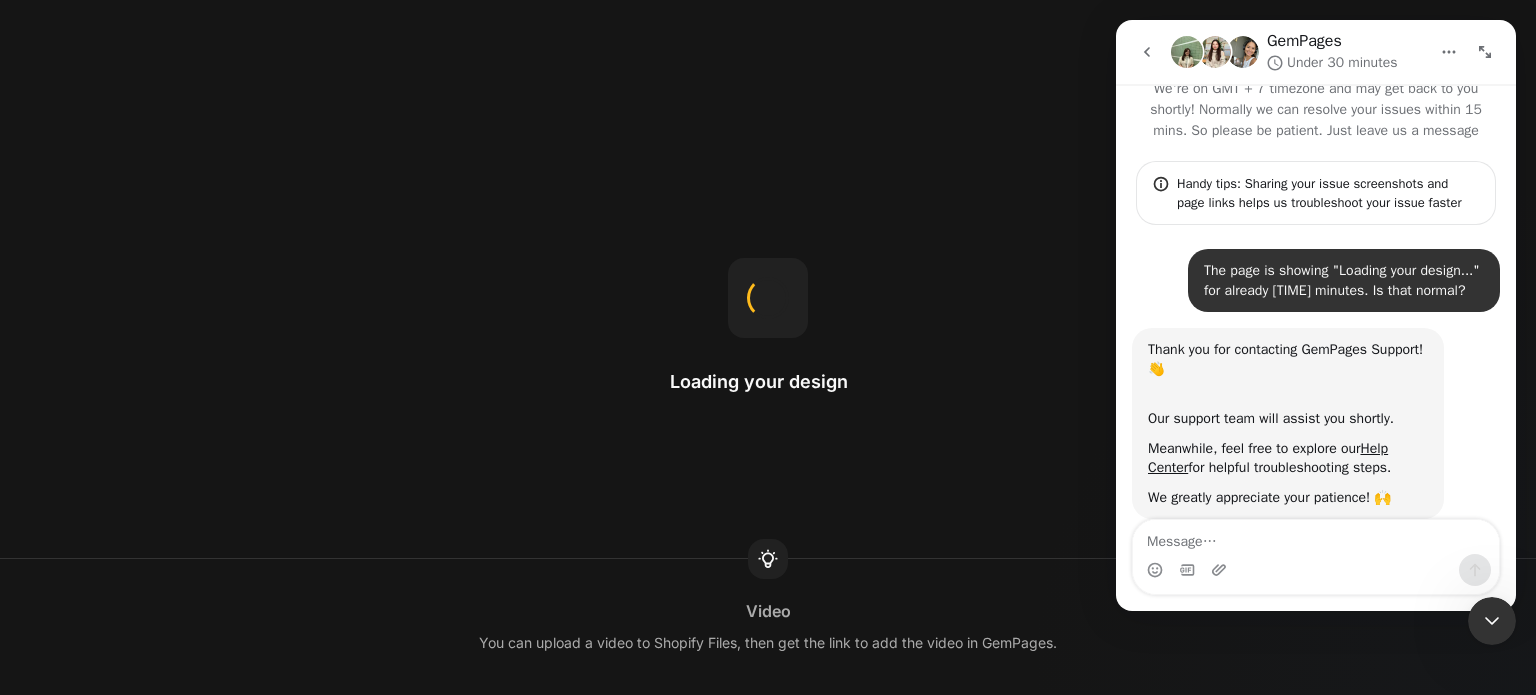 scroll, scrollTop: 63, scrollLeft: 0, axis: vertical 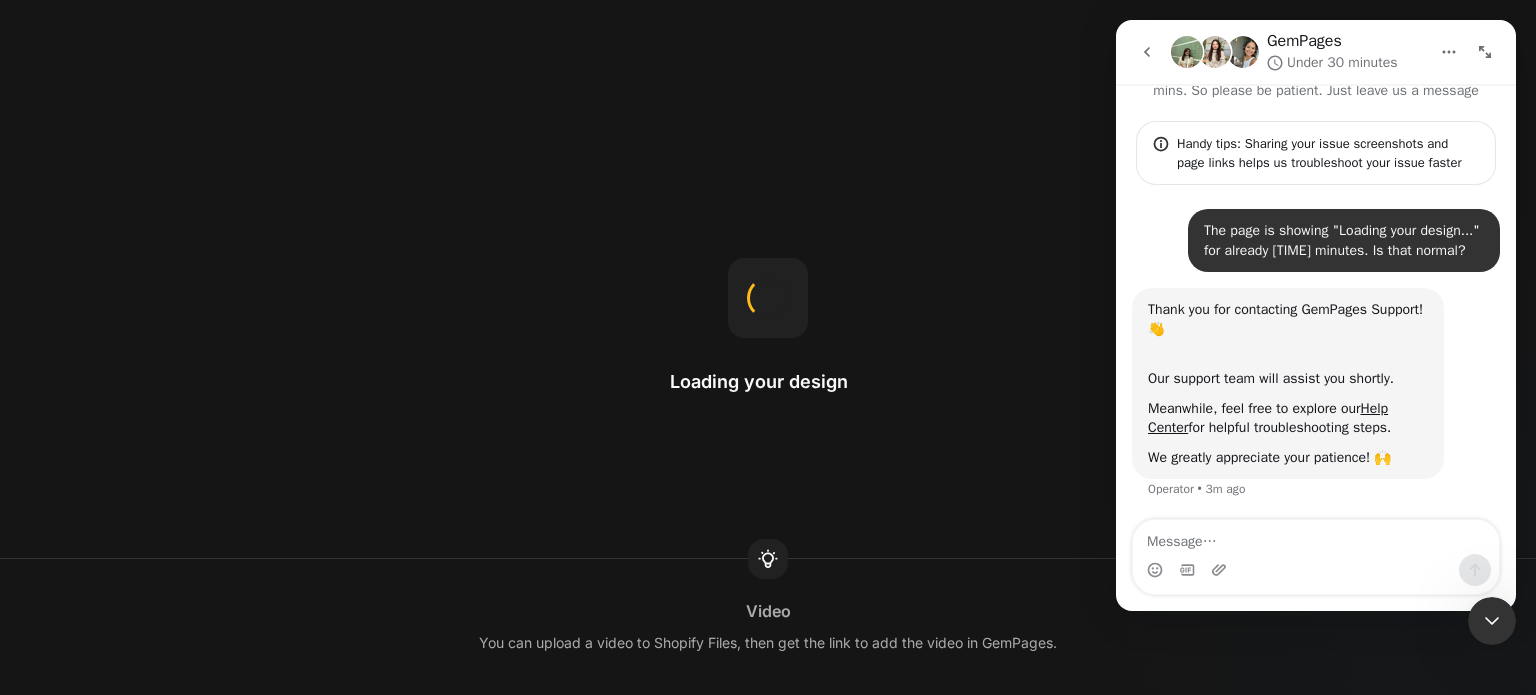 click at bounding box center (1147, 52) 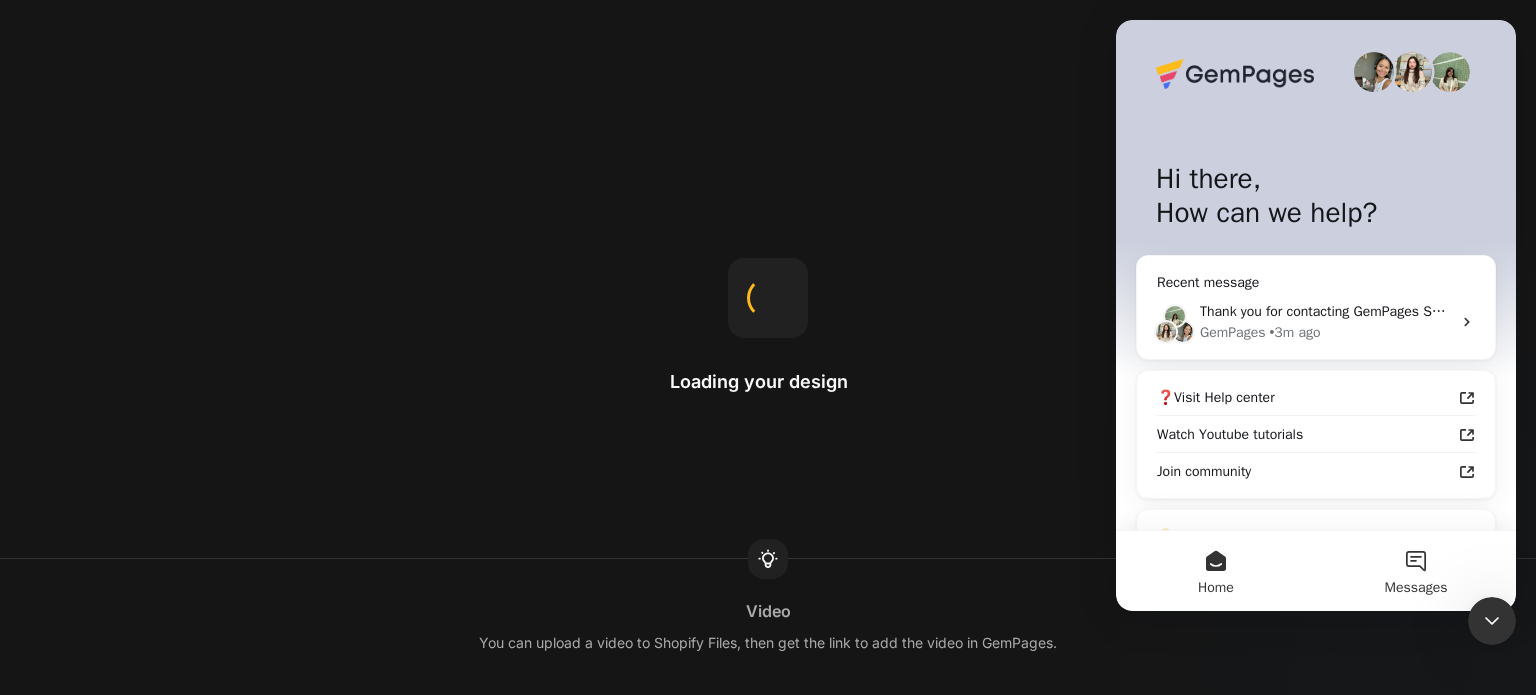 click on "Messages" at bounding box center [1416, 571] 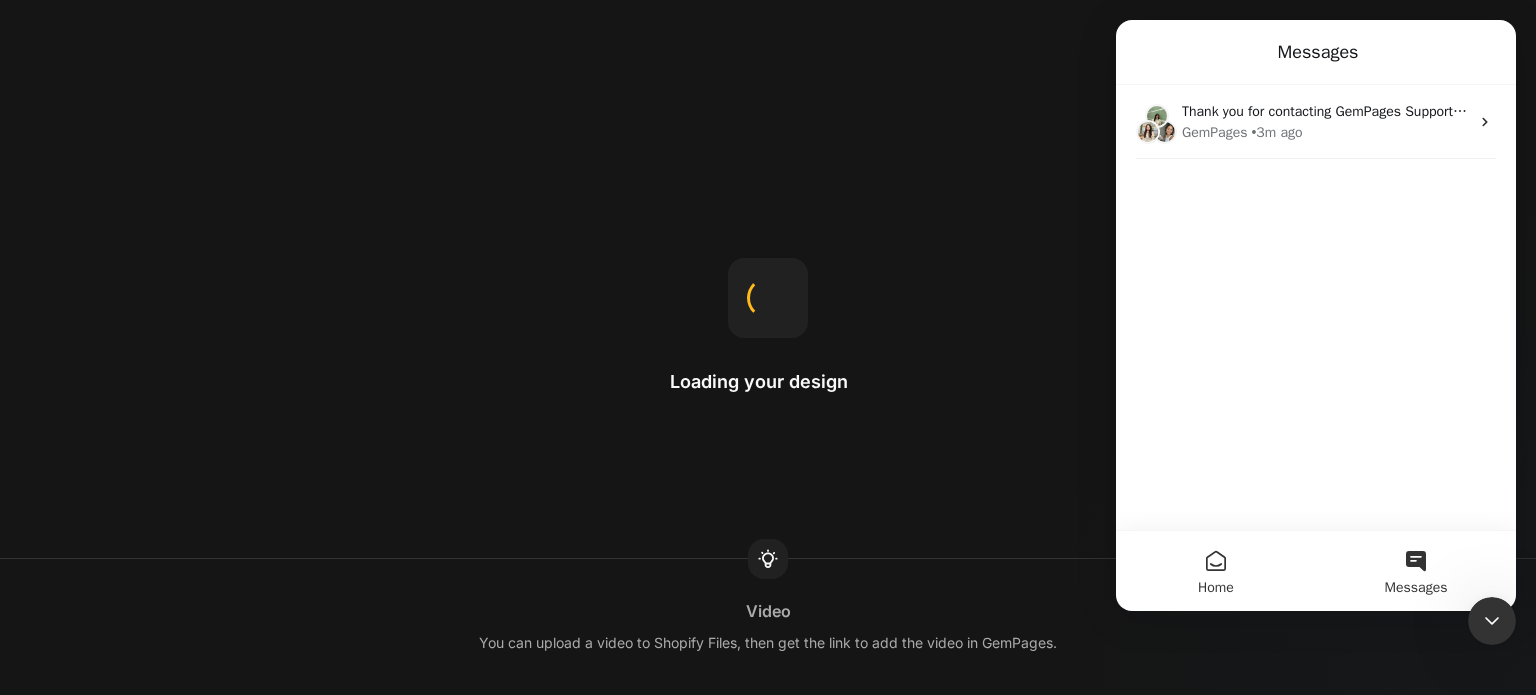 click on "Home" at bounding box center (1216, 571) 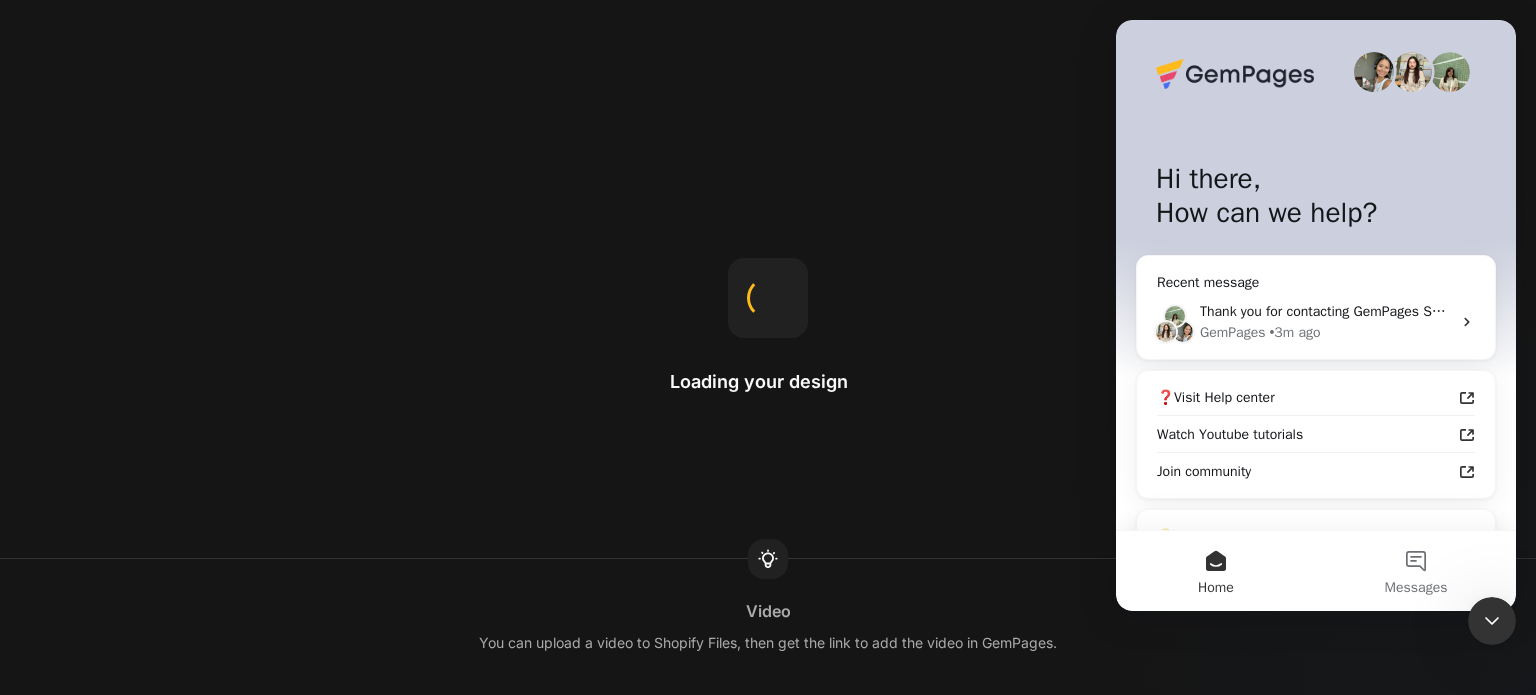 click on "Loading your design Video You can upload a video to Shopify Files, then get the link to add the video in GemPages." at bounding box center [768, 347] 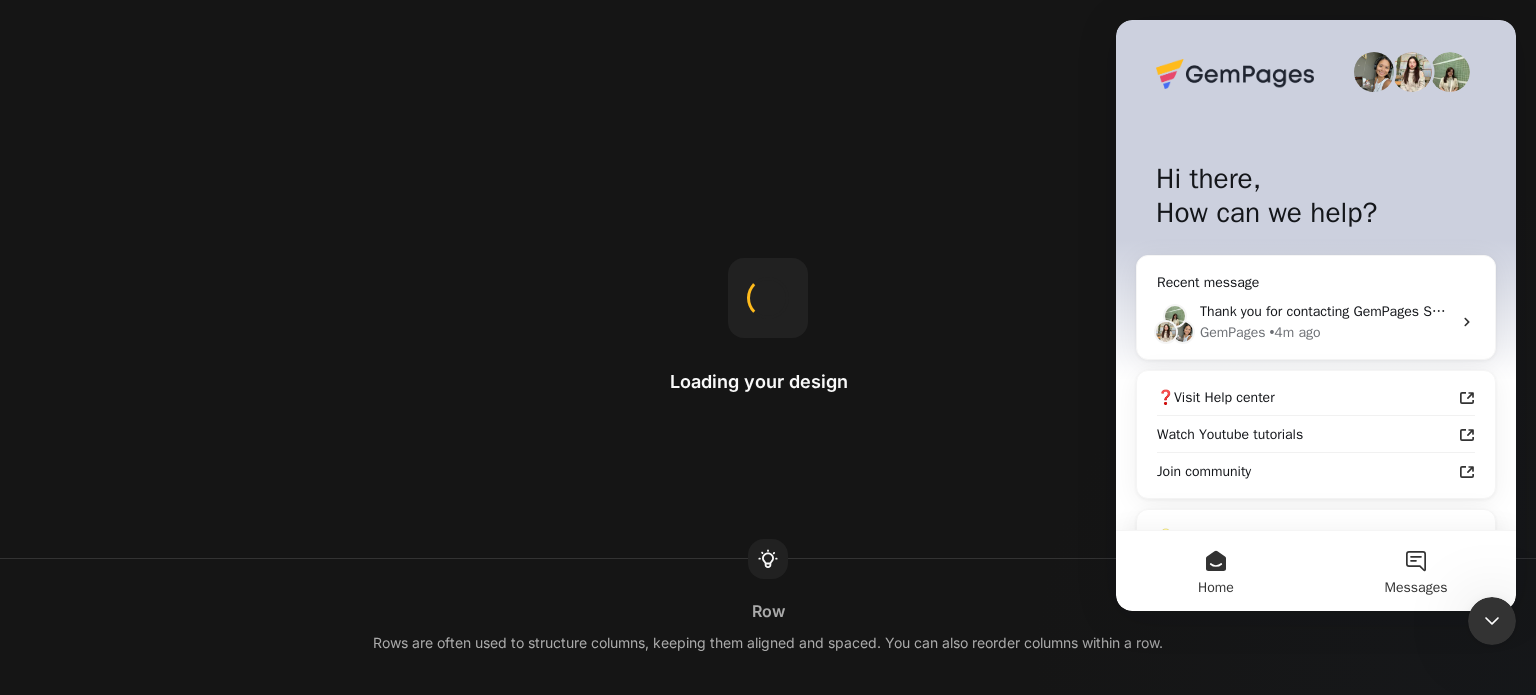 click on "Messages" at bounding box center [1416, 588] 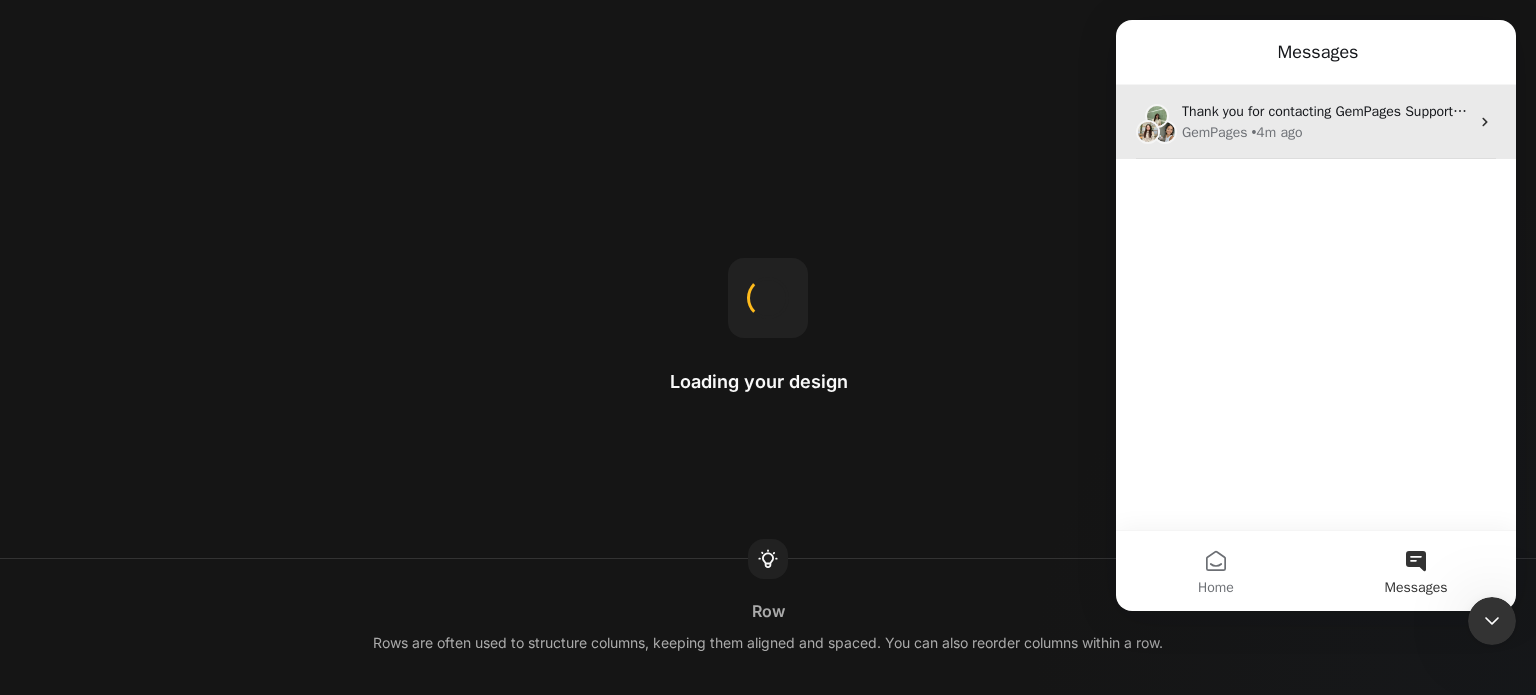 click on "Thank you for contacting GemPages Support! 👋 ​ Our support team will assist you shortly.  Meanwhile, feel free to explore our Help Center for helpful troubleshooting steps. We greatly appreciate your patience! 🙌" at bounding box center (1831, 111) 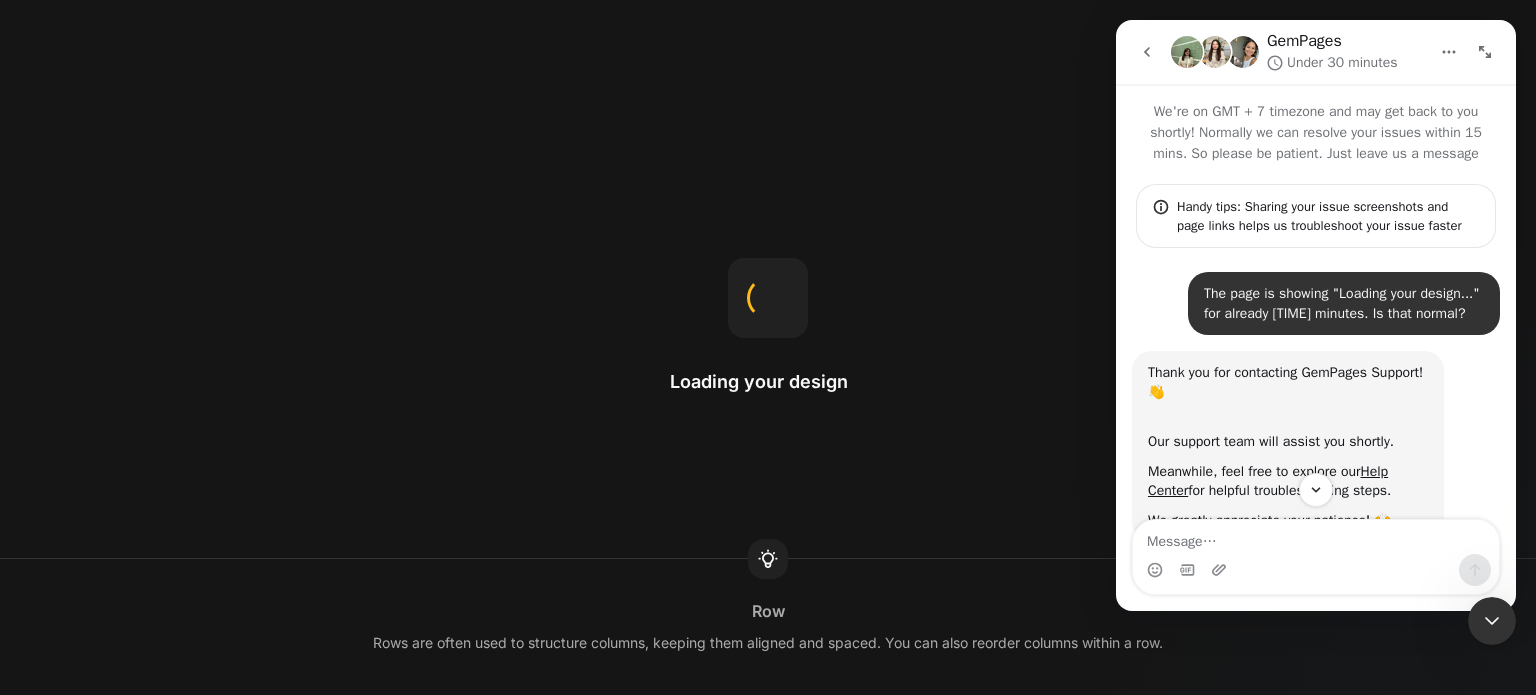 scroll, scrollTop: 63, scrollLeft: 0, axis: vertical 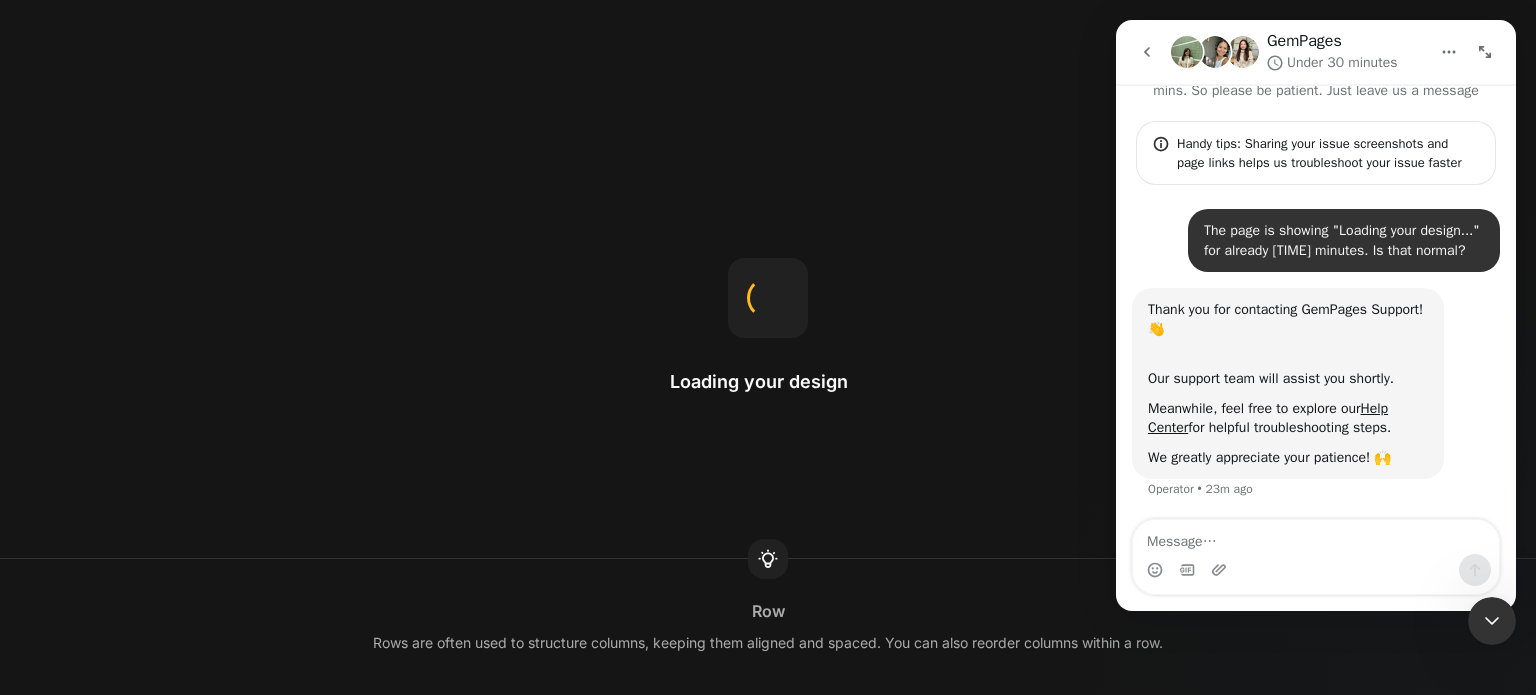 drag, startPoint x: 838, startPoint y: 228, endPoint x: 807, endPoint y: 170, distance: 65.76473 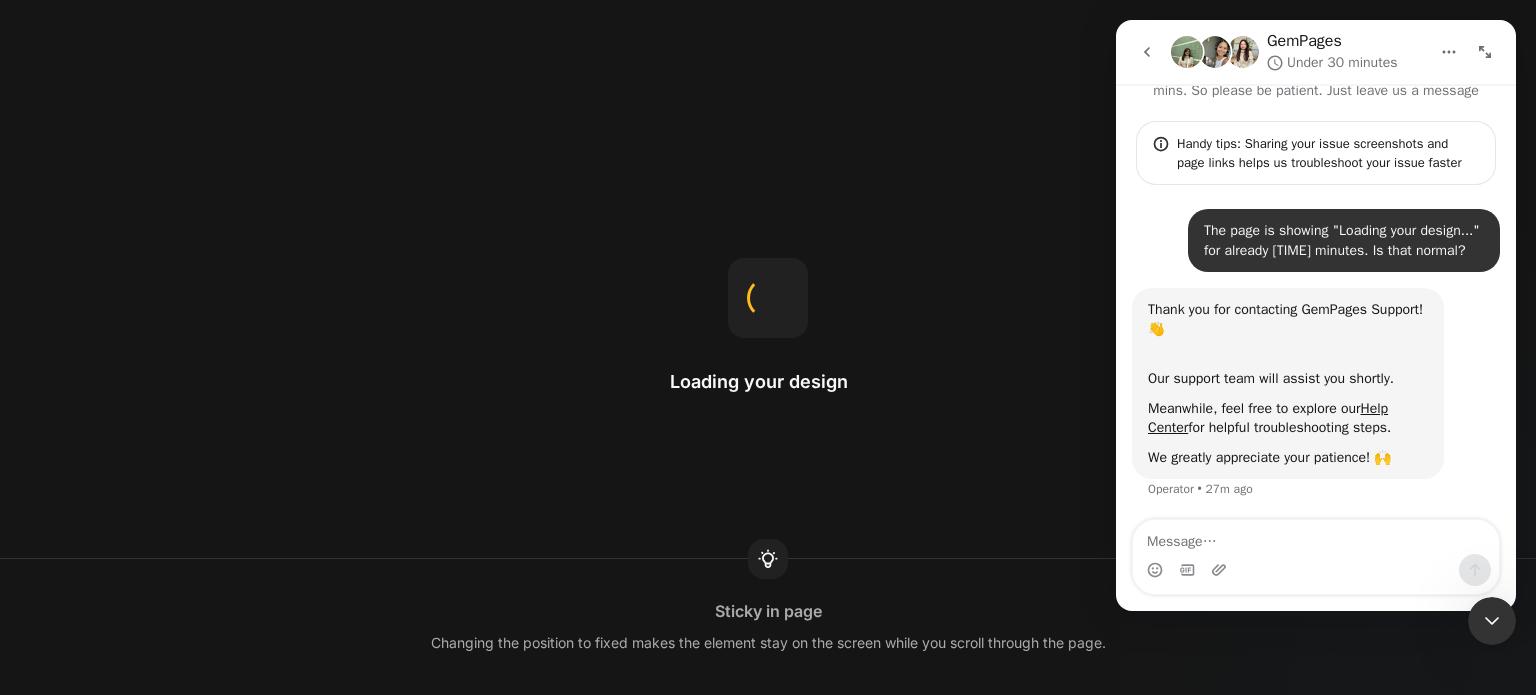 click on "Loading your design Sticky in page Changing the position to fixed makes the element stay on the screen while you scroll through the page." at bounding box center [768, 347] 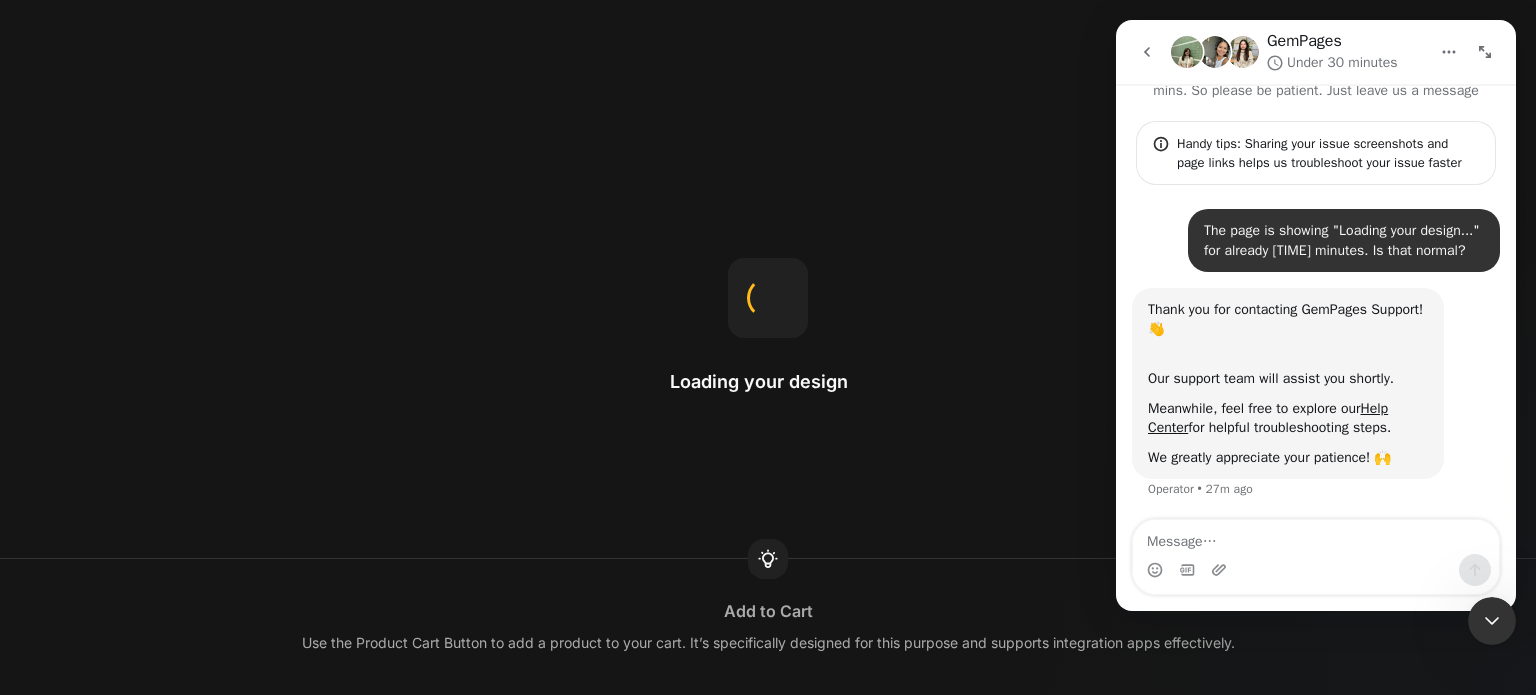 click on "Loading your design Add to Cart Use the Product Cart Button to add a product to your cart. It’s specifically designed for this purpose and supports integration apps effectively." at bounding box center [768, 347] 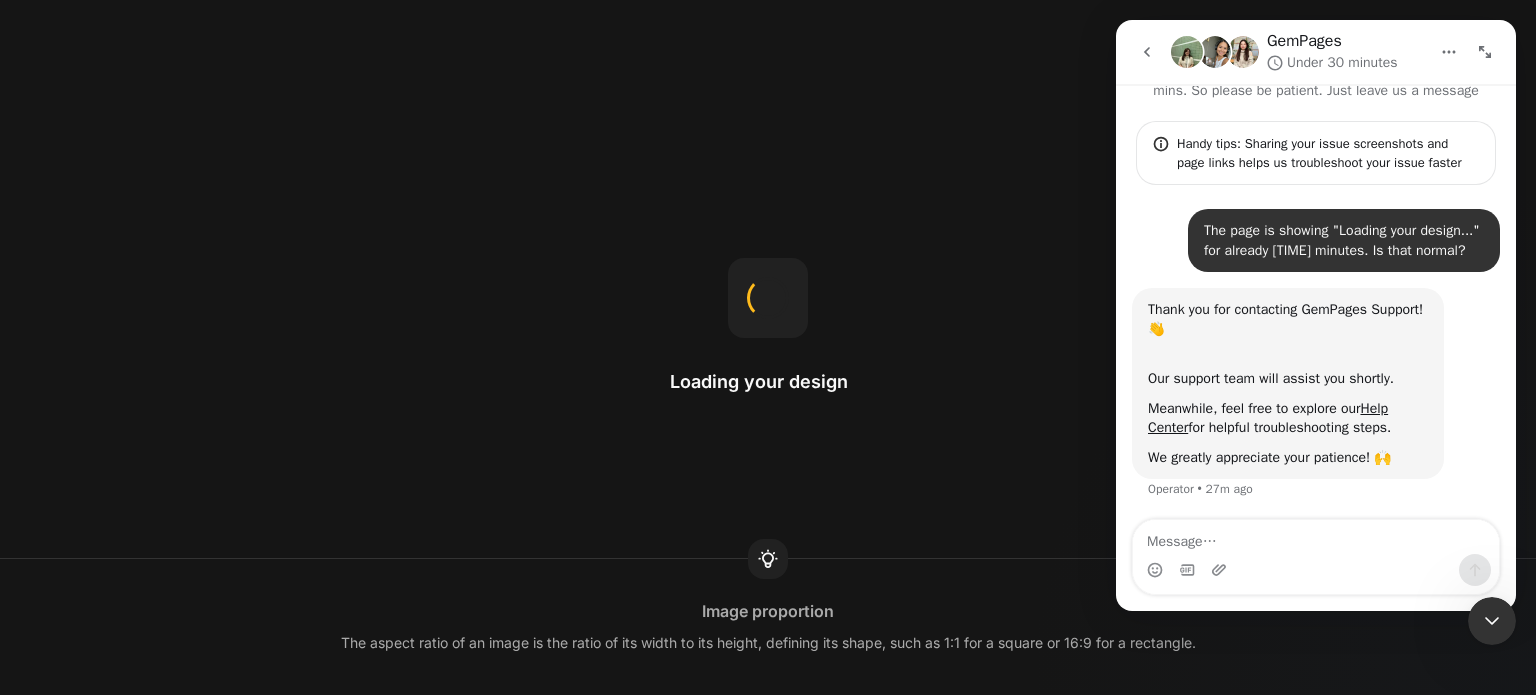 click on "Loading your design Image proportion The aspect ratio of an image is the ratio of its width to its height, defining its shape, such as 1:1 for a square or 16:9 for a rectangle." at bounding box center (768, 347) 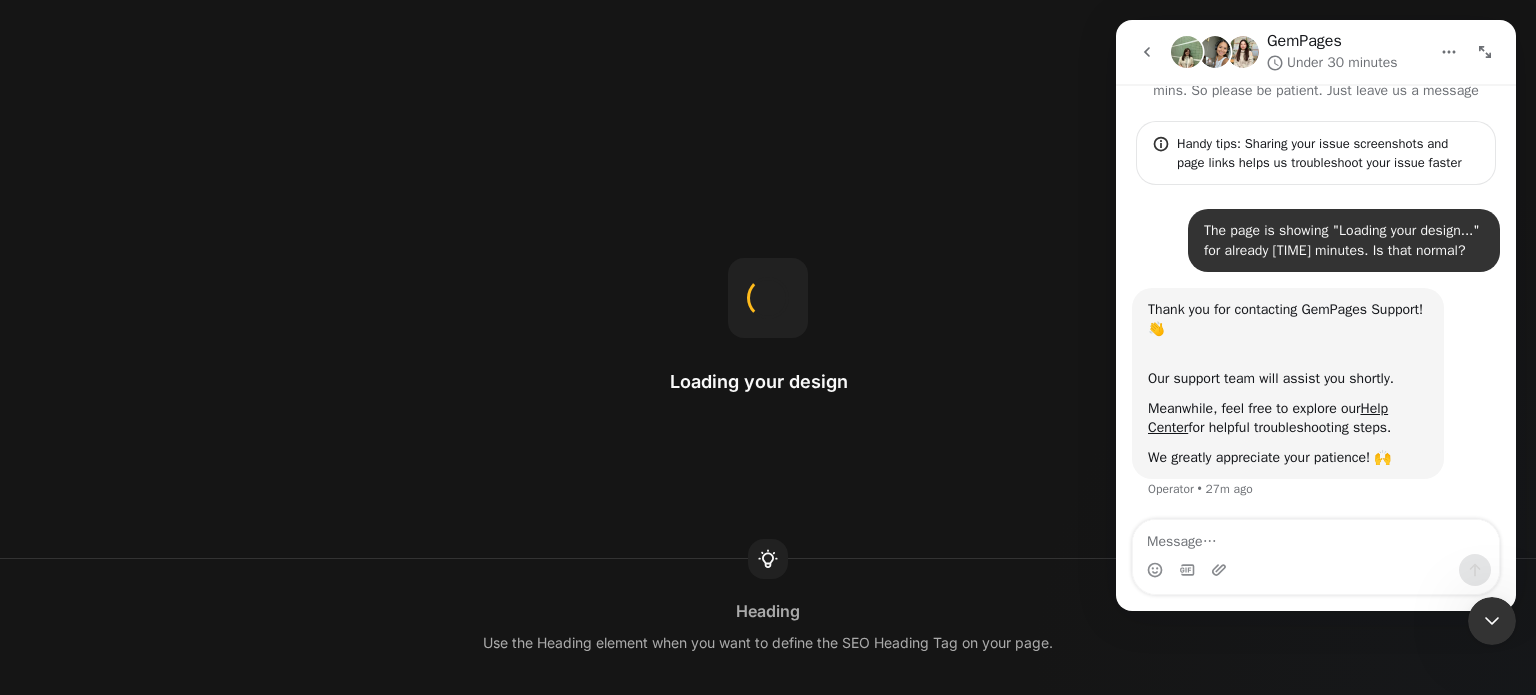 click on "Loading your design Heading Use the Heading element when you want to define the SEO Heading Tag on your page." at bounding box center (768, 347) 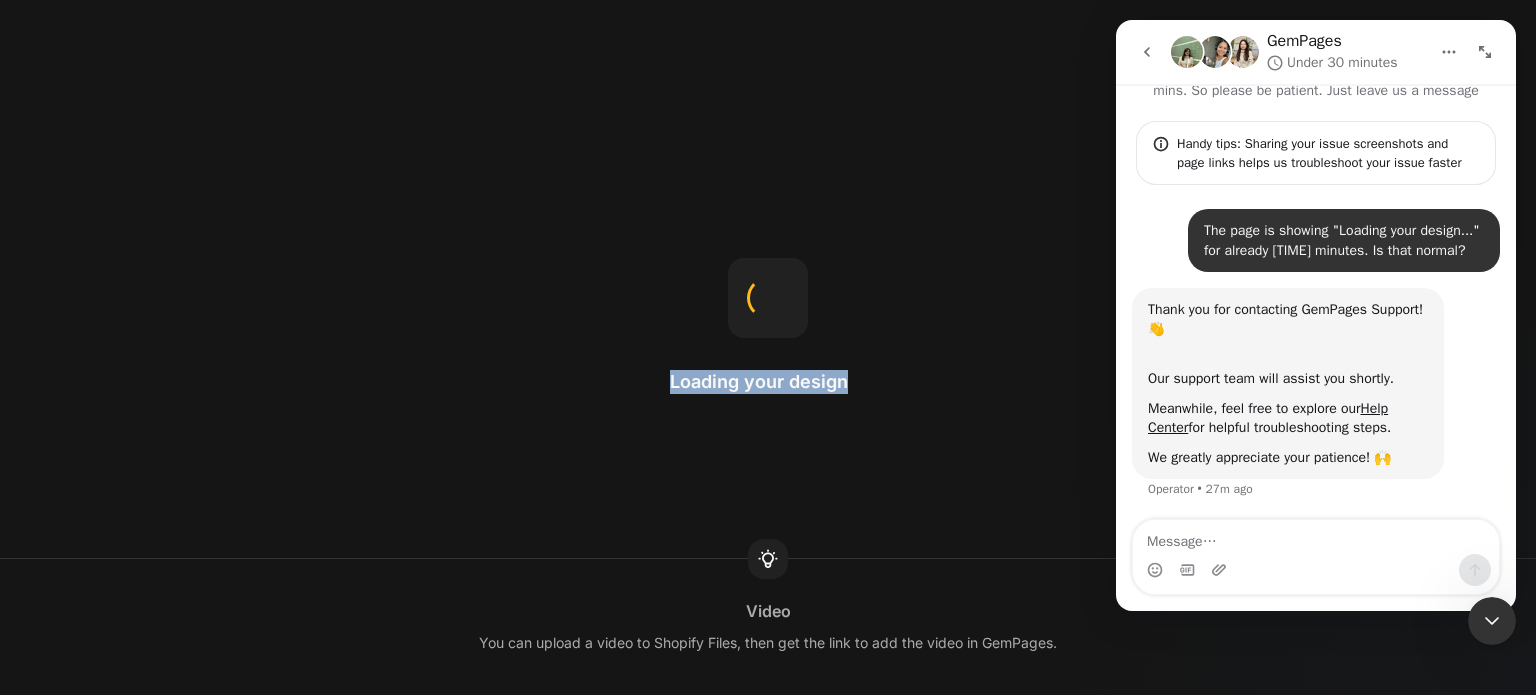 click on "Loading your design Video You can upload a video to Shopify Files, then get the link to add the video in GemPages." at bounding box center [768, 347] 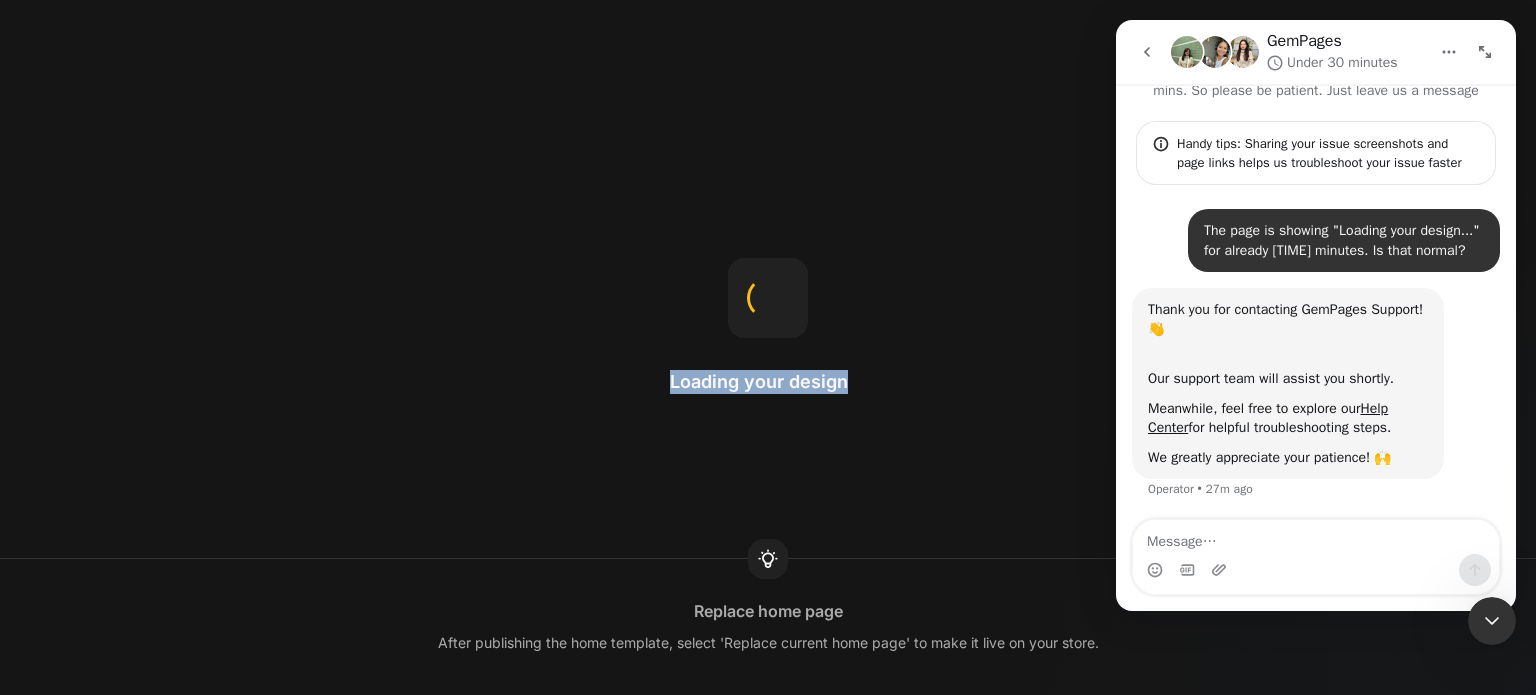 click on "Loading your design Replace home page After publishing the home template, select 'Replace current home page' to make it live on your store." at bounding box center (768, 347) 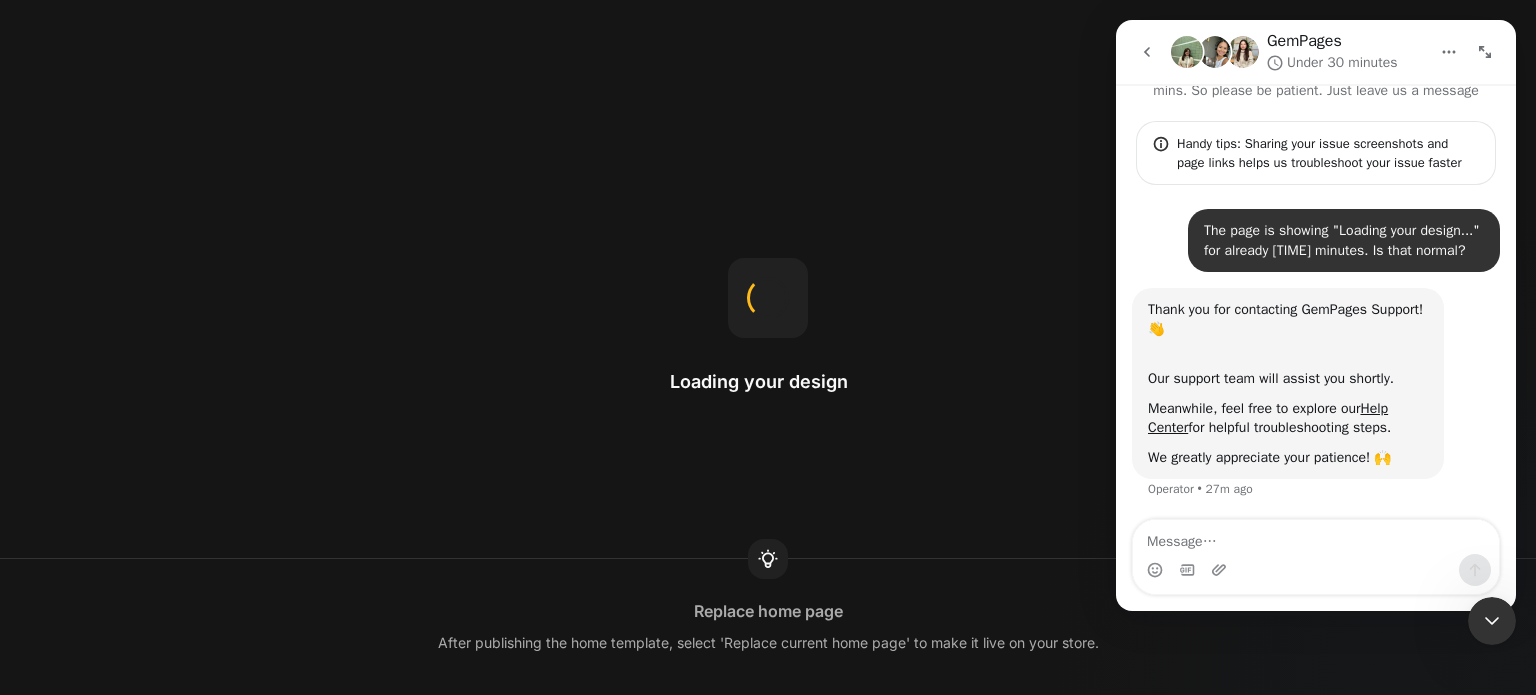 click on "Loading your design Replace home page After publishing the home template, select 'Replace current home page' to make it live on your store." at bounding box center (768, 347) 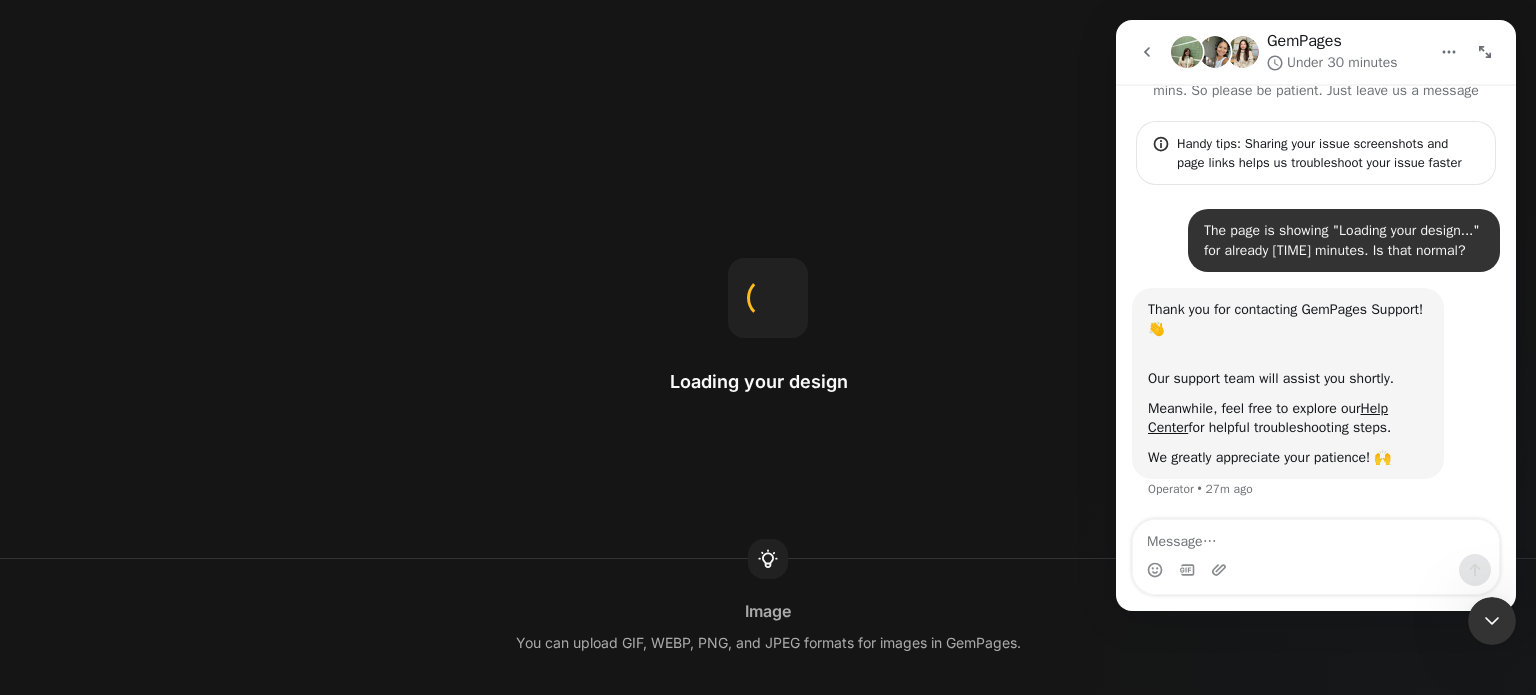 click on "Loading your design Image You can upload GIF, WEBP, PNG, and JPEG formats for images in GemPages." at bounding box center [768, 347] 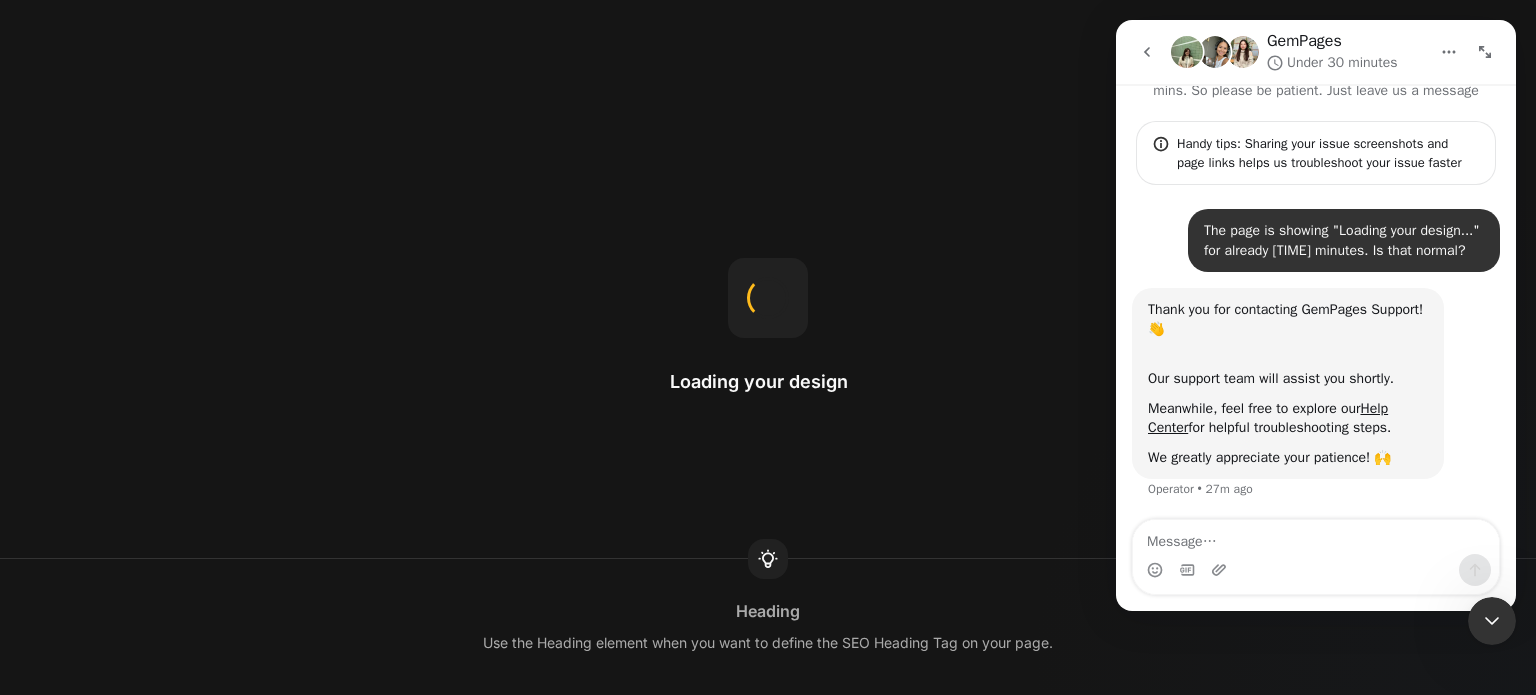 click on "Loading your design Heading Use the Heading element when you want to define the SEO Heading Tag on your page." at bounding box center [768, 347] 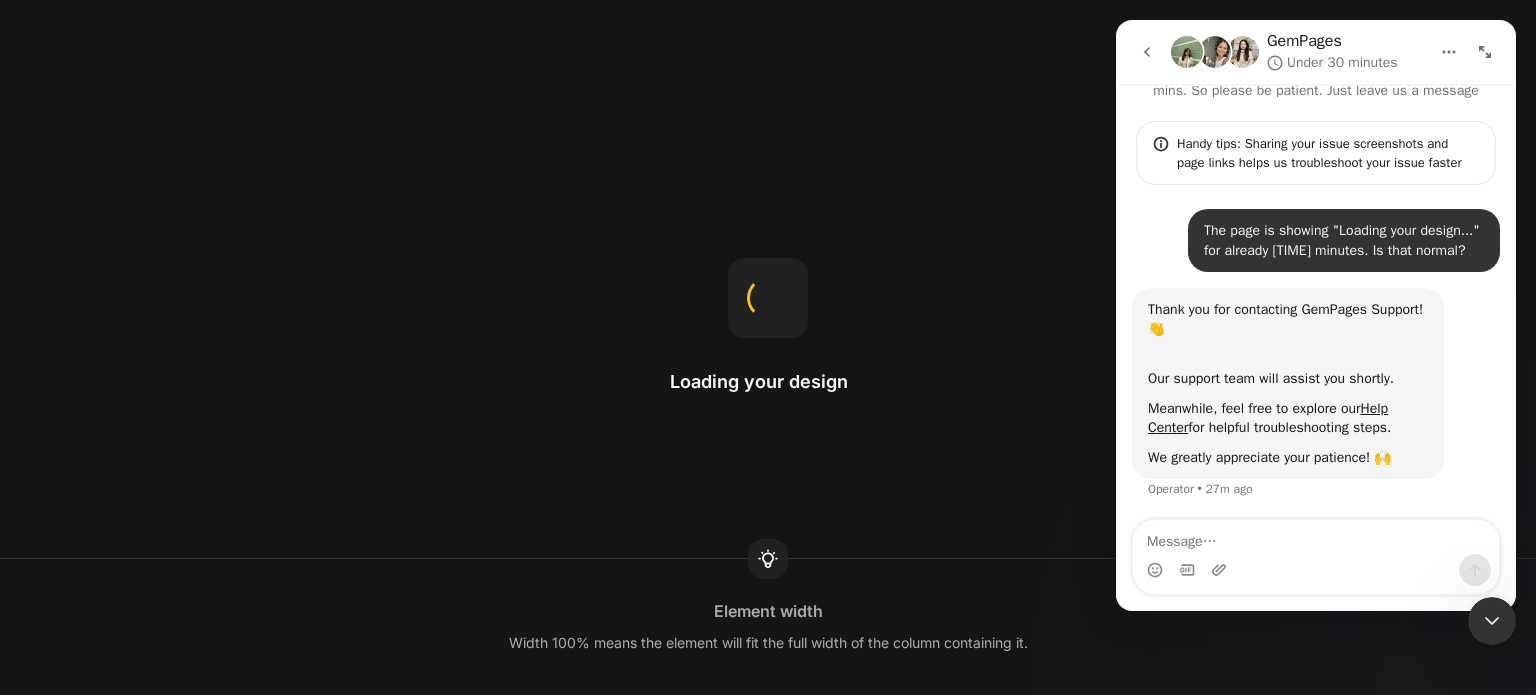 click on "Loading your design Element width Width 100% means the element will fit the full width of the column containing it." at bounding box center [768, 347] 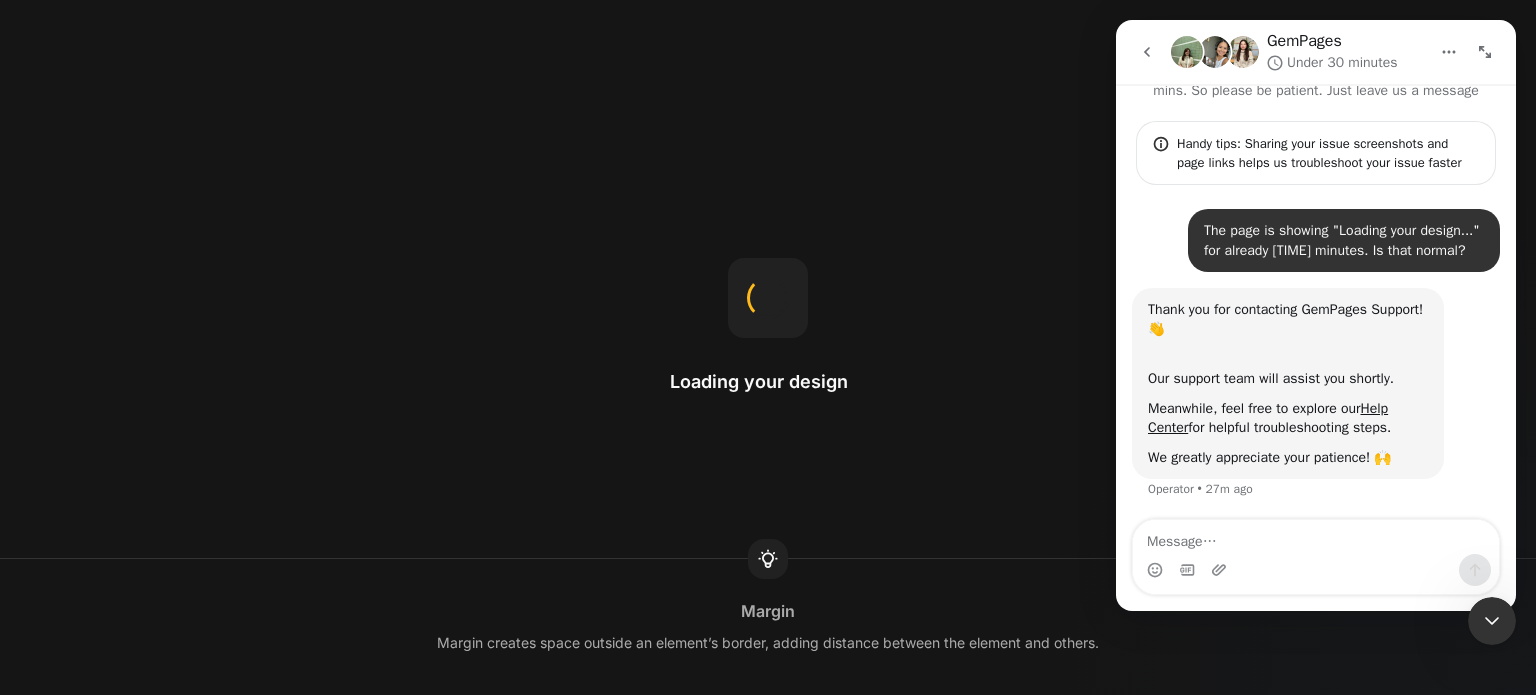 click on "Loading your design Margin Margin creates space outside an element’s border, adding distance between the element and others." at bounding box center (768, 347) 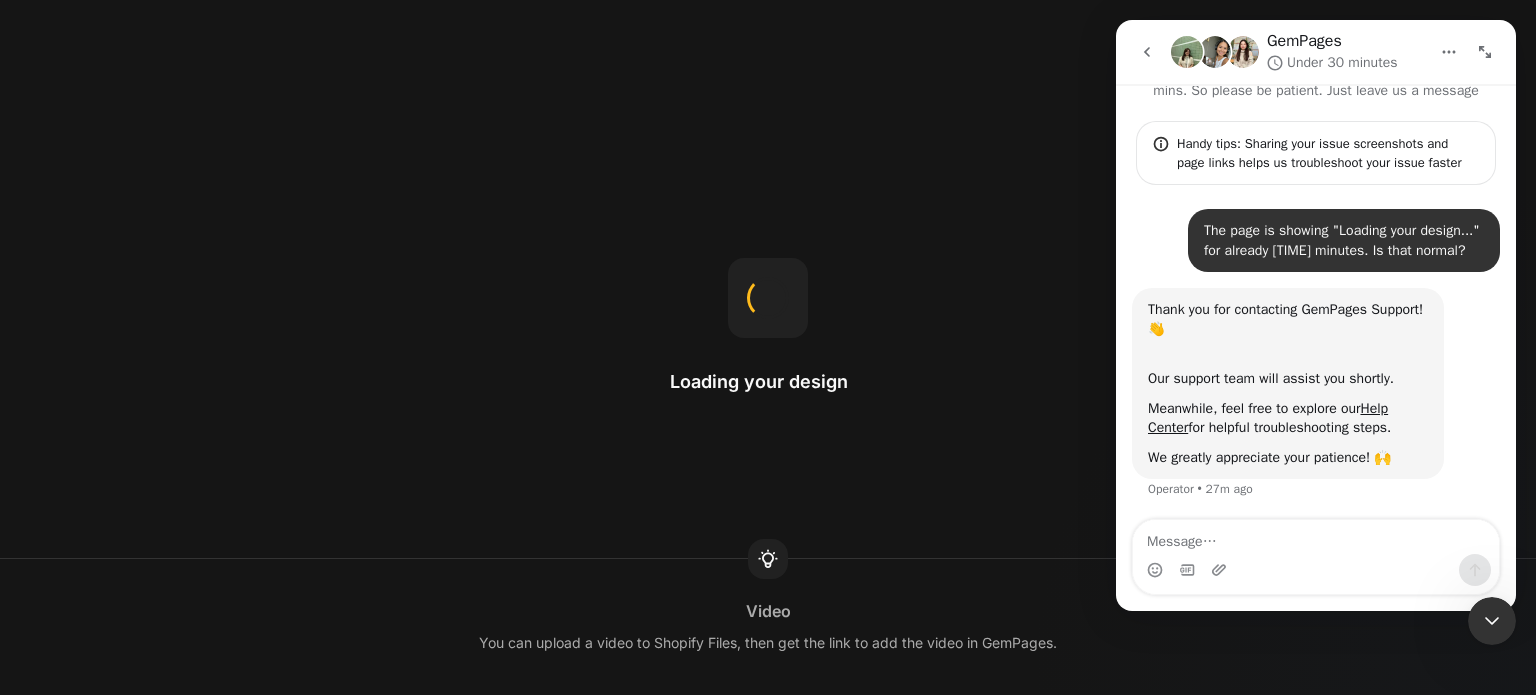 click on "Loading your design Video You can upload a video to Shopify Files, then get the link to add the video in GemPages." at bounding box center (768, 347) 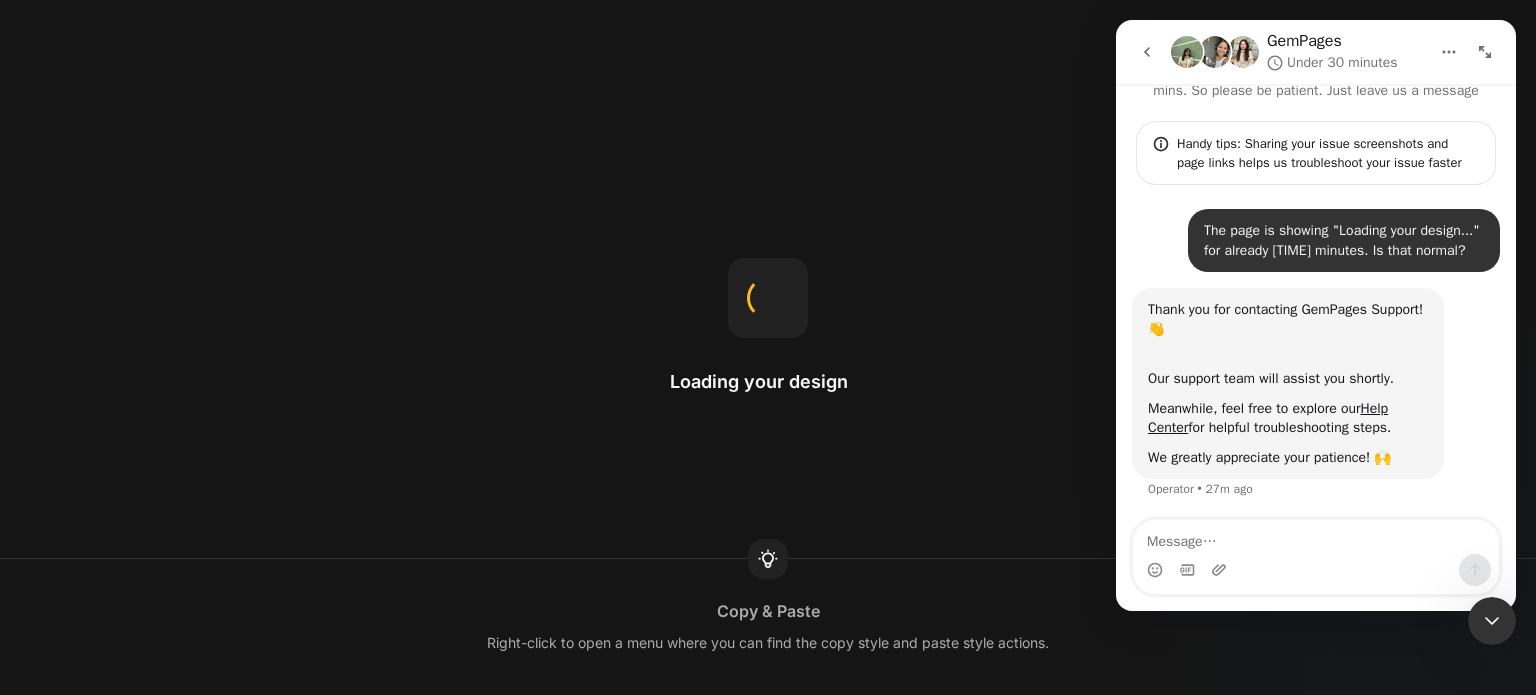 click on "Loading your design Copy & Paste Right-click to open a menu where you can find the copy style and paste style actions." at bounding box center (768, 347) 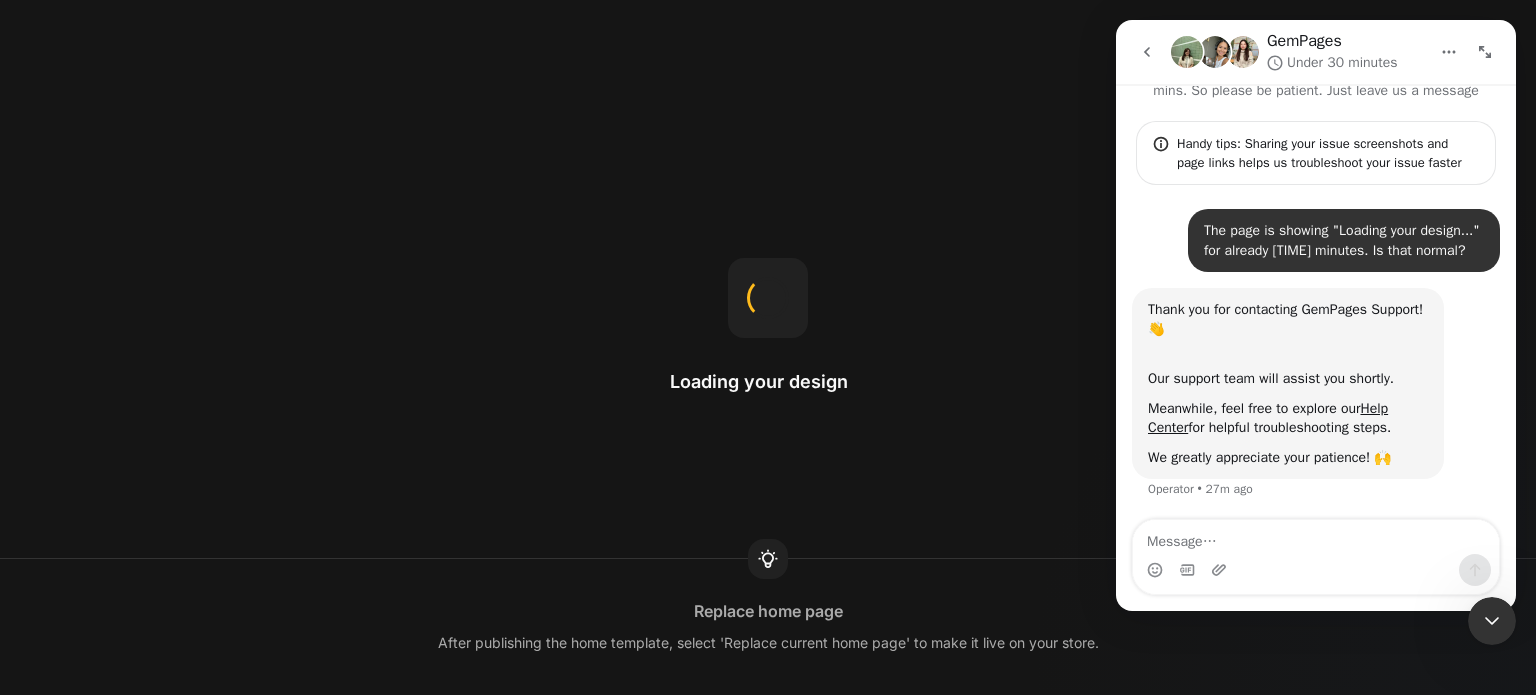 click on "Loading your design Replace home page After publishing the home template, select 'Replace current home page' to make it live on your store." at bounding box center (768, 347) 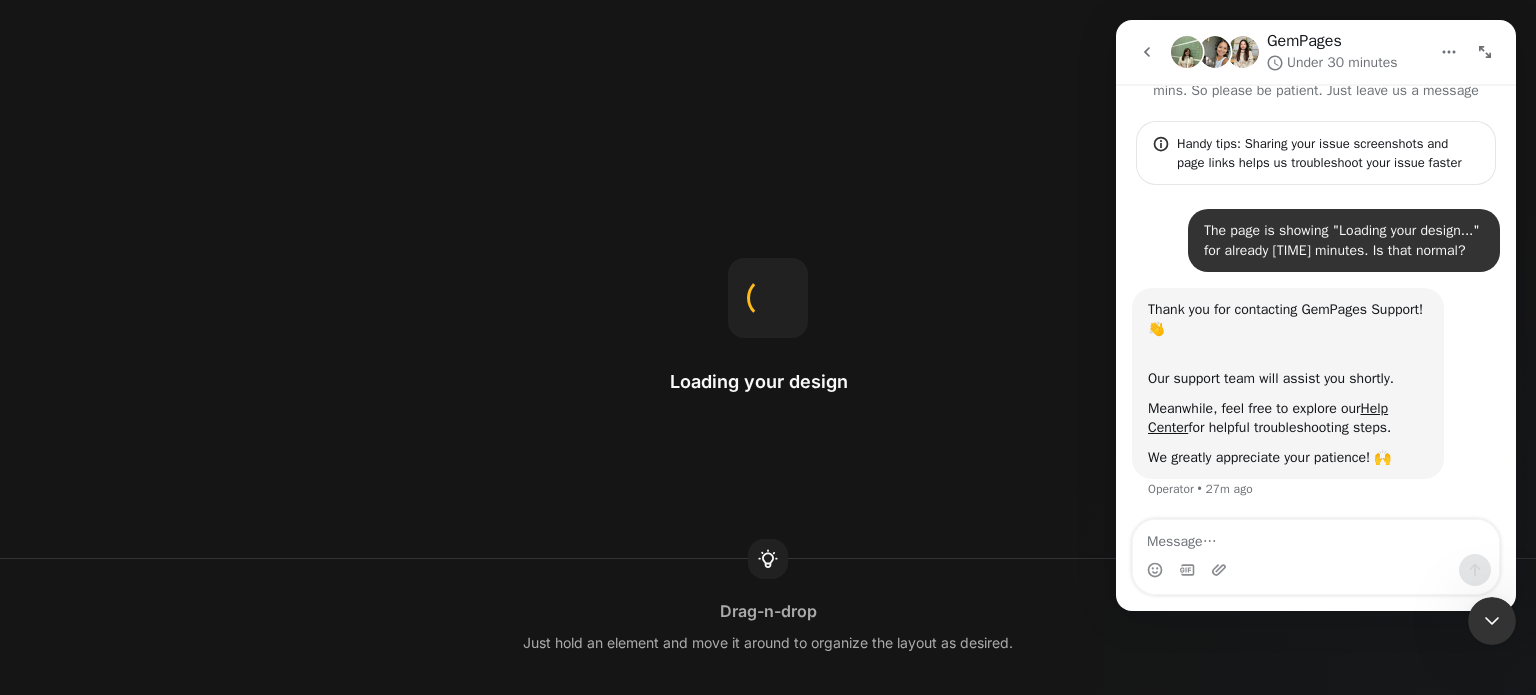 click on "Loading your design Drag-n-drop Just hold an element and move it around to organize the layout as desired." at bounding box center (768, 347) 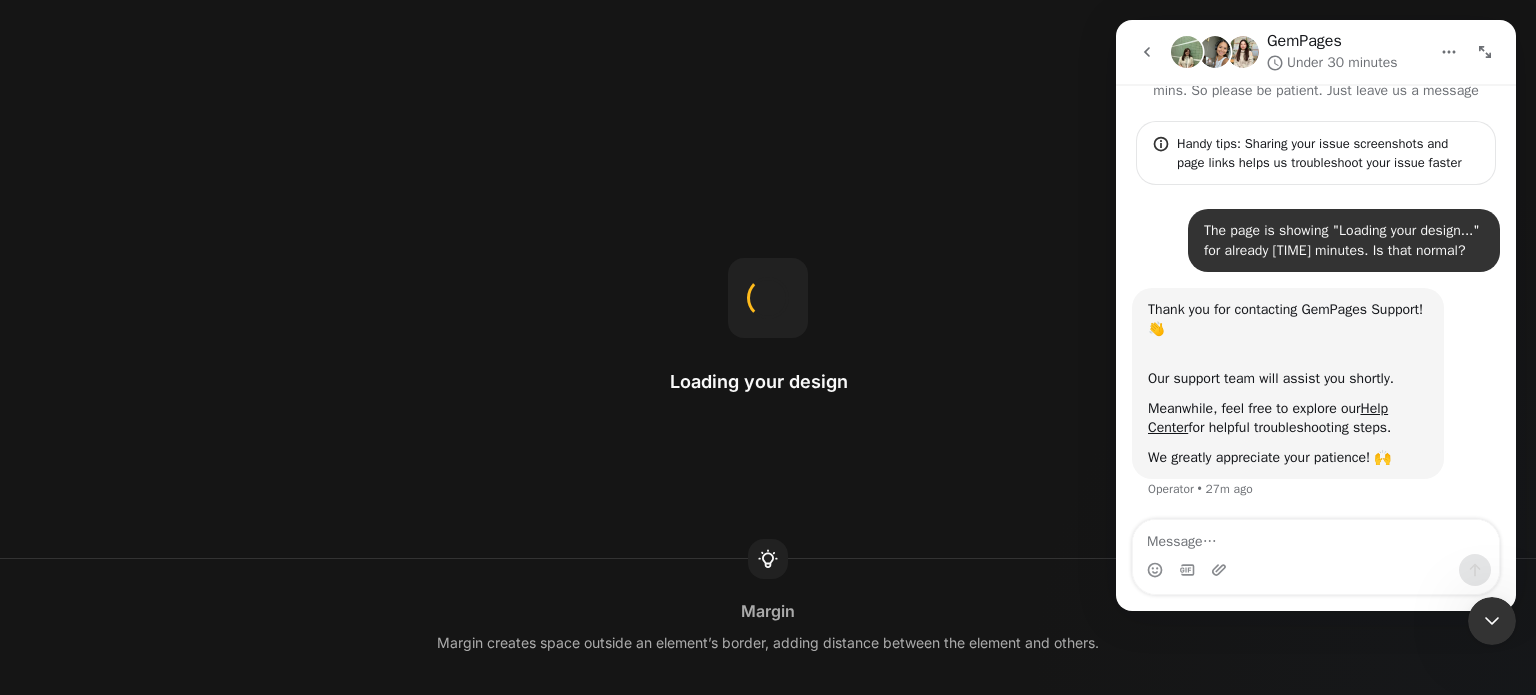 click on "Loading your design Margin Margin creates space outside an element’s border, adding distance between the element and others." at bounding box center (768, 347) 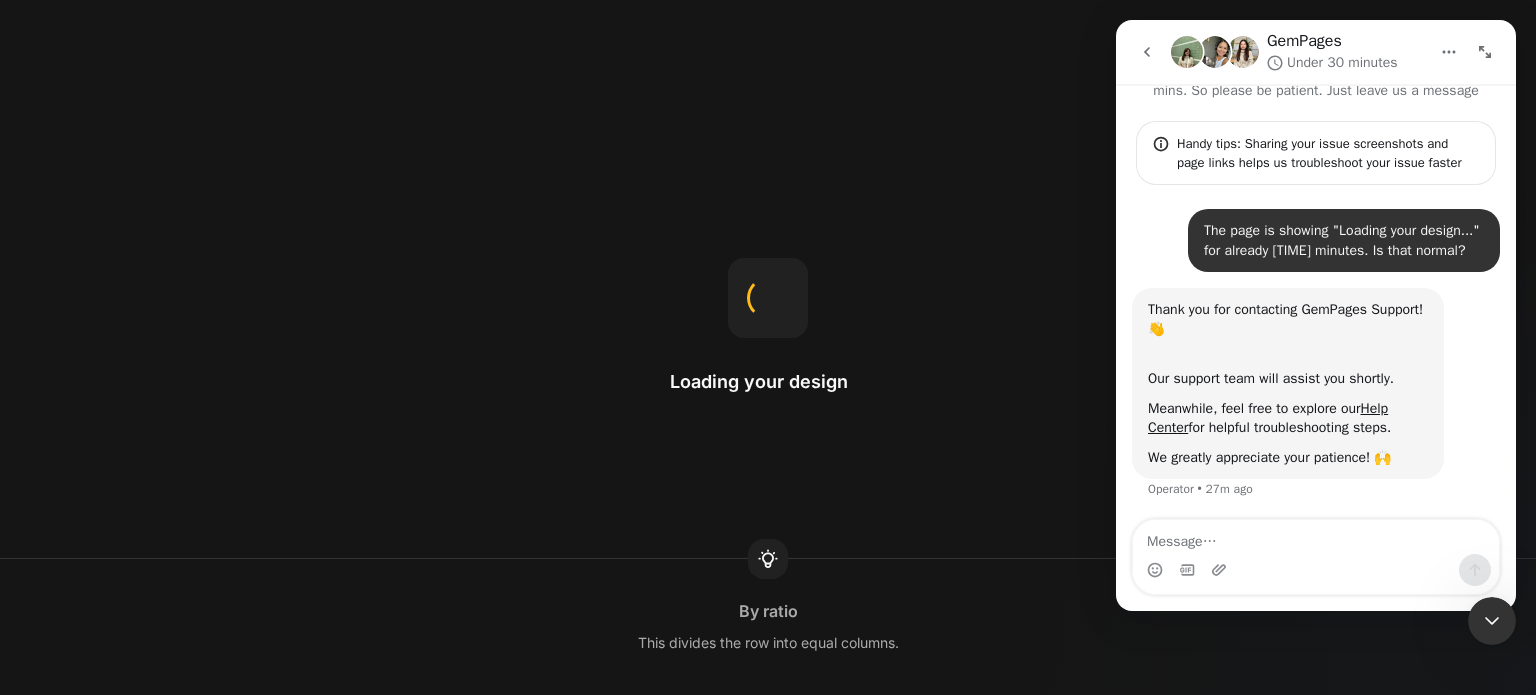 click on "Loading your design By ratio This divides the row into equal columns." at bounding box center [768, 347] 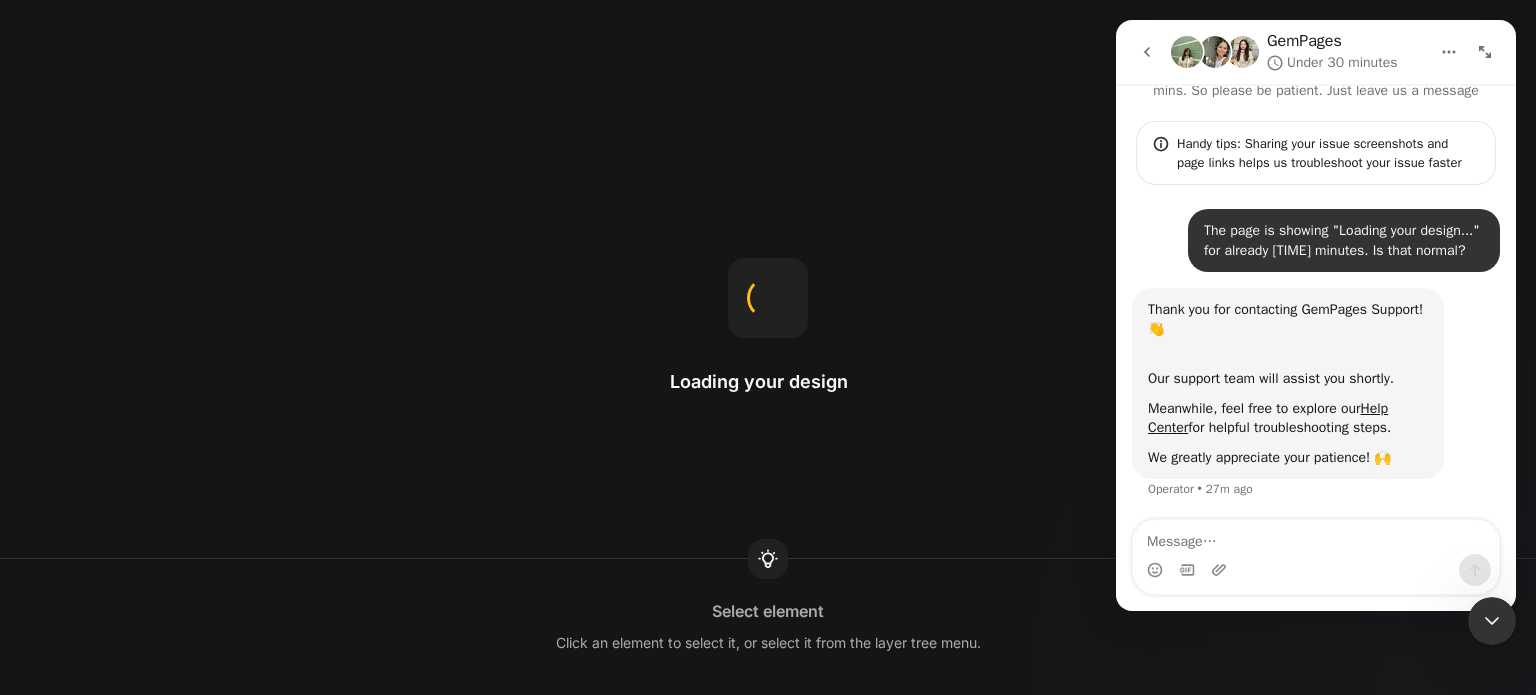 click on "Loading your design Select element Click an element to select it, or select it from the layer tree menu." at bounding box center [768, 347] 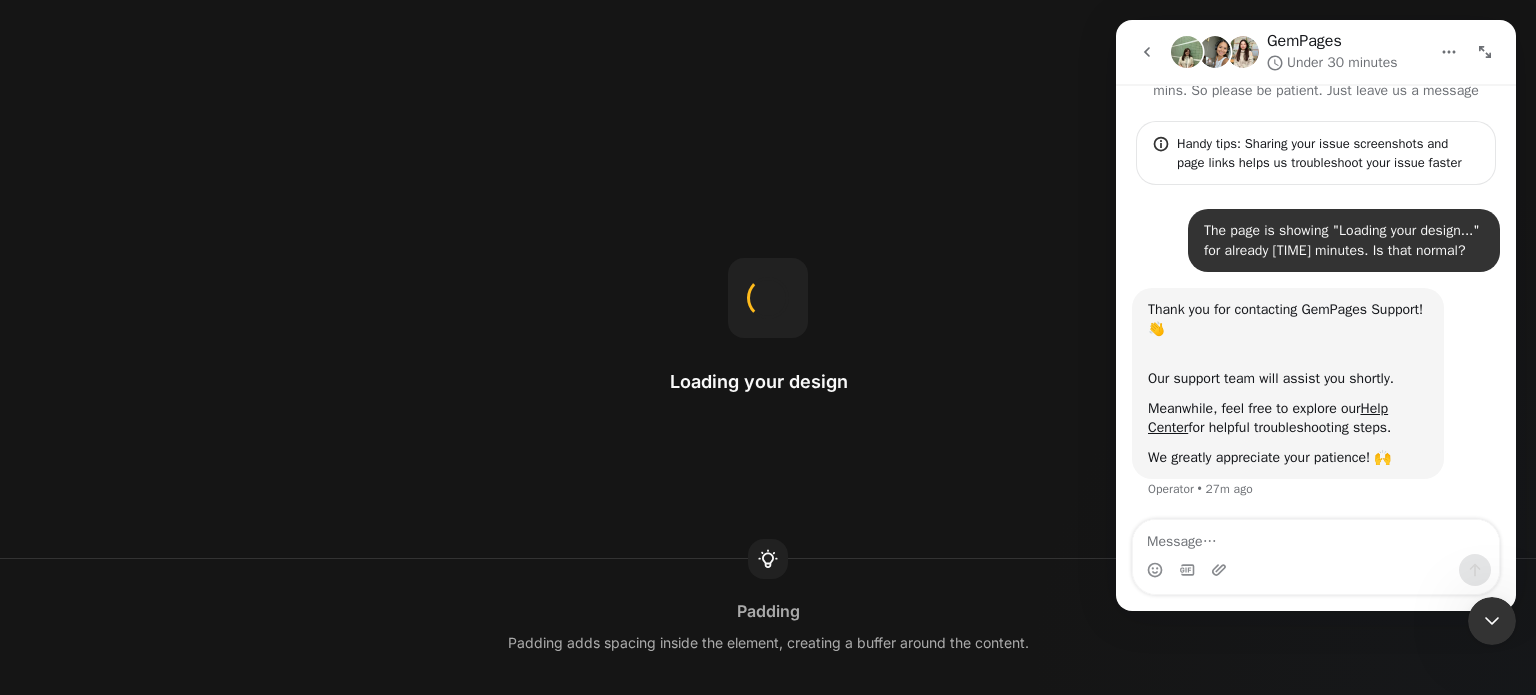 click on "Loading your design Padding Padding adds spacing inside the element, creating a buffer around the content." at bounding box center (768, 347) 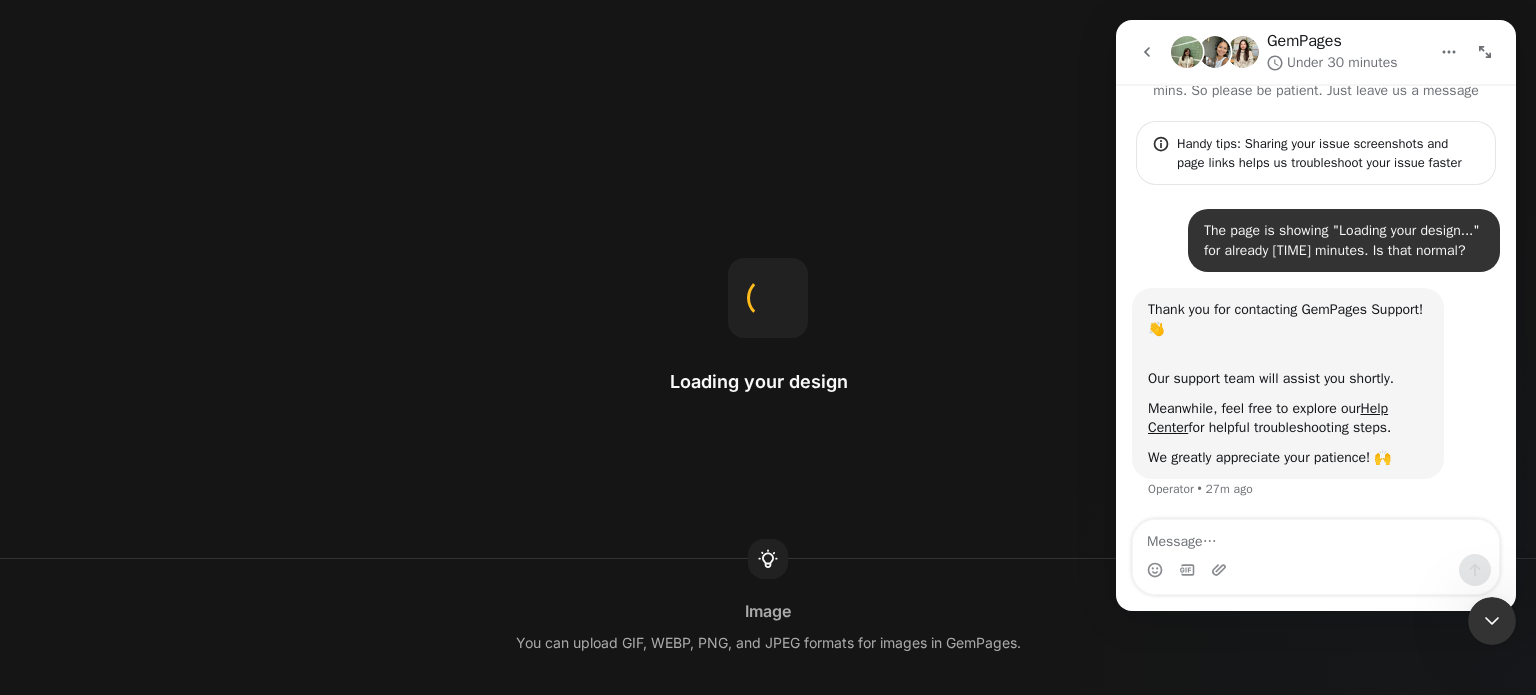 click on "Loading your design Image You can upload GIF, WEBP, PNG, and JPEG formats for images in GemPages." at bounding box center (768, 347) 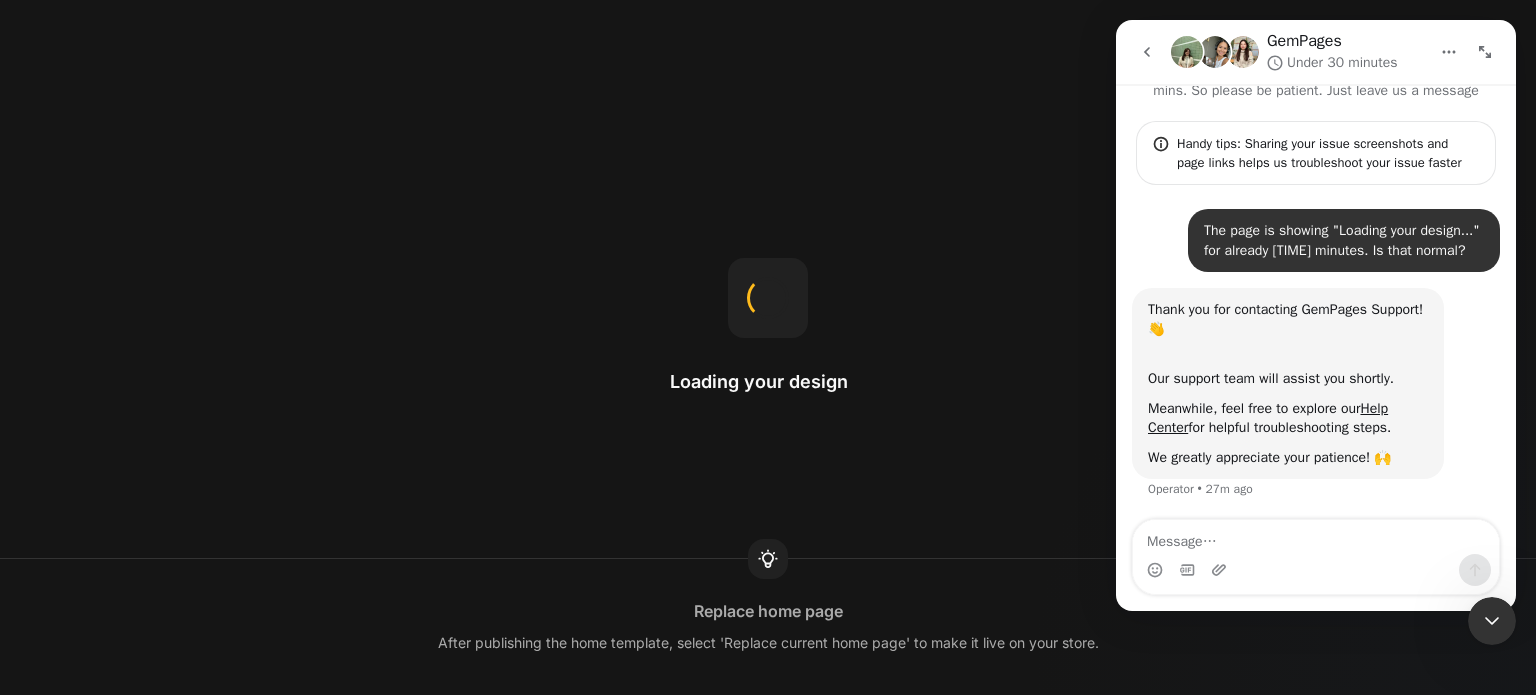 click on "Loading your design Replace home page After publishing the home template, select 'Replace current home page' to make it live on your store." at bounding box center [768, 347] 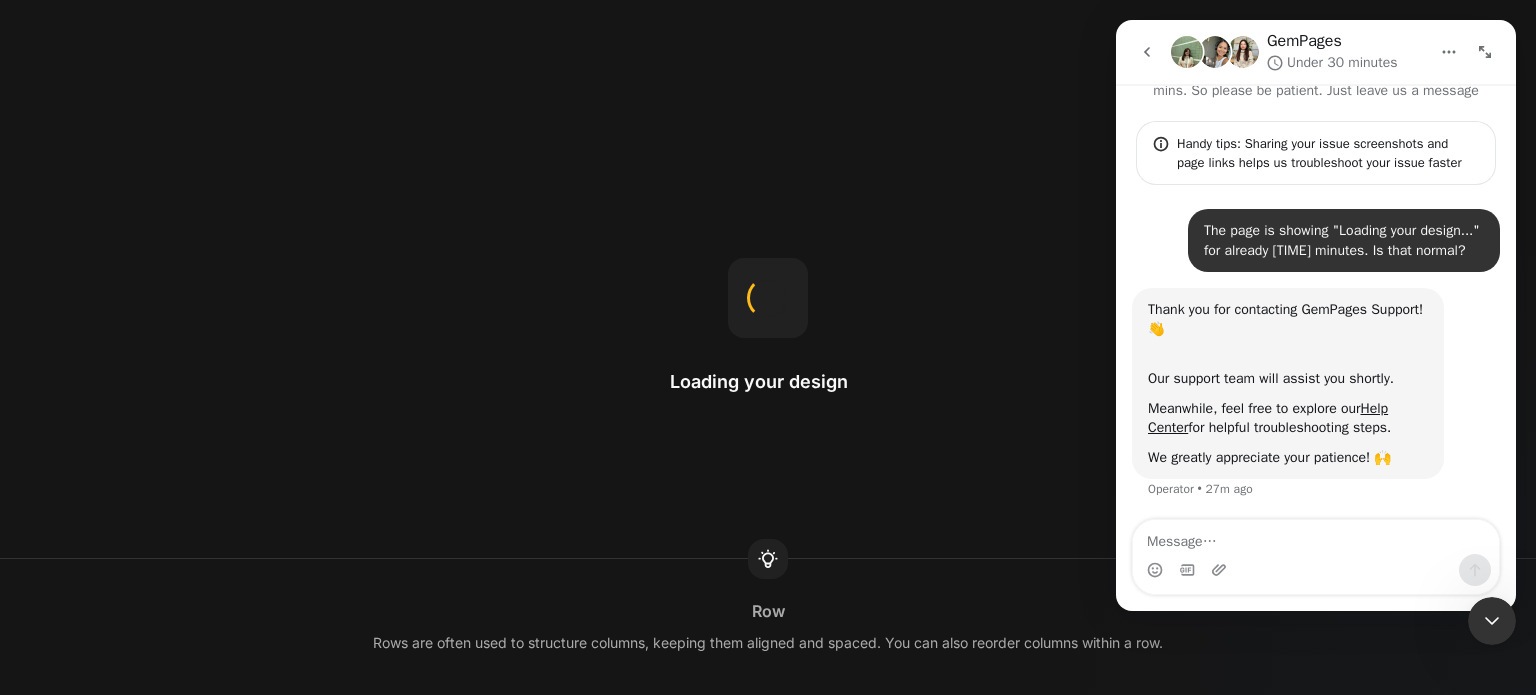 click on "Loading your design Row Rows are often used to structure columns, keeping them aligned and spaced. You can also reorder columns within a row." at bounding box center (768, 347) 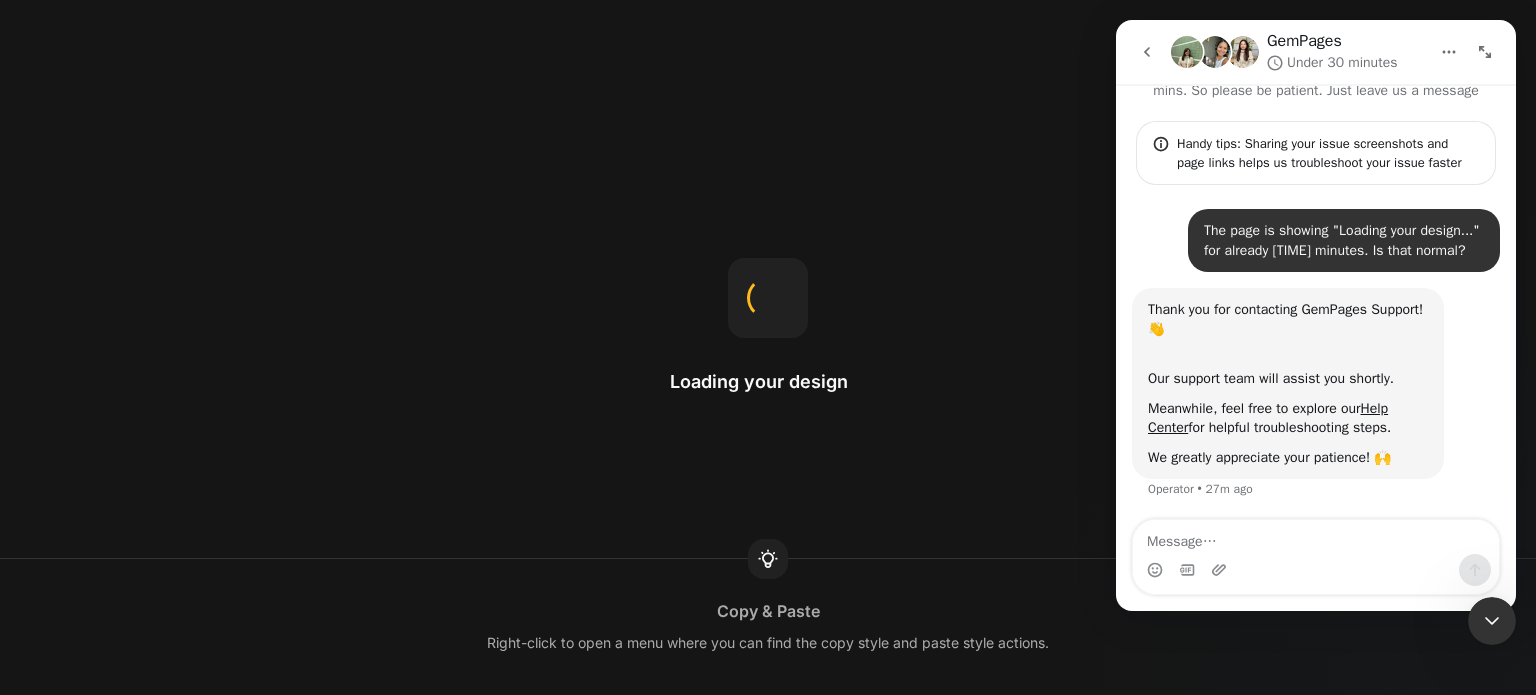 click on "Loading your design Copy & Paste Right-click to open a menu where you can find the copy style and paste style actions." at bounding box center (768, 347) 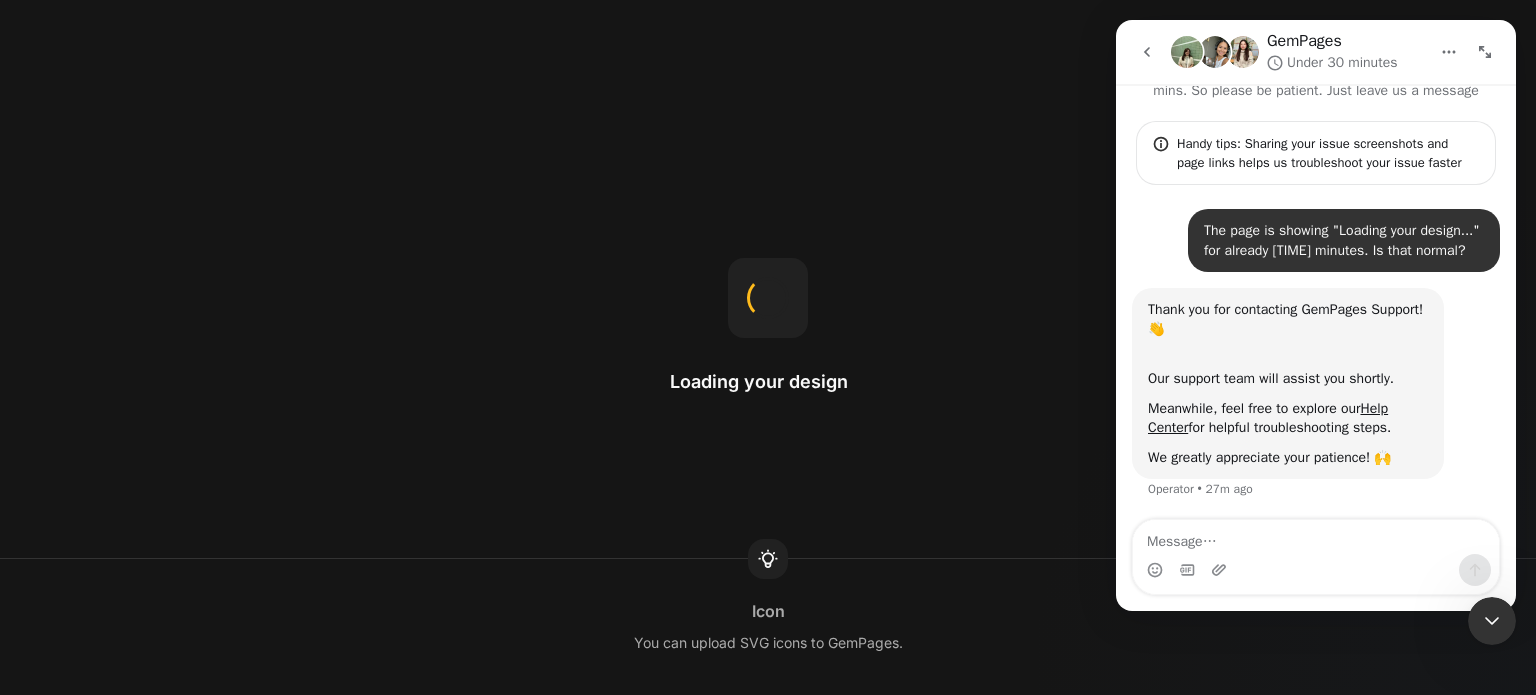 click on "Loading your design Icon You can upload SVG icons to GemPages." at bounding box center [768, 347] 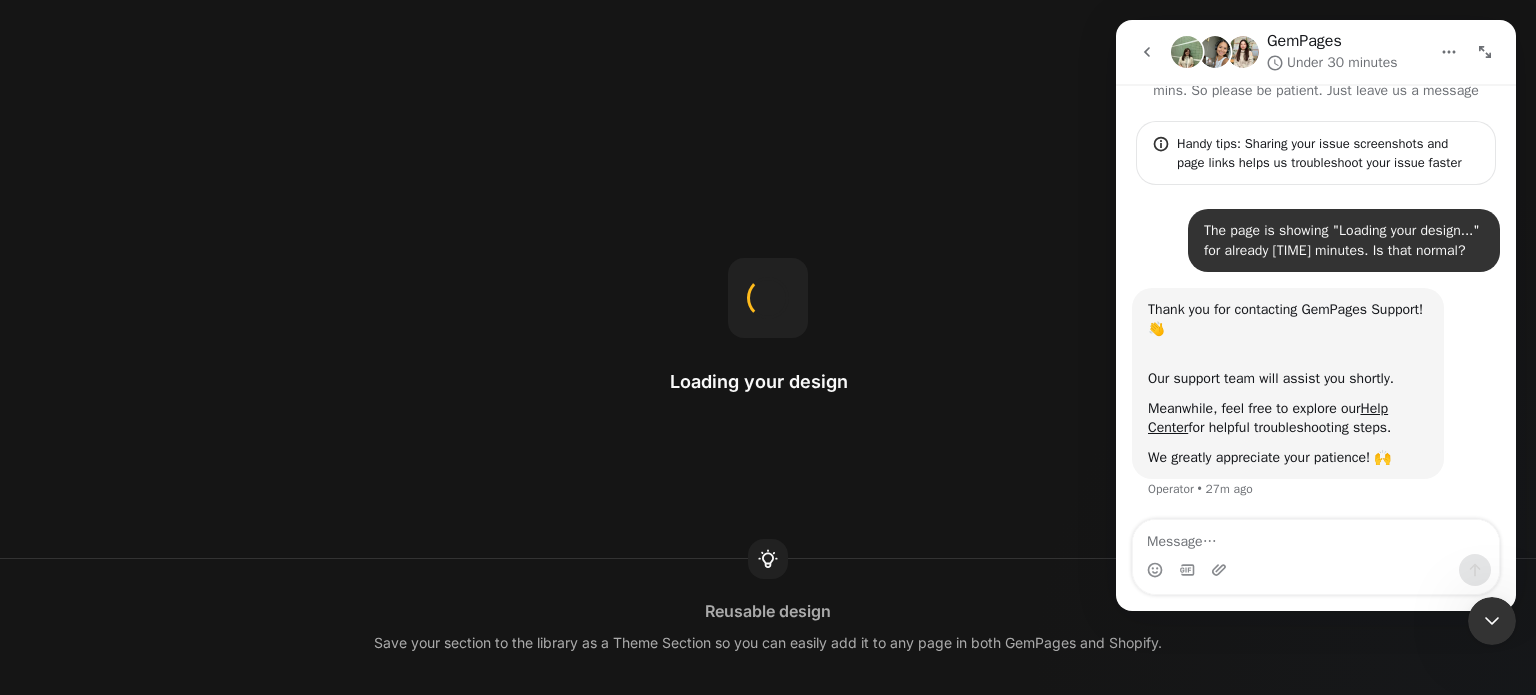 click on "Loading your design Reusable design Save your section to the library as a Theme Section so you can easily add it to any page in both GemPages and Shopify." at bounding box center [768, 347] 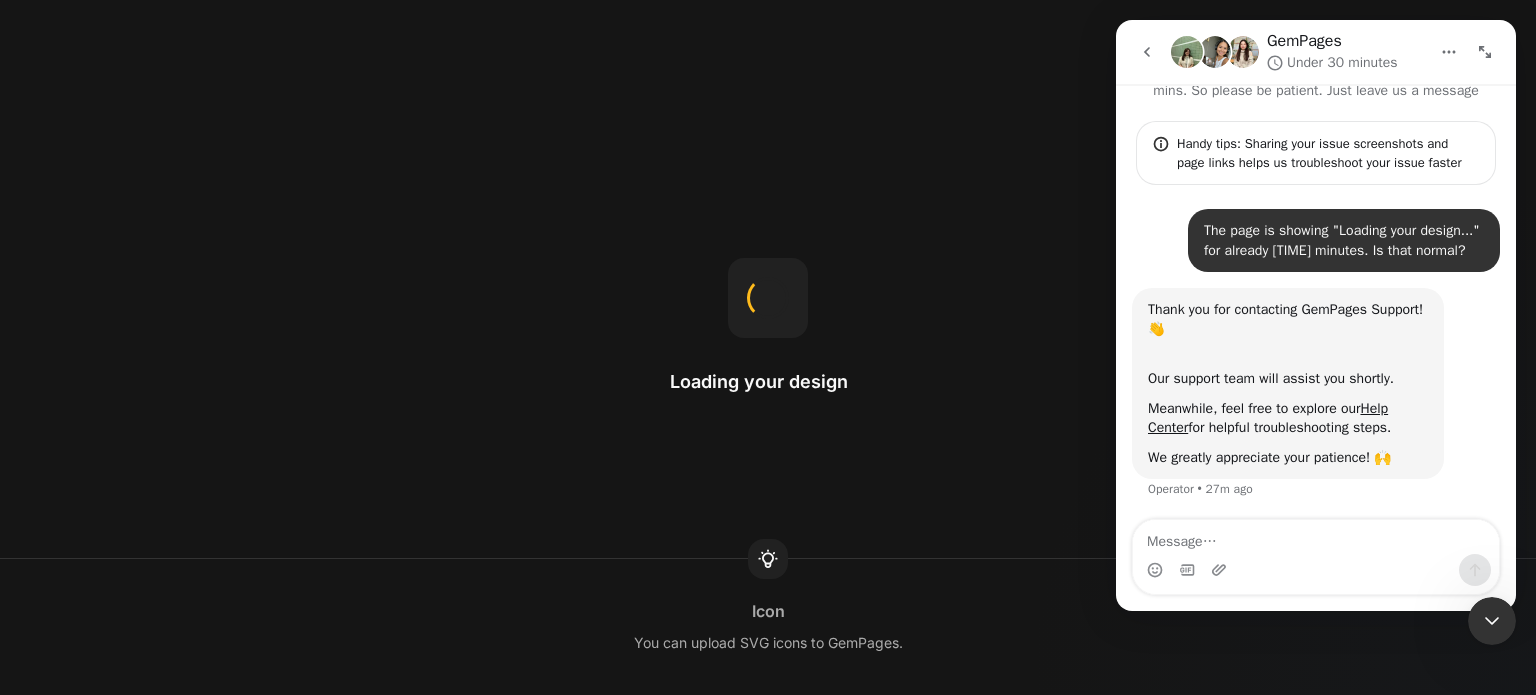 click on "Loading your design Icon You can upload SVG icons to GemPages." at bounding box center (768, 347) 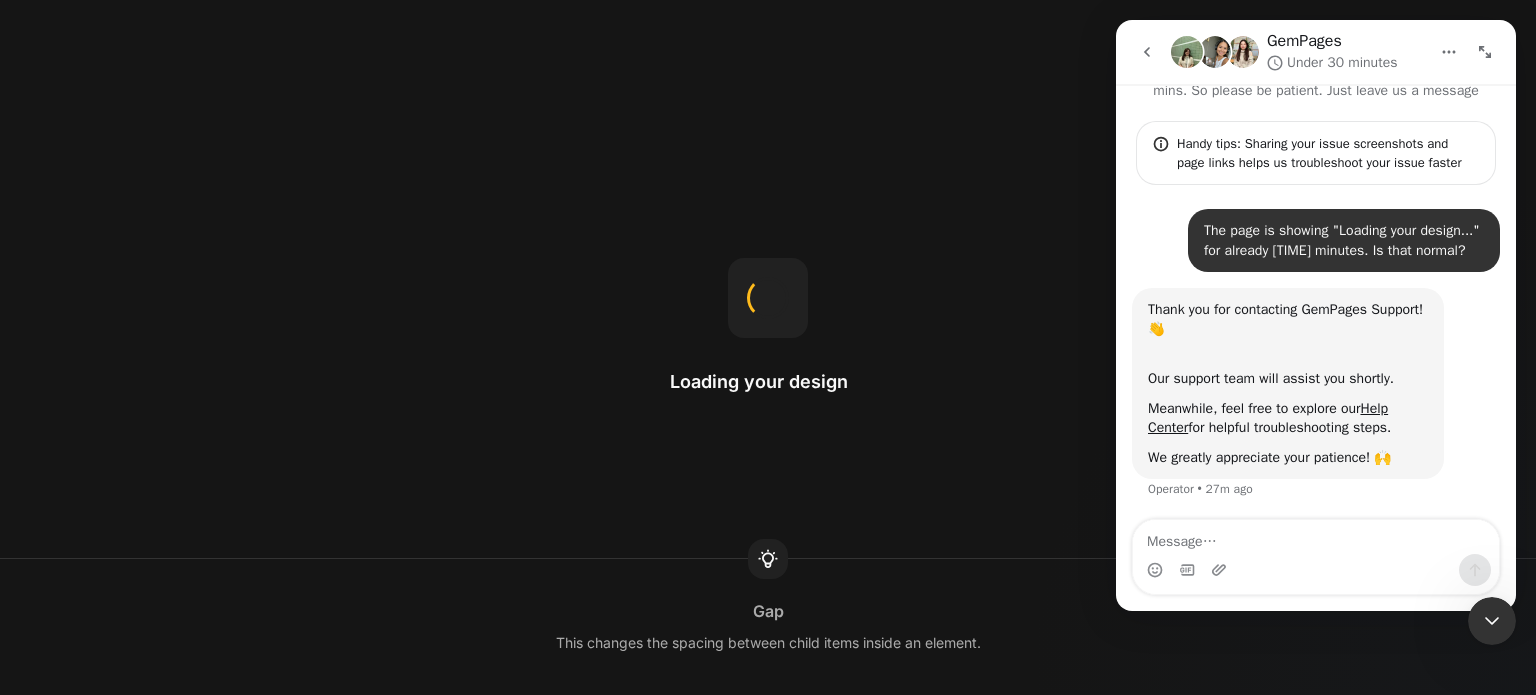click on "Loading your design Gap This changes the spacing between child items inside an element." at bounding box center (768, 347) 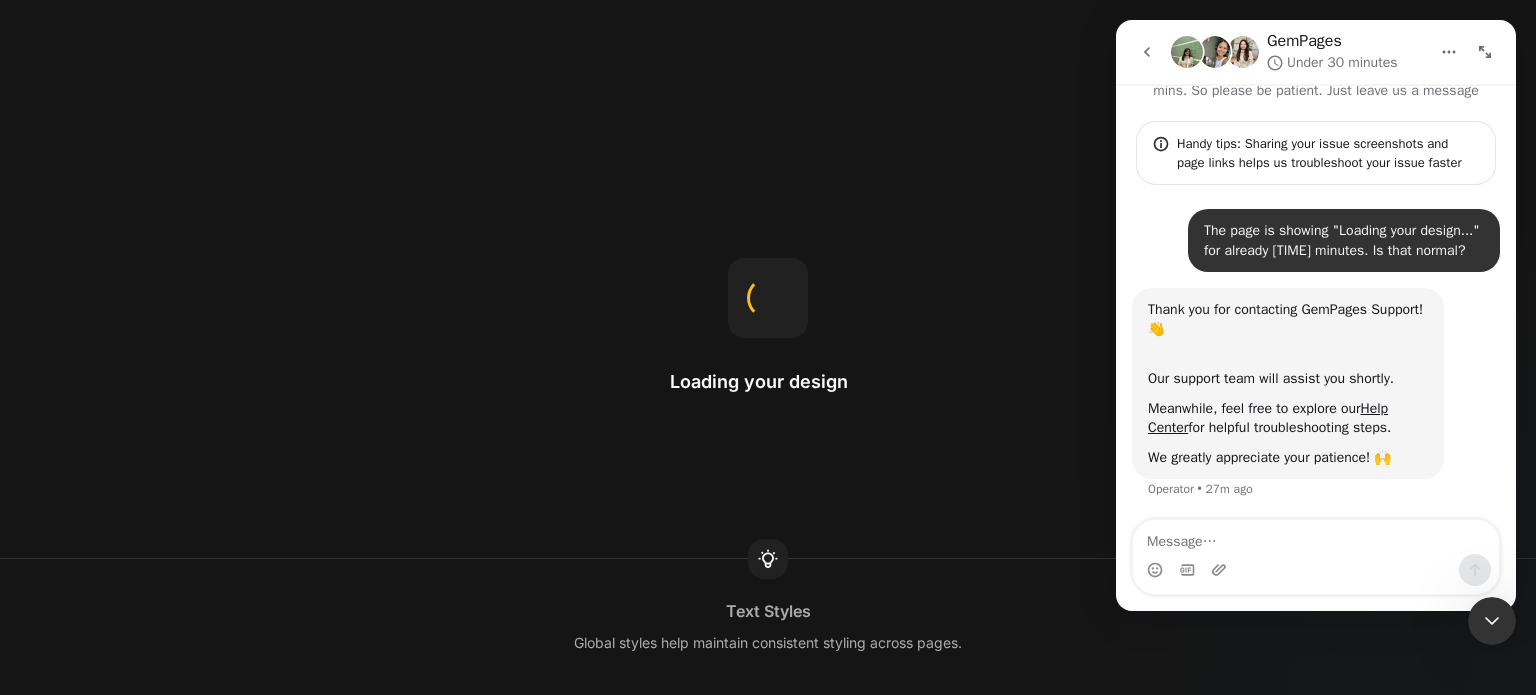 click on "Loading your design Text Styles Global styles help maintain consistent styling across pages." at bounding box center [768, 347] 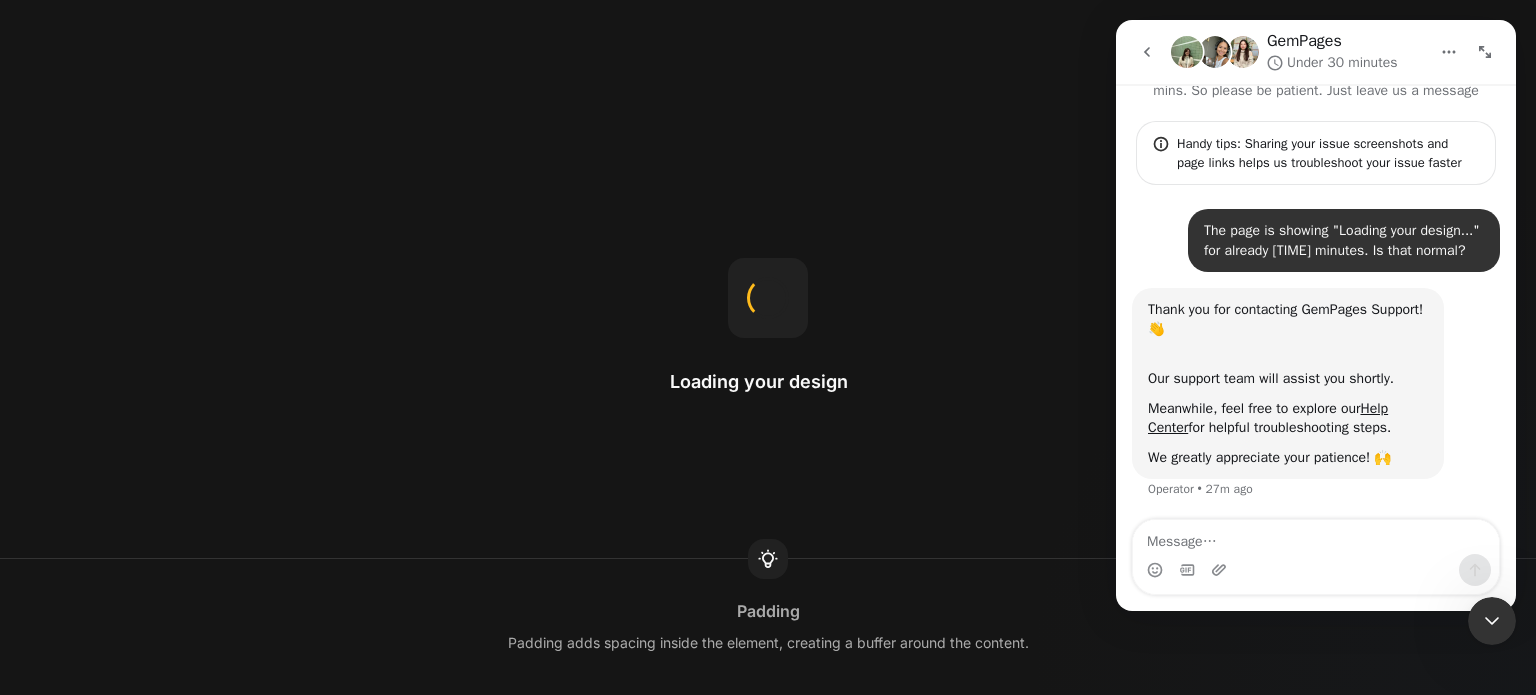 click on "Loading your design Padding Padding adds spacing inside the element, creating a buffer around the content." at bounding box center [768, 347] 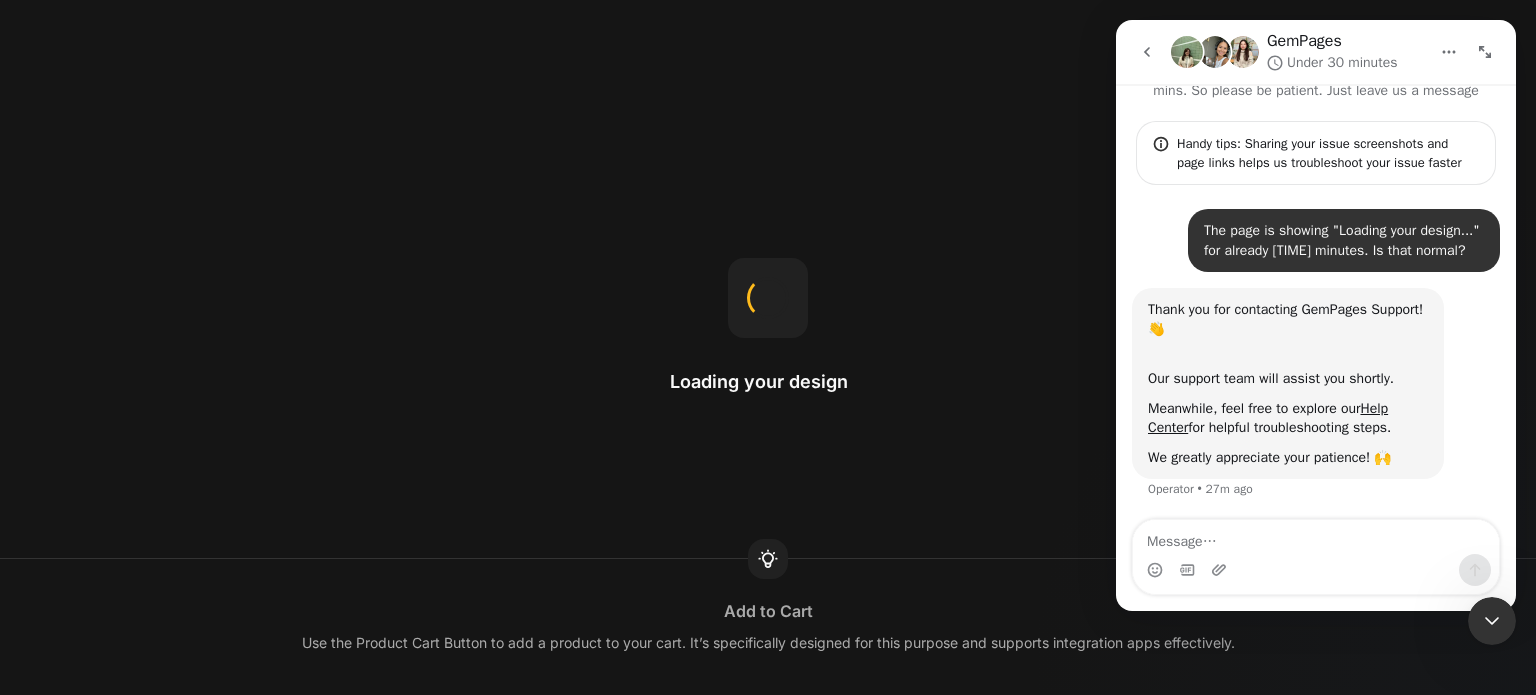 click on "Loading your design Add to Cart Use the Product Cart Button to add a product to your cart. It’s specifically designed for this purpose and supports integration apps effectively." at bounding box center (768, 347) 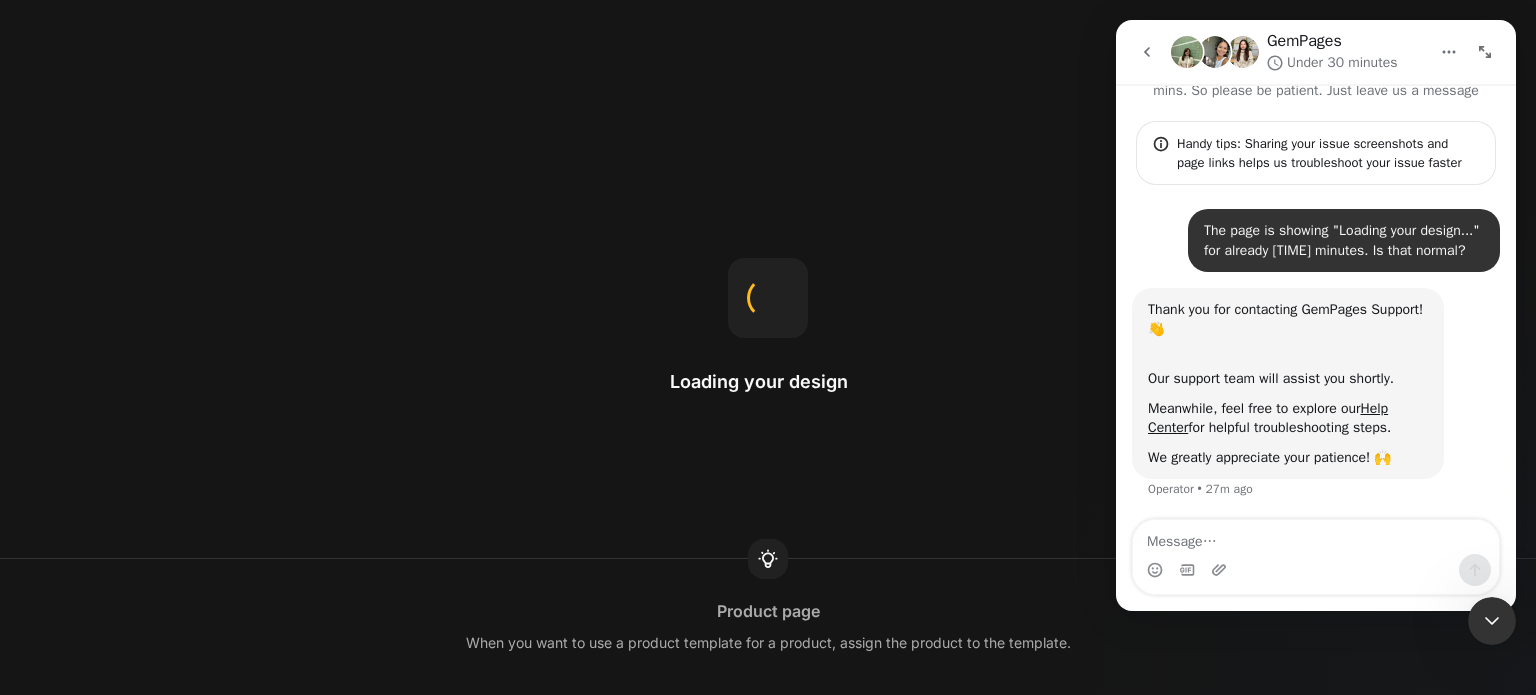 click on "Loading your design Product page When you want to use a product template for a product, assign the product to the template." at bounding box center (768, 347) 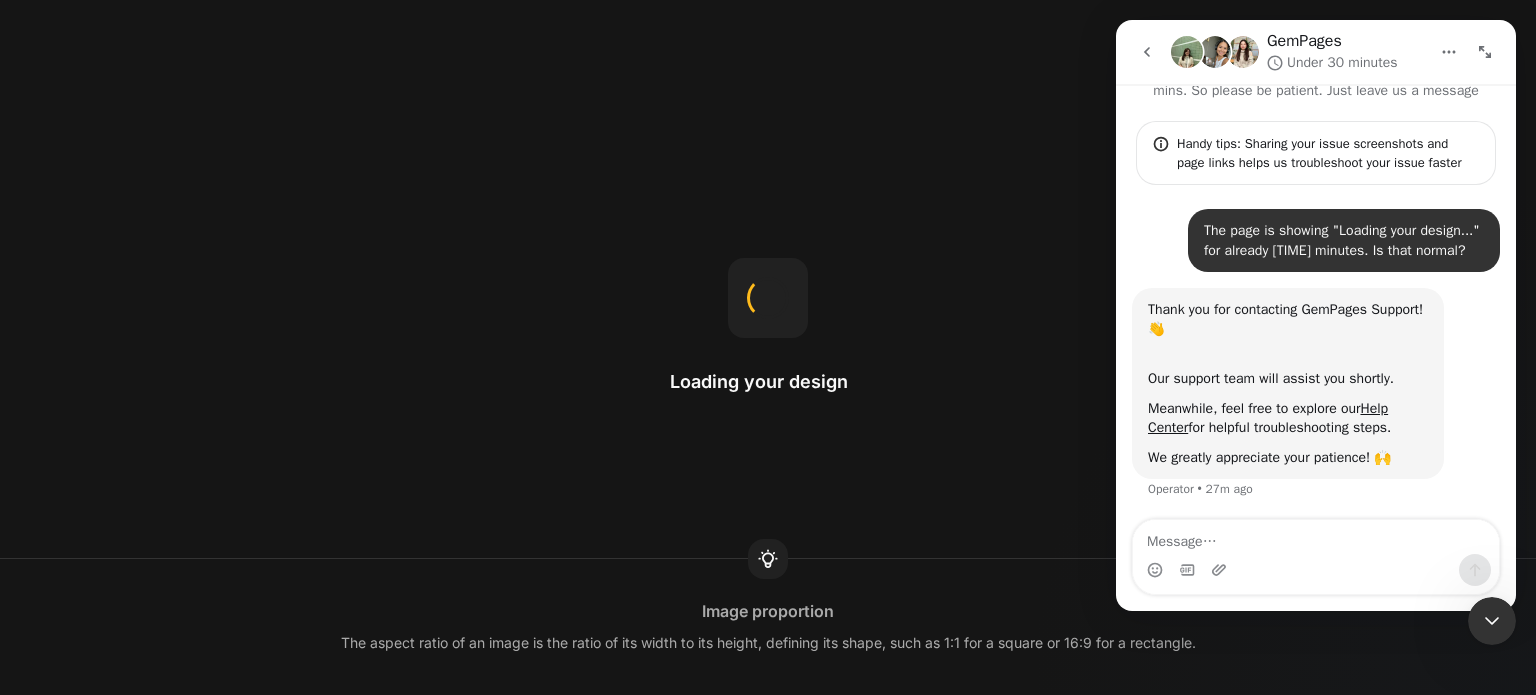click on "Loading your design Image proportion The aspect ratio of an image is the ratio of its width to its height, defining its shape, such as 1:1 for a square or 16:9 for a rectangle." at bounding box center [768, 347] 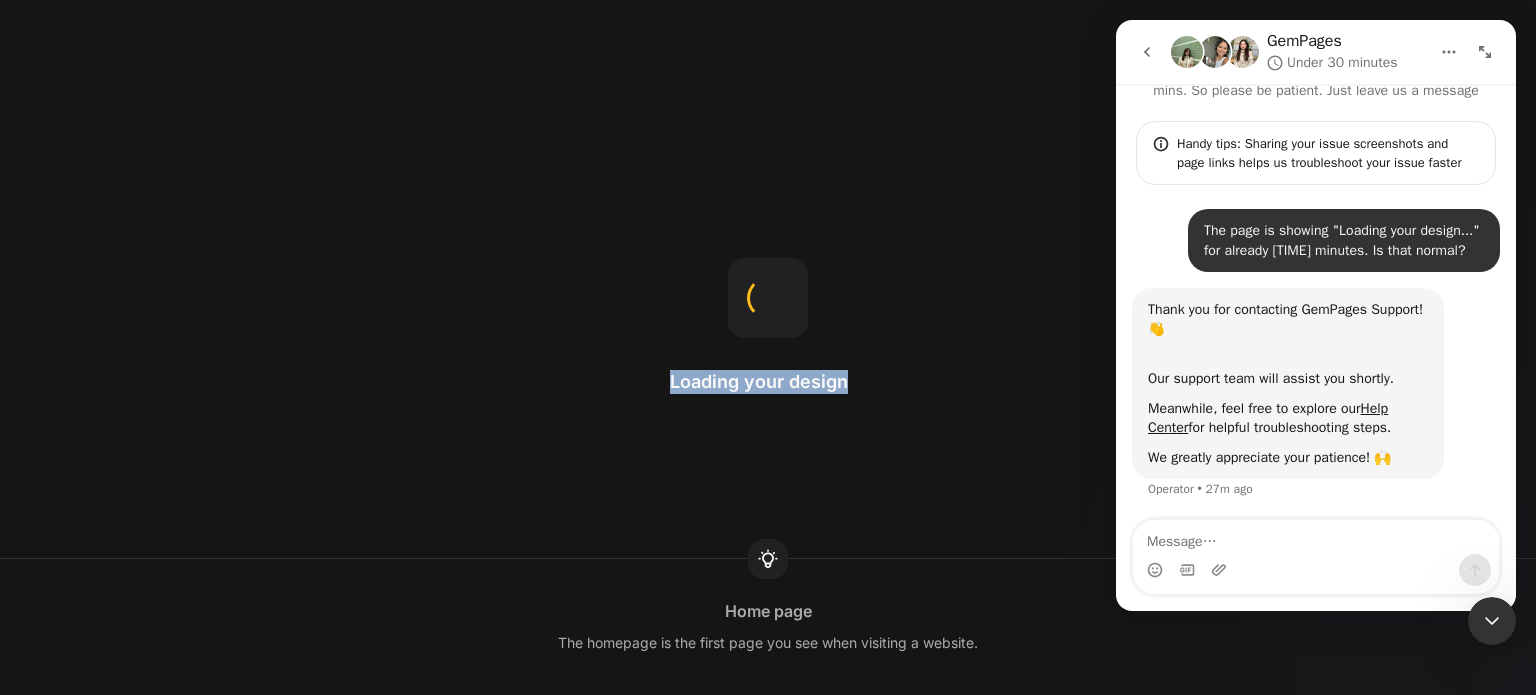 click on "Loading your design Home page The homepage is the first page you see when visiting a website." at bounding box center (768, 347) 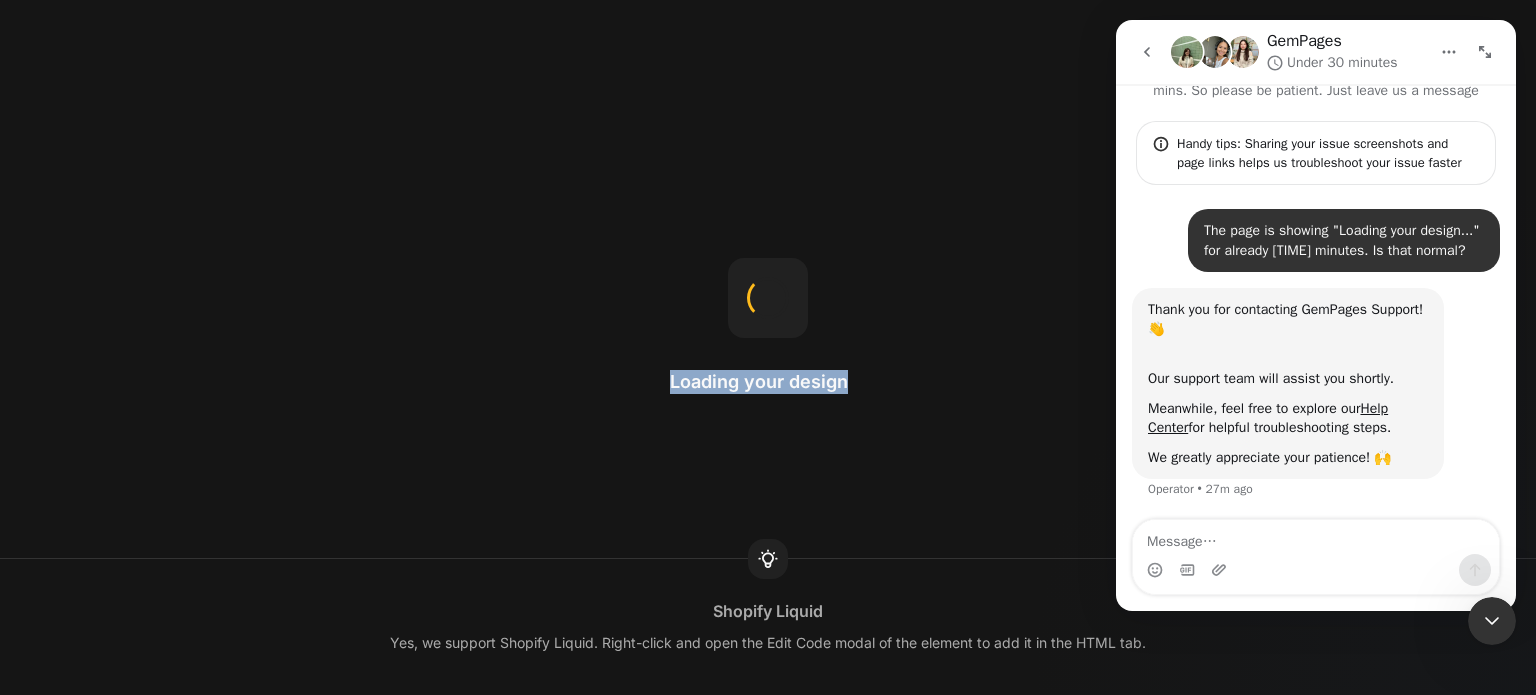click on "Loading your design Shopify Liquid Yes, we support Shopify Liquid. Right-click and open the Edit Code modal of the element to add it in the HTML tab." at bounding box center [768, 347] 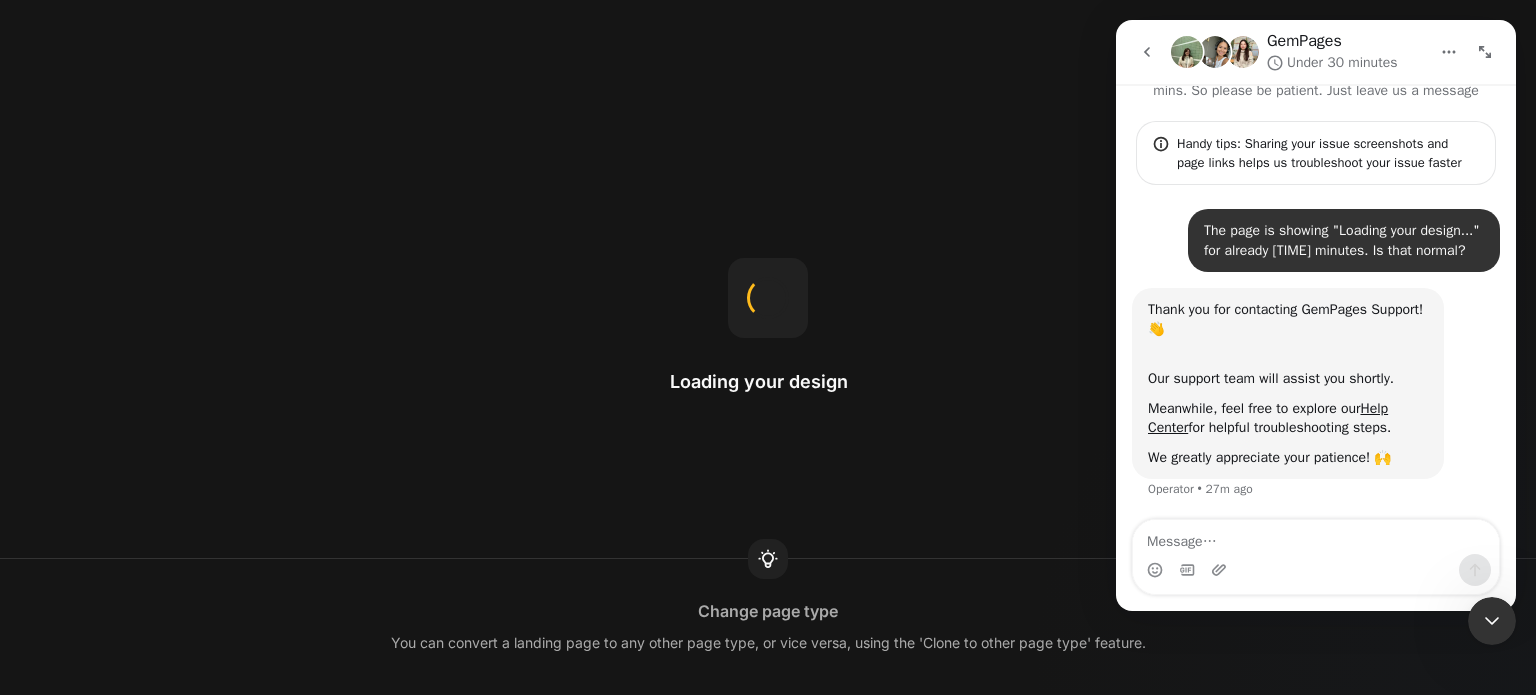click on "Loading your design Change page type You can convert a landing page to any other page type, or vice versa, using the 'Clone to other page type' feature." at bounding box center (768, 347) 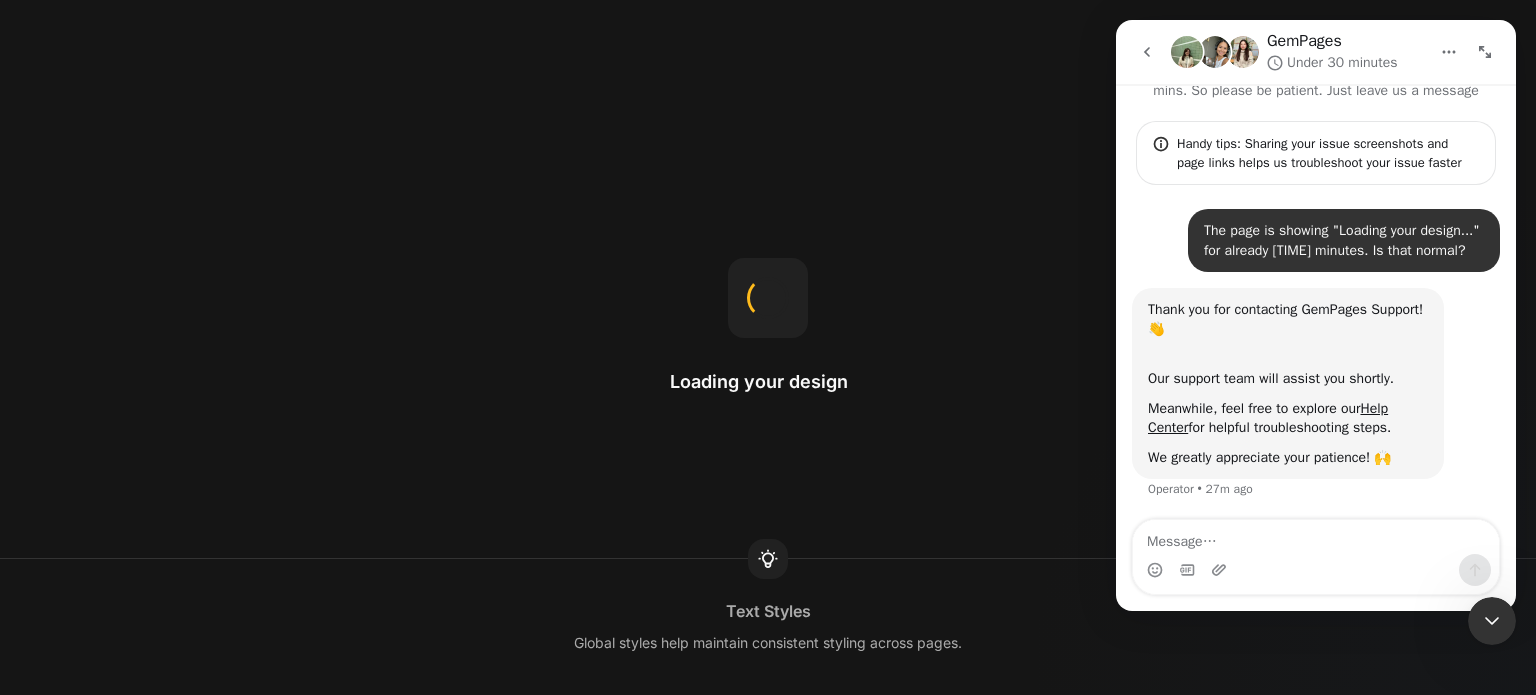 click on "Loading your design Text Styles Global styles help maintain consistent styling across pages." at bounding box center [768, 347] 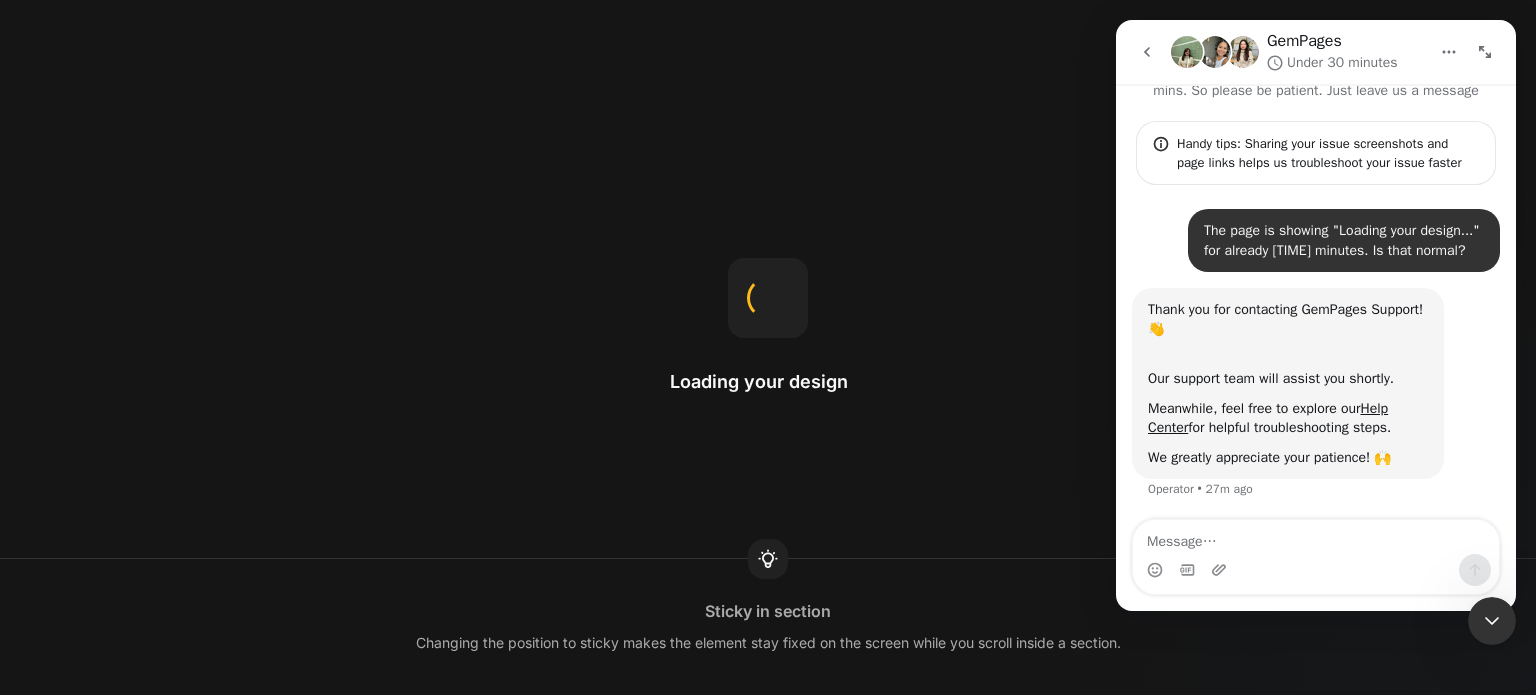 click on "Loading your design Sticky in section Changing the position to sticky makes the element stay fixed on the screen while you scroll inside a section." at bounding box center [768, 347] 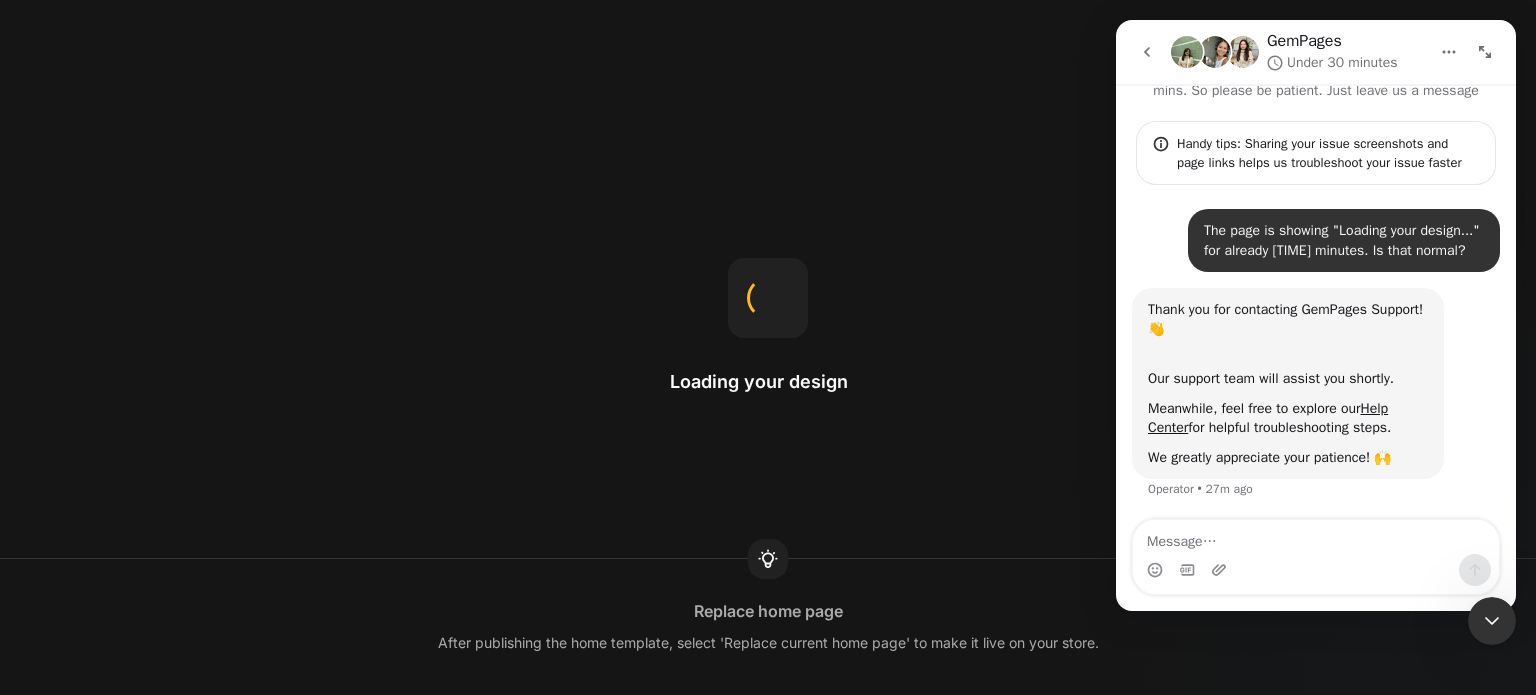 click on "Loading your design Replace home page After publishing the home template, select 'Replace current home page' to make it live on your store." at bounding box center [768, 347] 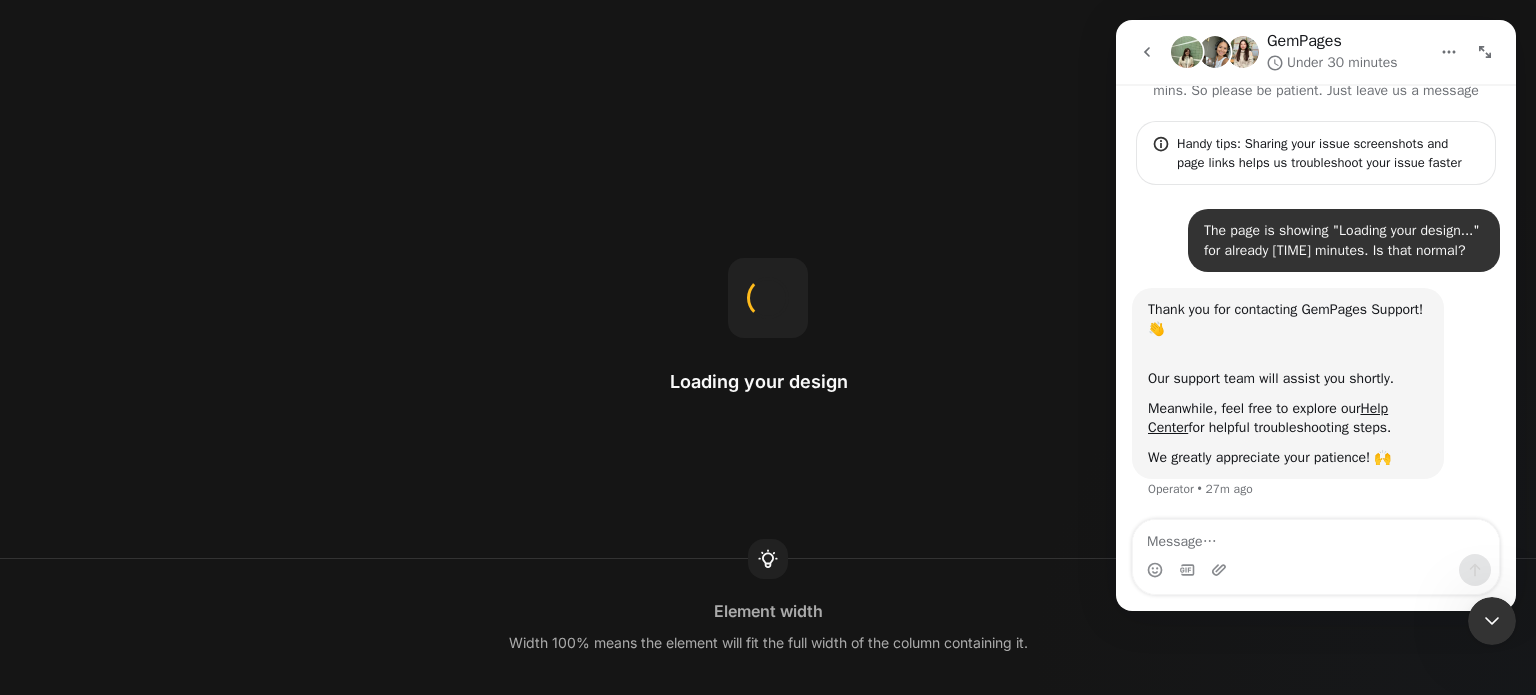click on "Loading your design Element width Width 100% means the element will fit the full width of the column containing it." at bounding box center [768, 347] 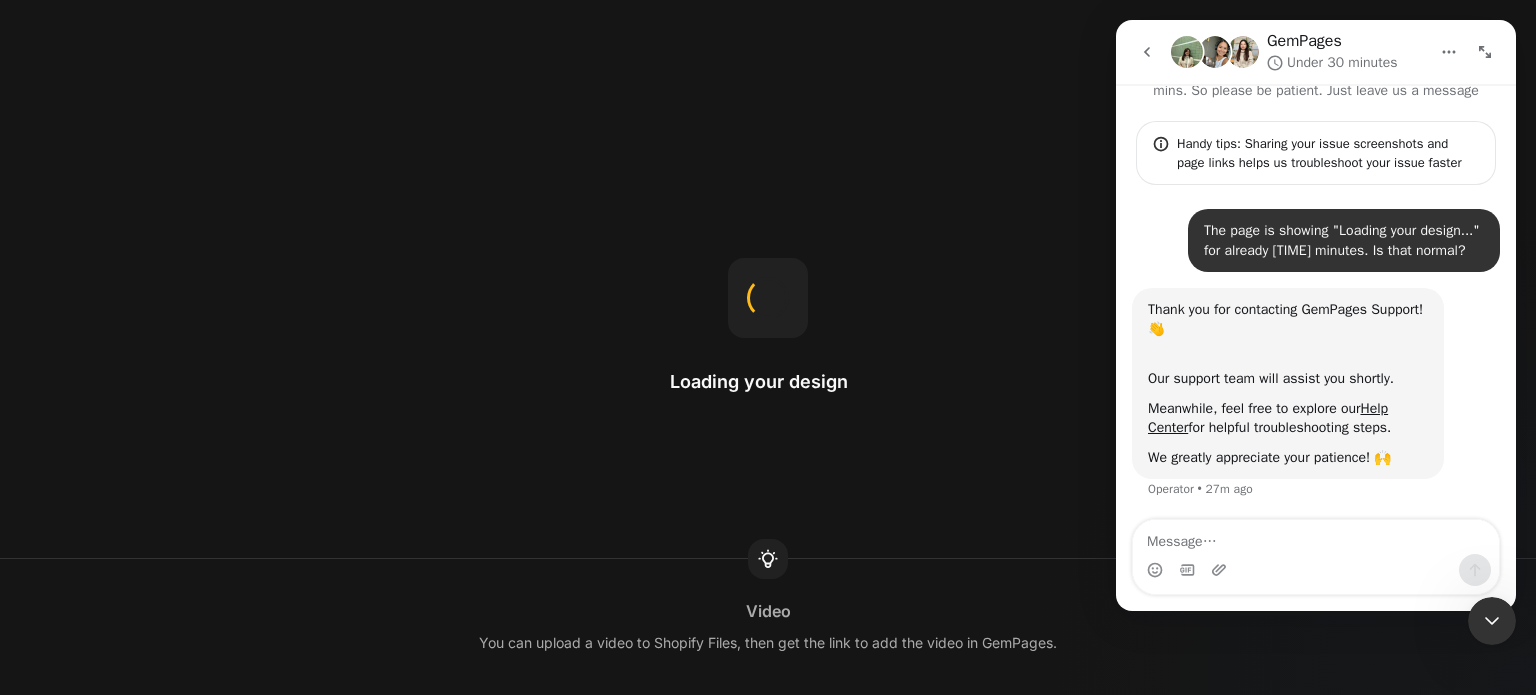 click on "Loading your design Video You can upload a video to Shopify Files, then get the link to add the video in GemPages." at bounding box center [768, 347] 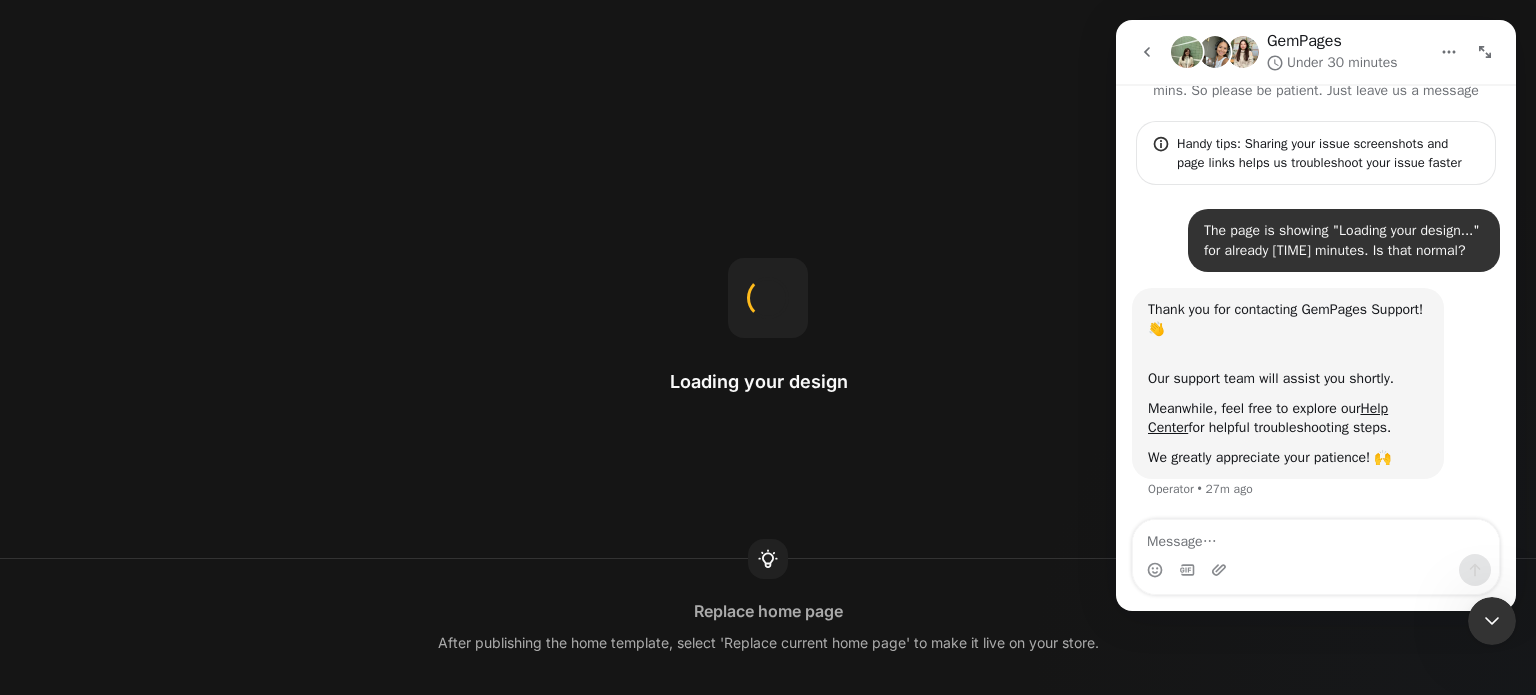 click on "Loading your design Replace home page After publishing the home template, select 'Replace current home page' to make it live on your store." at bounding box center (768, 347) 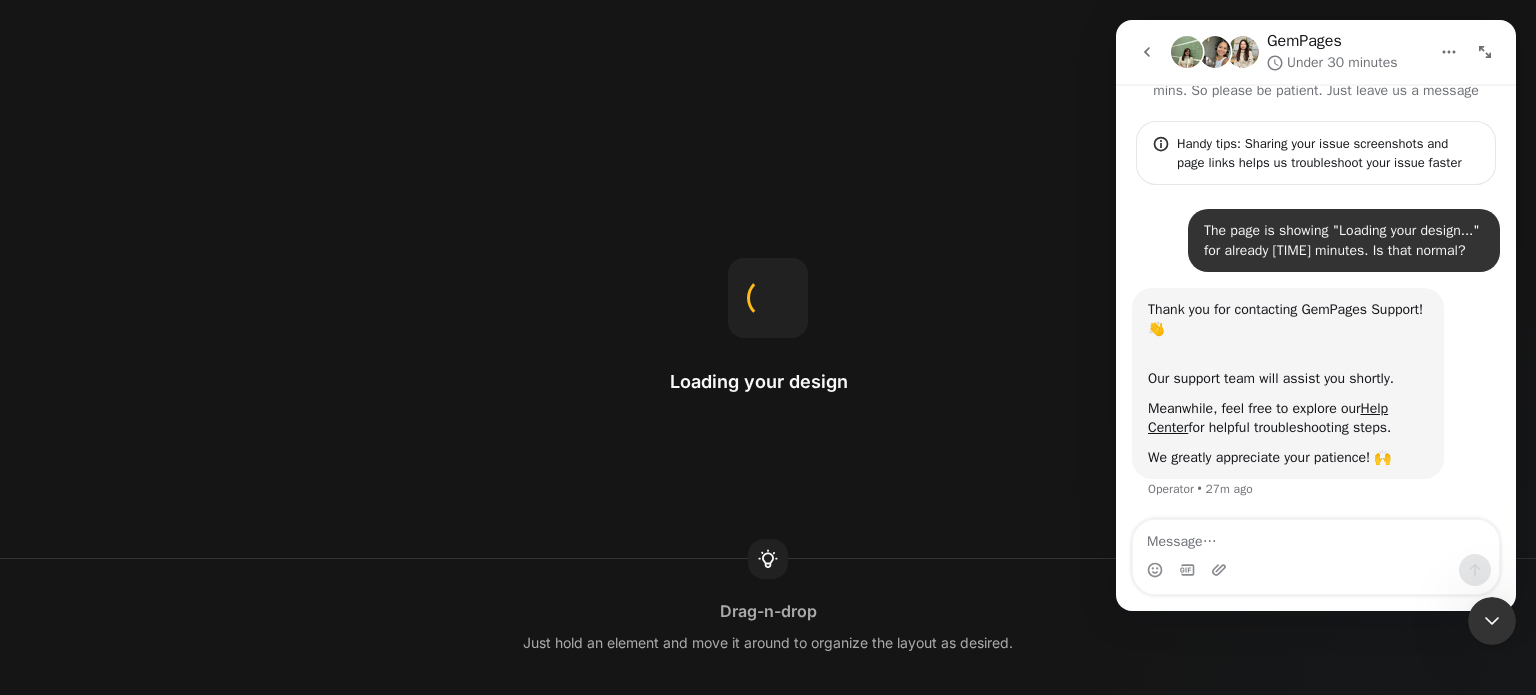 click on "Loading your design Drag-n-drop Just hold an element and move it around to organize the layout as desired." at bounding box center (768, 347) 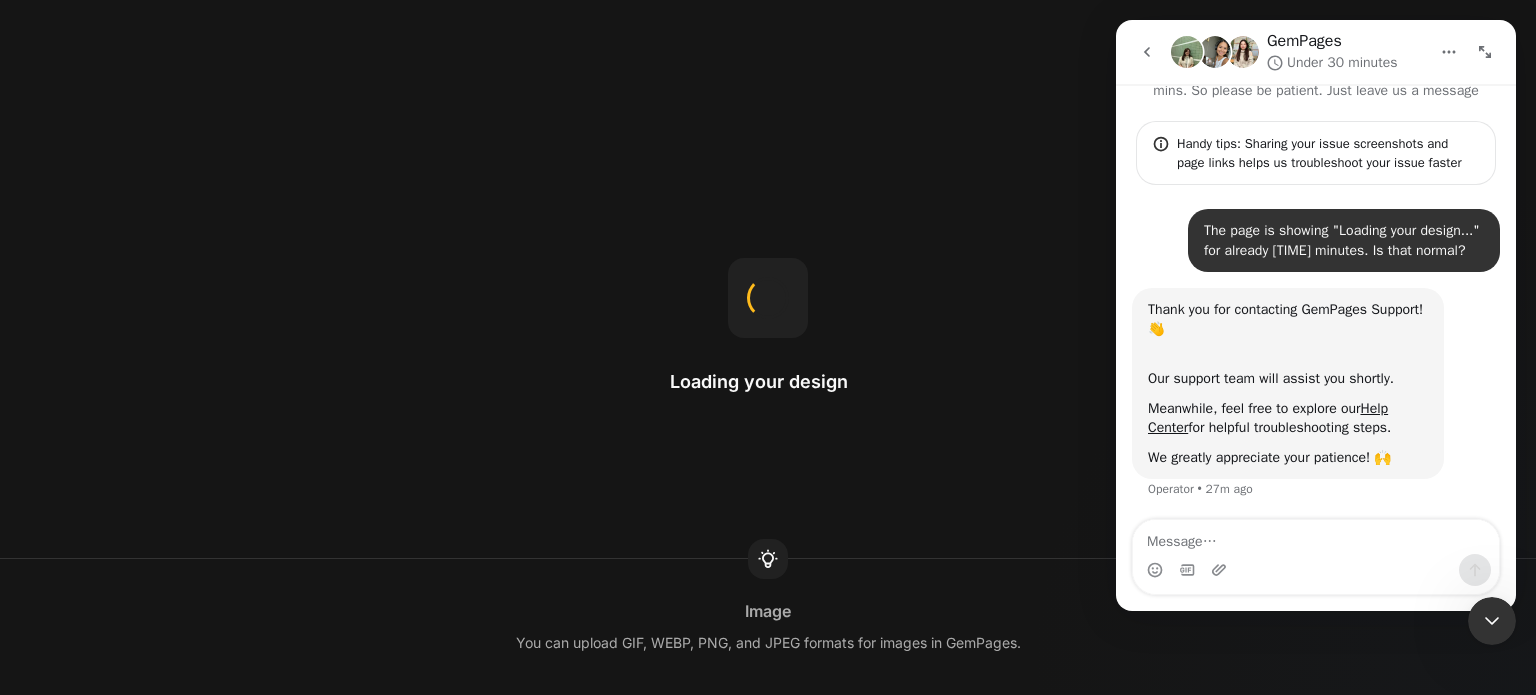 click on "Loading your design Image You can upload GIF, WEBP, PNG, and JPEG formats for images in GemPages." at bounding box center [768, 347] 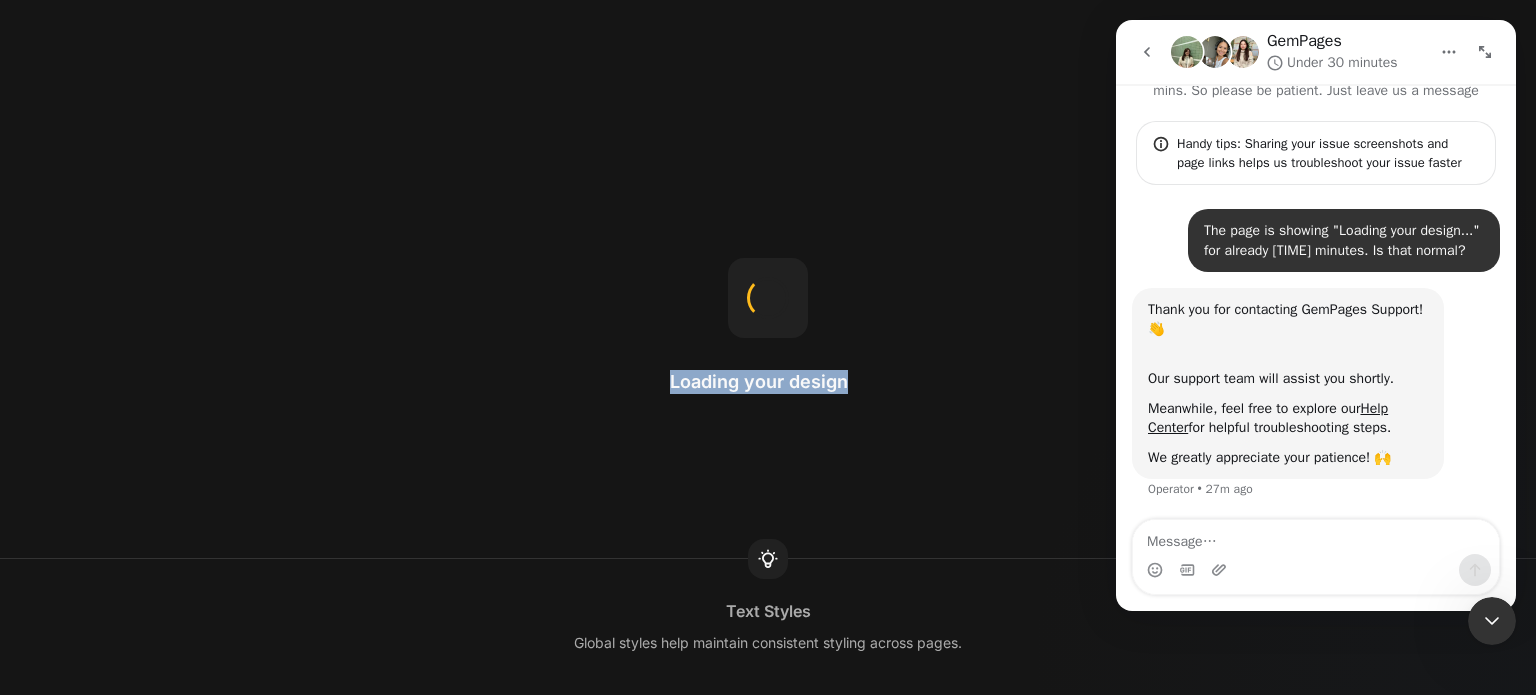 click on "Loading your design Text Styles Global styles help maintain consistent styling across pages." at bounding box center [768, 347] 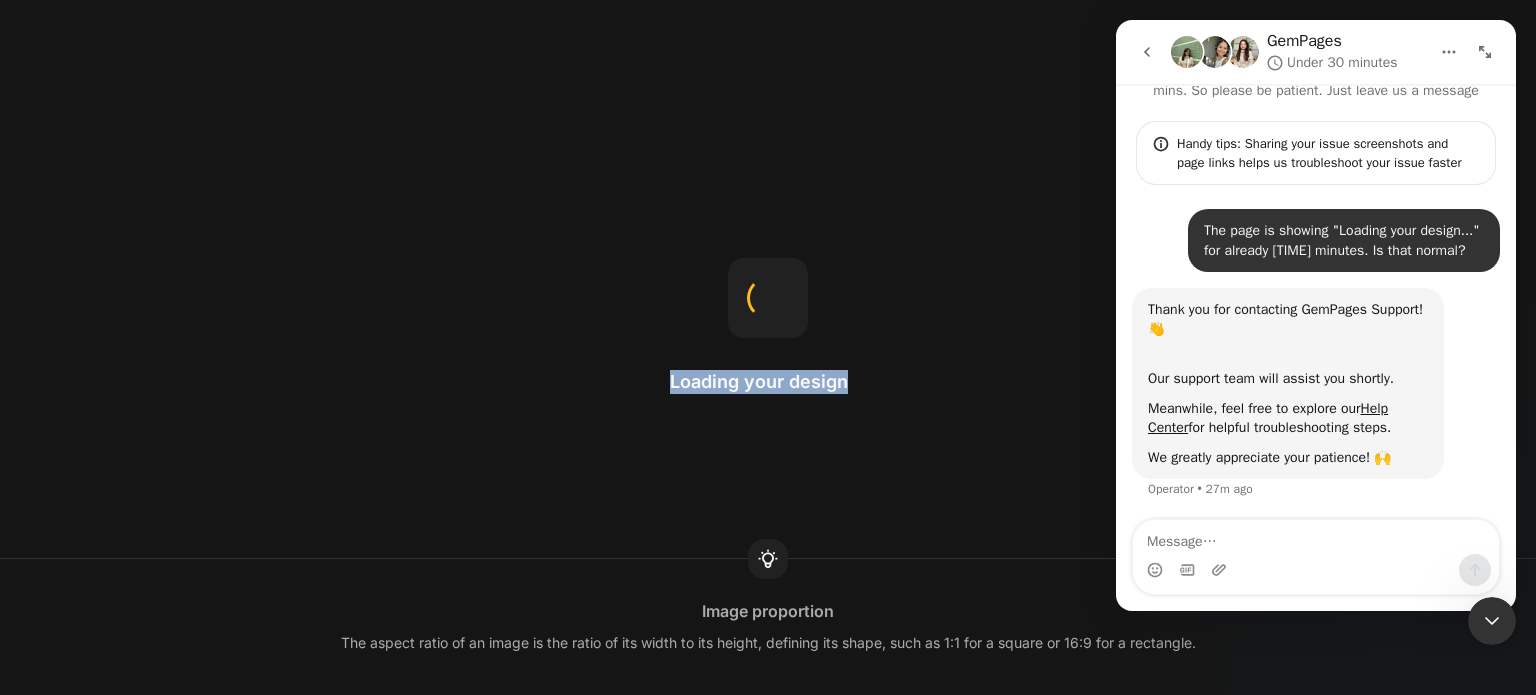 click on "Loading your design Image proportion The aspect ratio of an image is the ratio of its width to its height, defining its shape, such as 1:1 for a square or 16:9 for a rectangle." at bounding box center (768, 347) 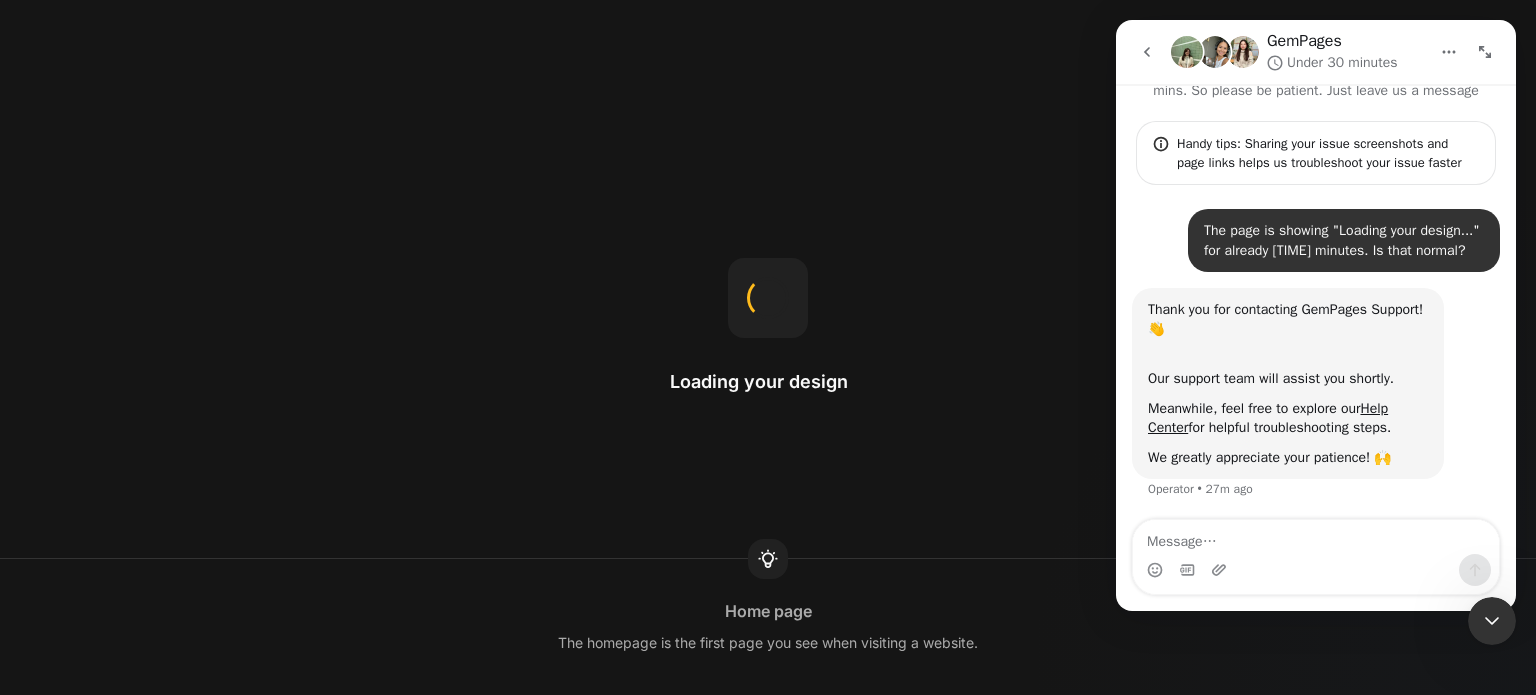 click on "Loading your design Home page The homepage is the first page you see when visiting a website." at bounding box center [768, 347] 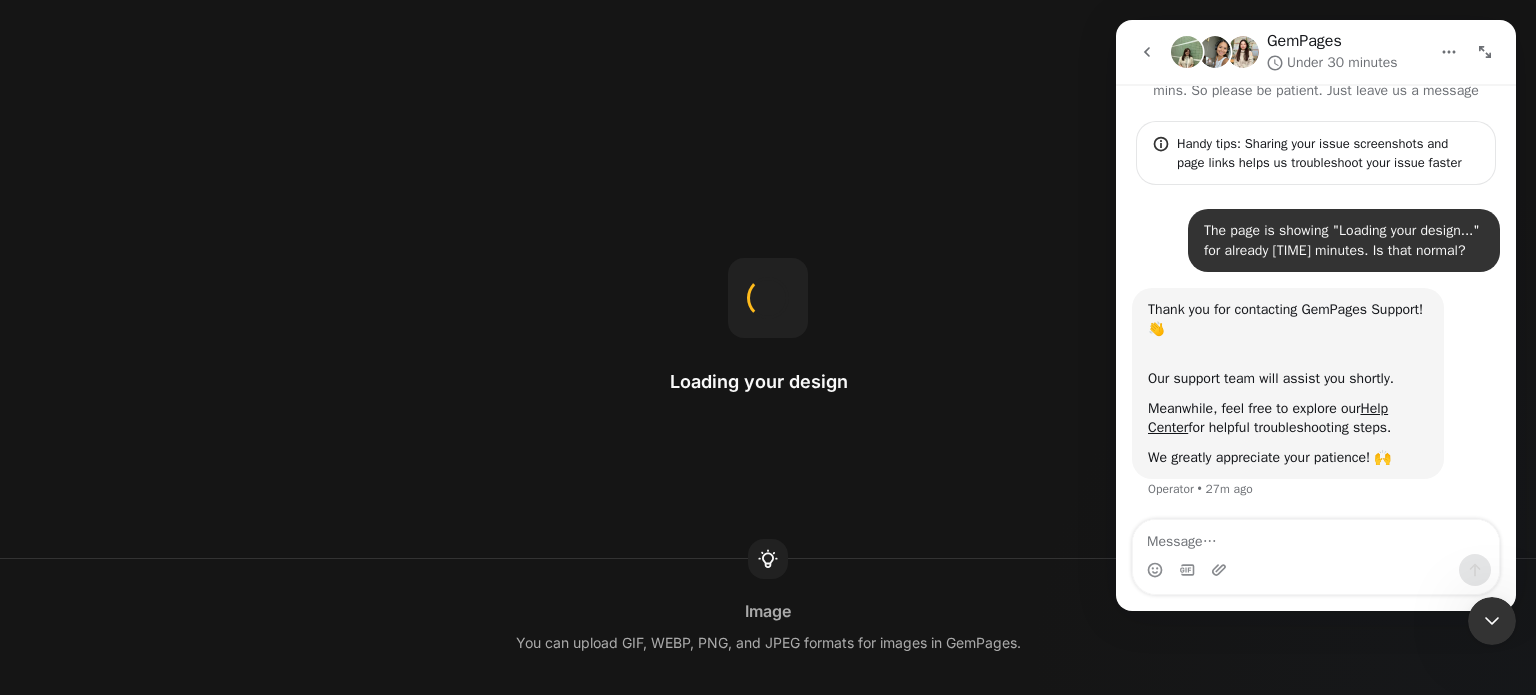 click on "Loading your design Image You can upload GIF, WEBP, PNG, and JPEG formats for images in GemPages." at bounding box center [768, 347] 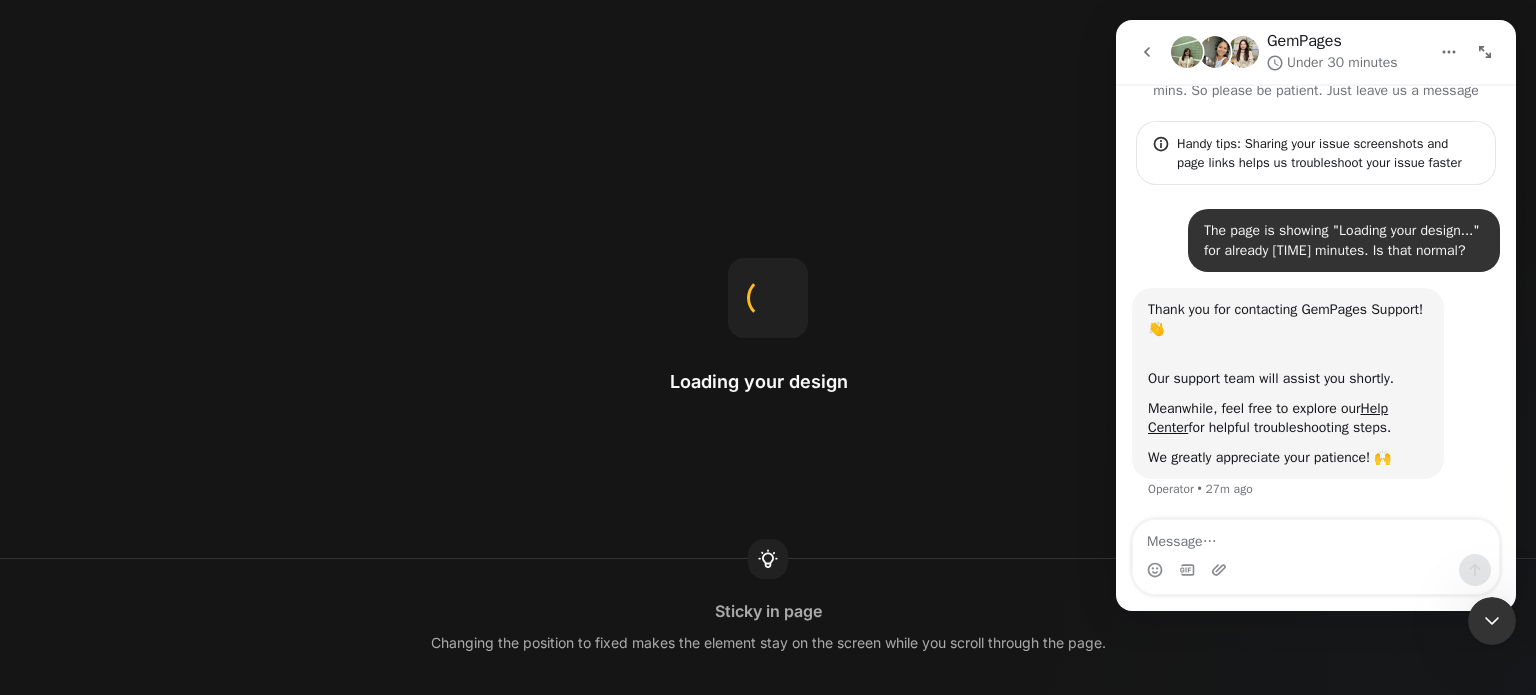 click on "Loading your design Sticky in page Changing the position to fixed makes the element stay on the screen while you scroll through the page." at bounding box center (768, 347) 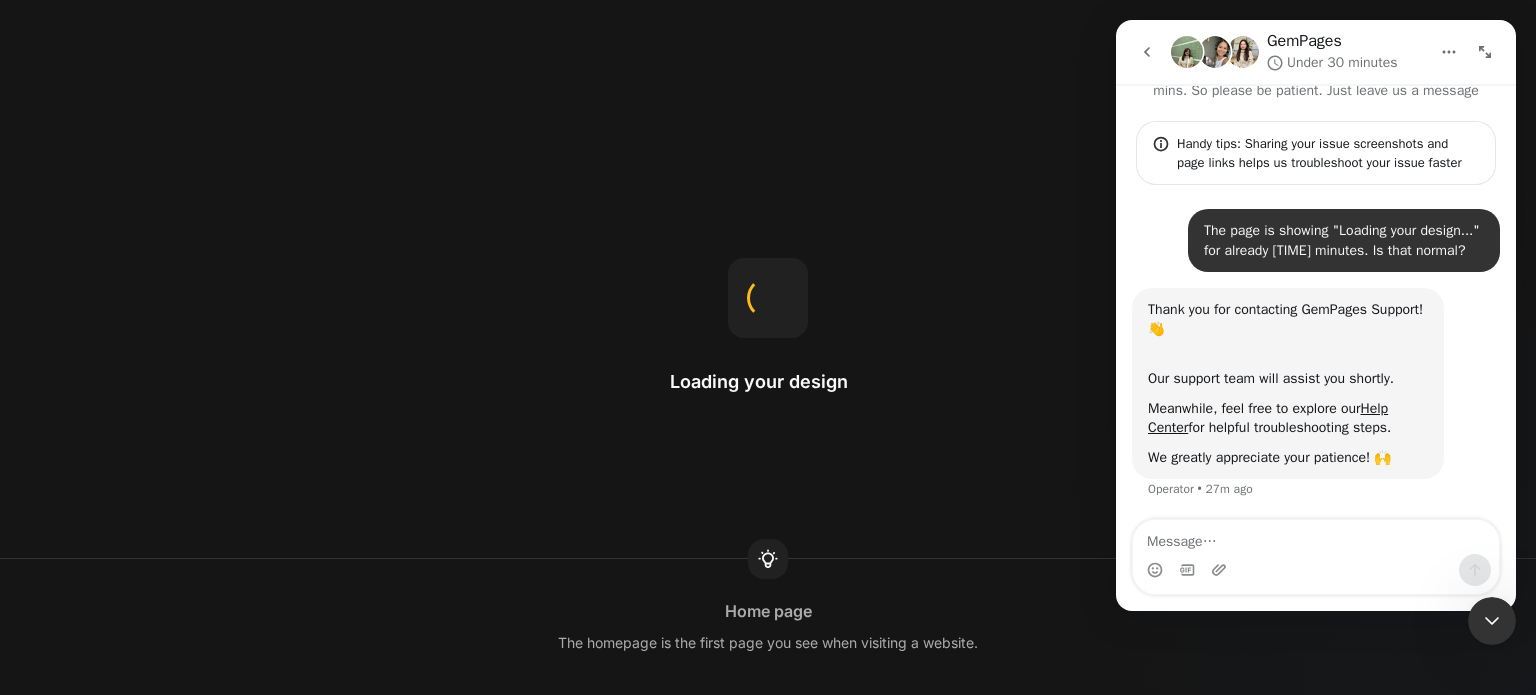 click on "Loading your design Home page The homepage is the first page you see when visiting a website." at bounding box center [768, 347] 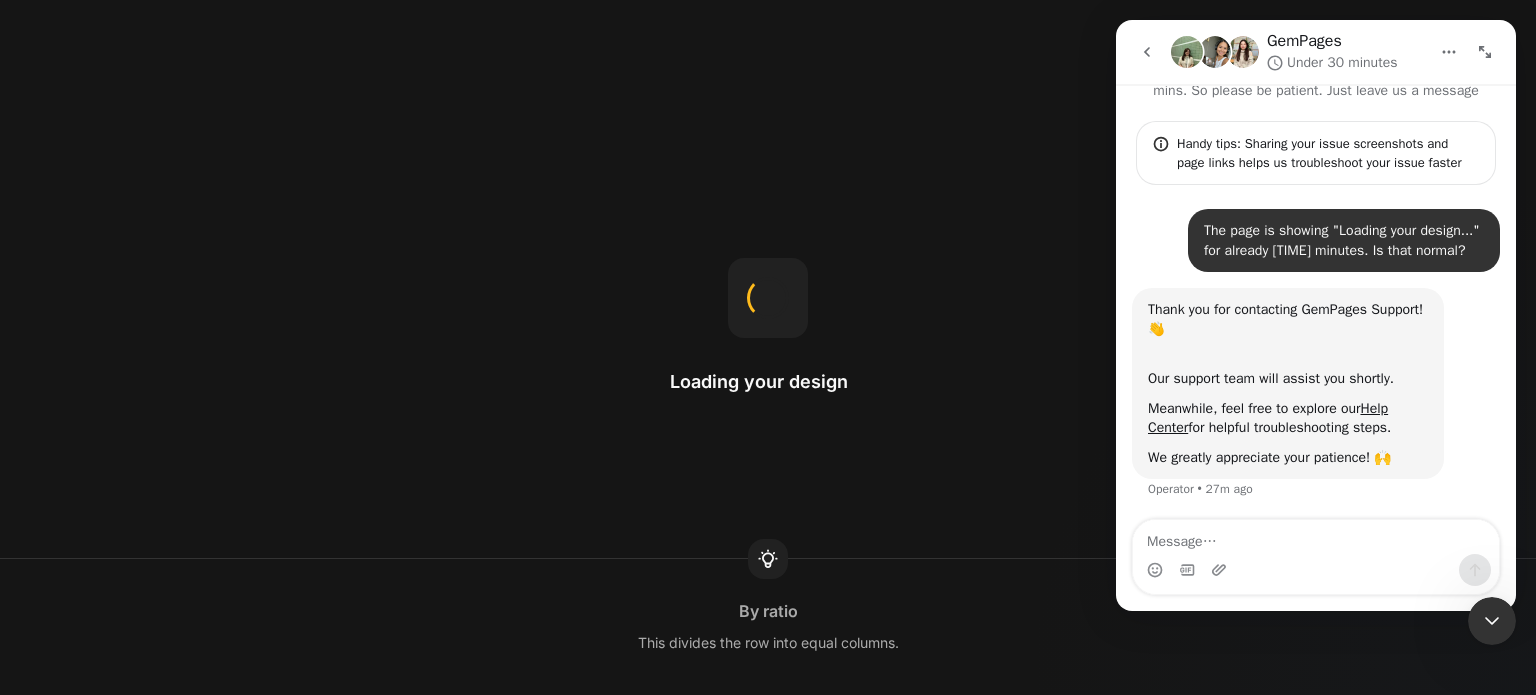 click on "Loading your design By ratio This divides the row into equal columns." at bounding box center [768, 347] 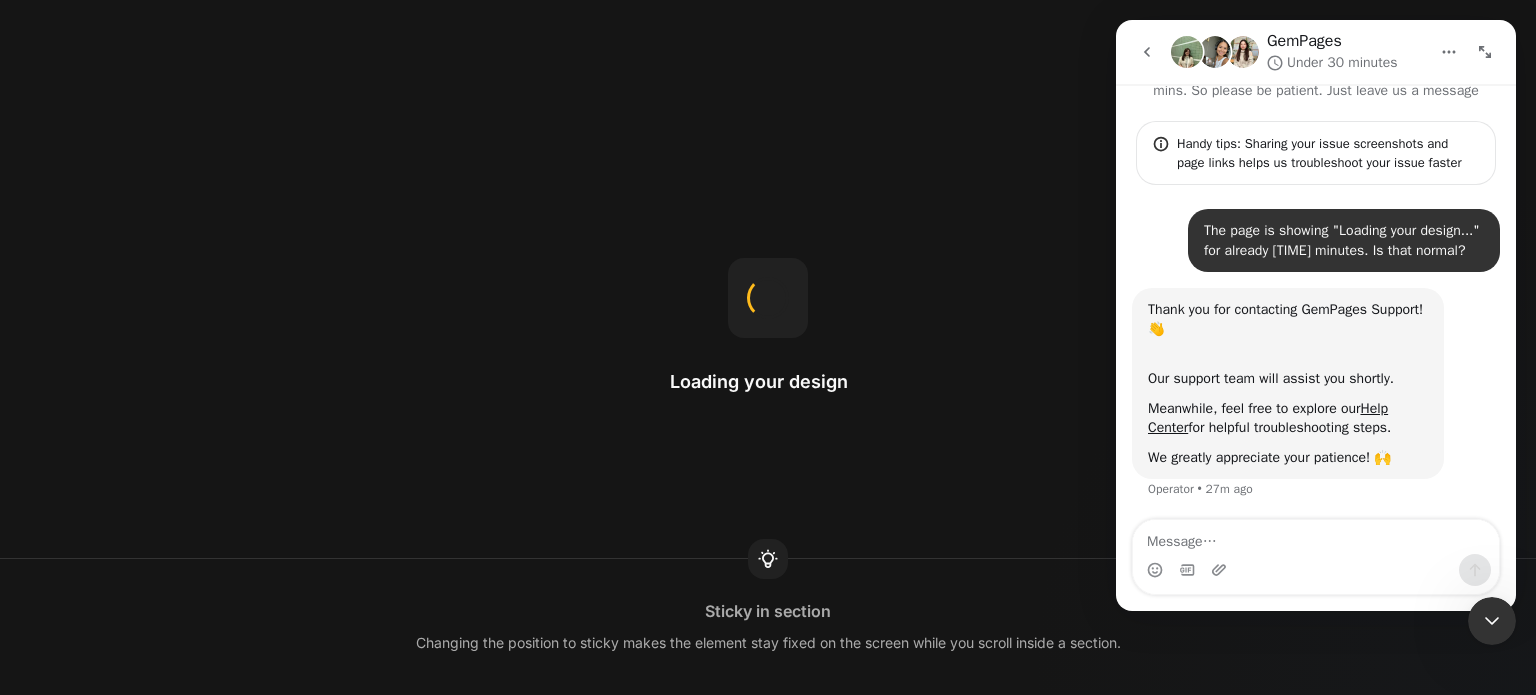 click on "Loading your design Sticky in section Changing the position to sticky makes the element stay fixed on the screen while you scroll inside a section." at bounding box center [768, 347] 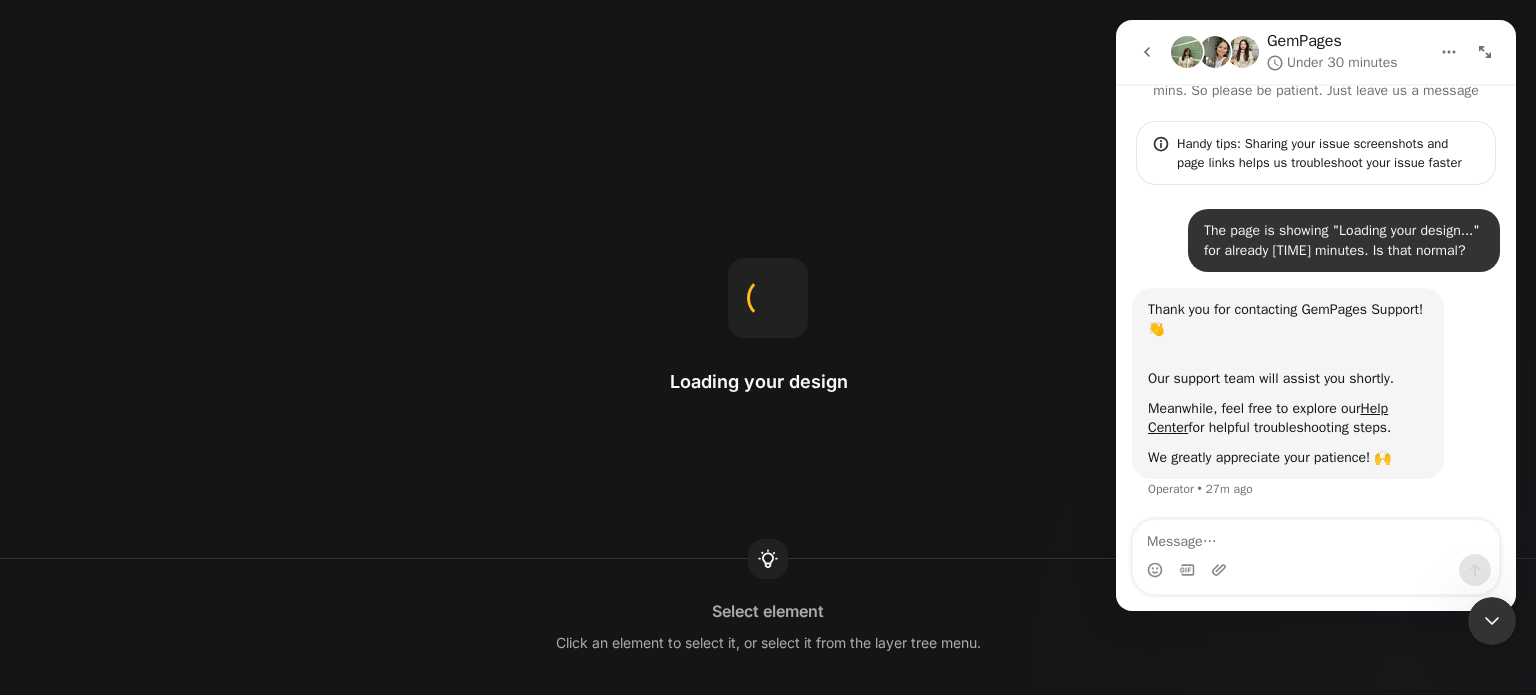 click on "Loading your design Select element Click an element to select it, or select it from the layer tree menu." at bounding box center [768, 347] 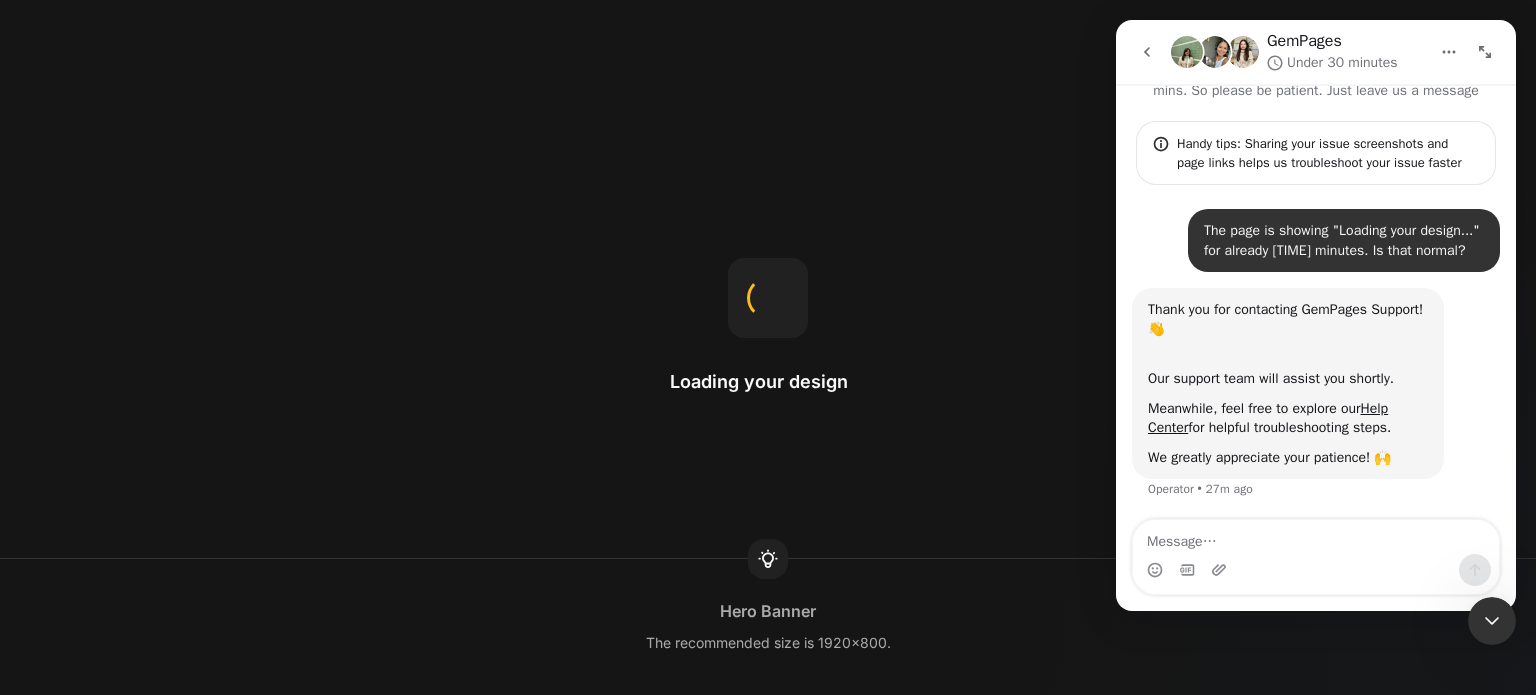 click on "Loading your design Hero Banner The recommended size is 1920x800." at bounding box center [768, 347] 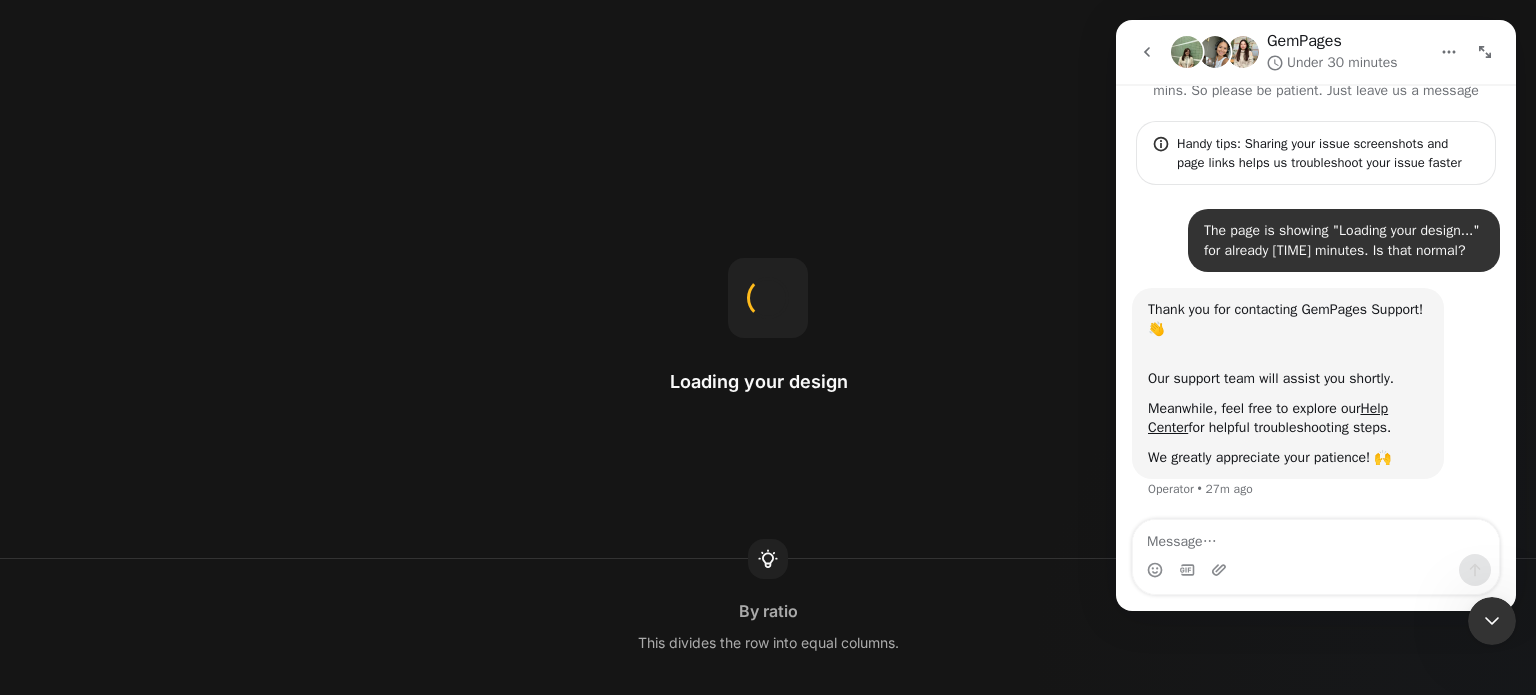 click on "Loading your design By ratio This divides the row into equal columns." at bounding box center [768, 347] 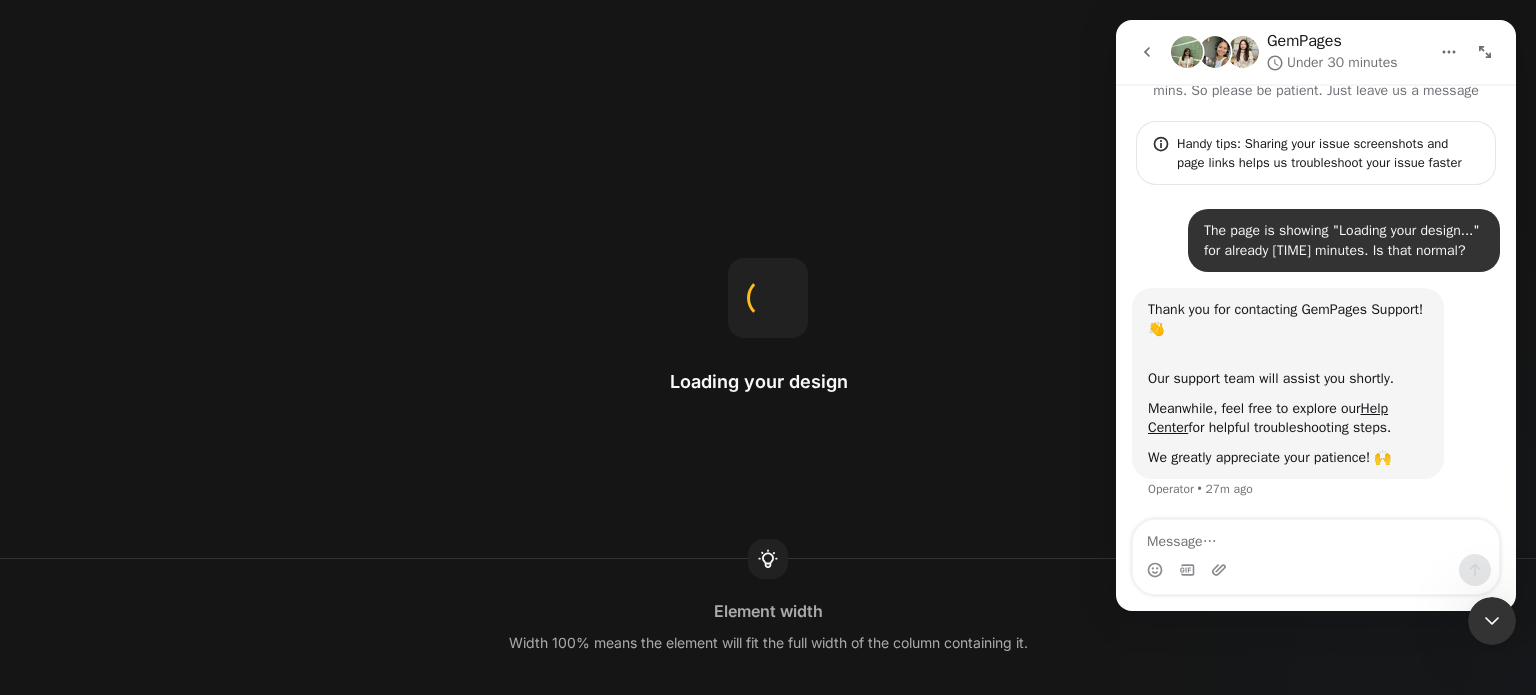click on "Loading your design Element width Width 100% means the element will fit the full width of the column containing it." at bounding box center (768, 347) 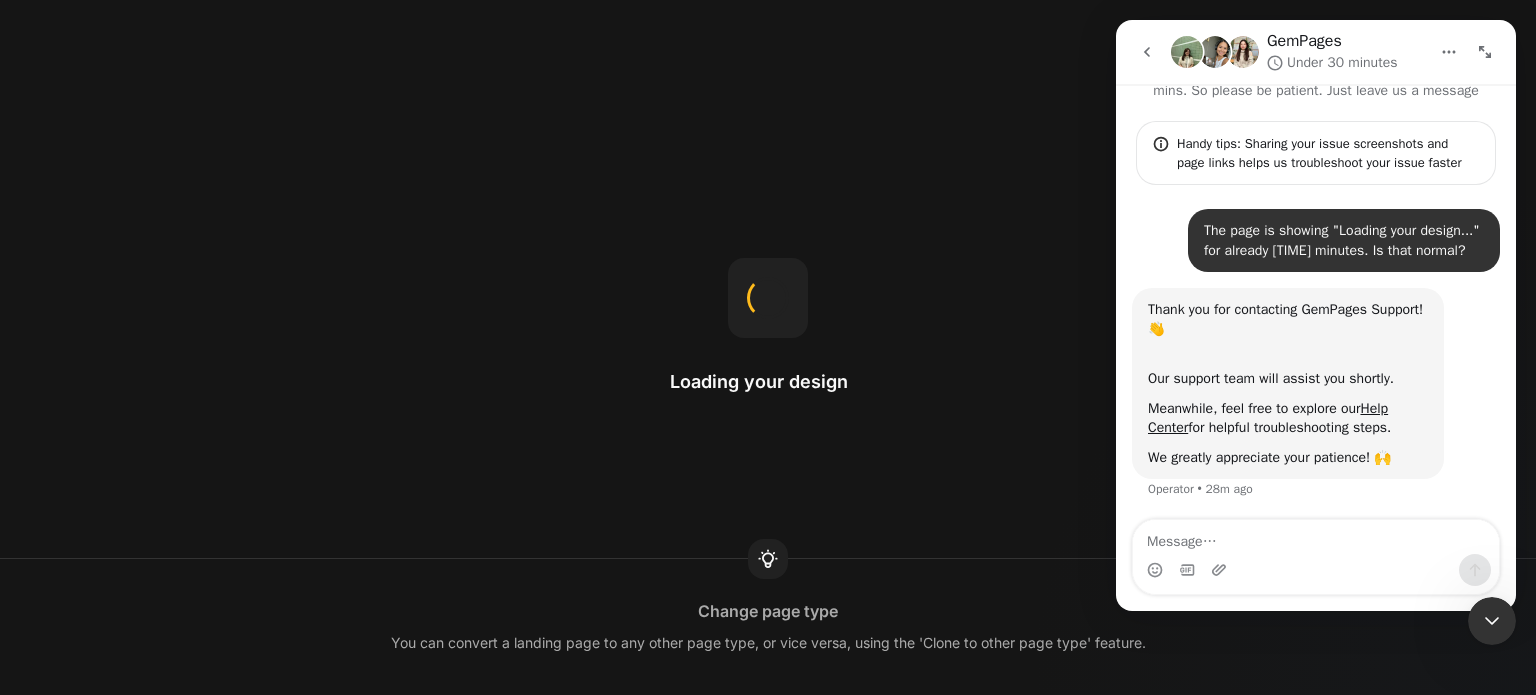 click on "Loading your design Change page type You can convert a landing page to any other page type, or vice versa, using the 'Clone to other page type' feature." at bounding box center [768, 347] 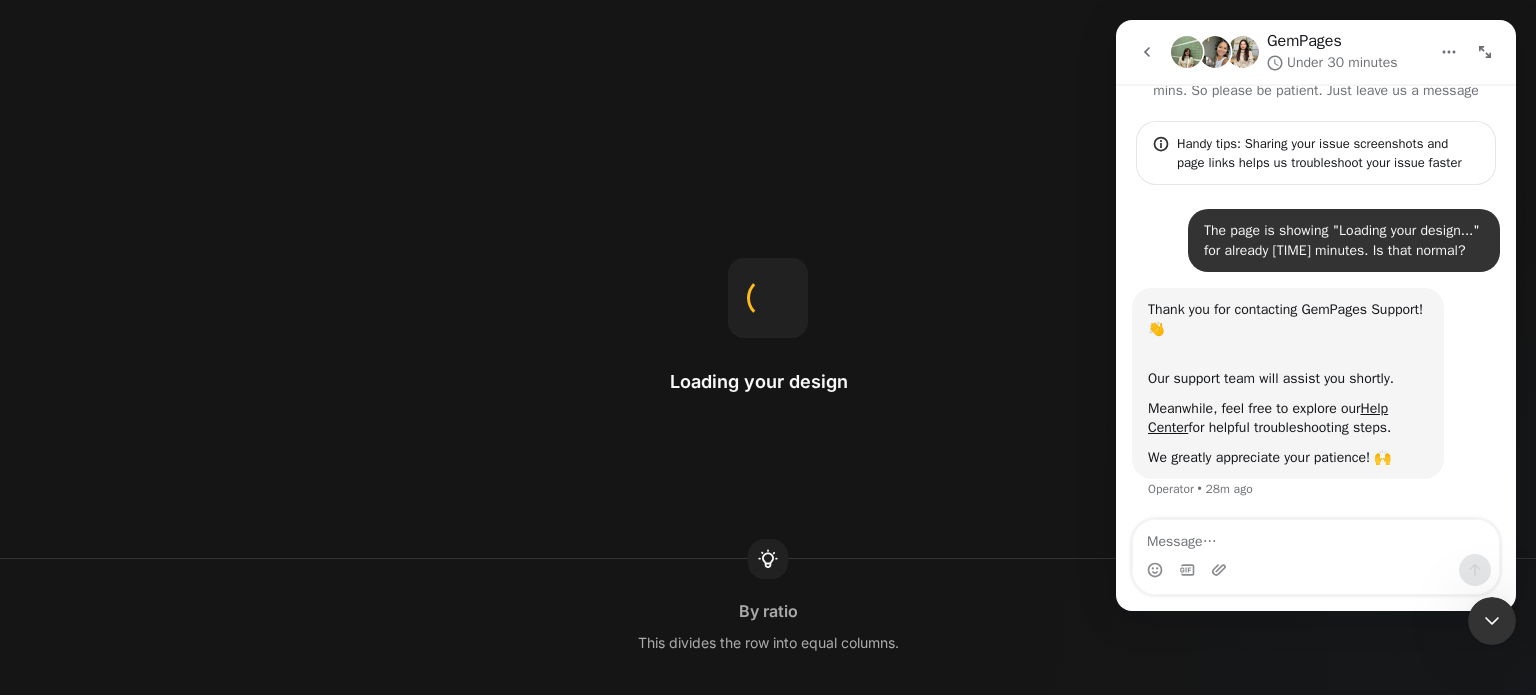 click on "Loading your design By ratio This divides the row into equal columns." at bounding box center (768, 347) 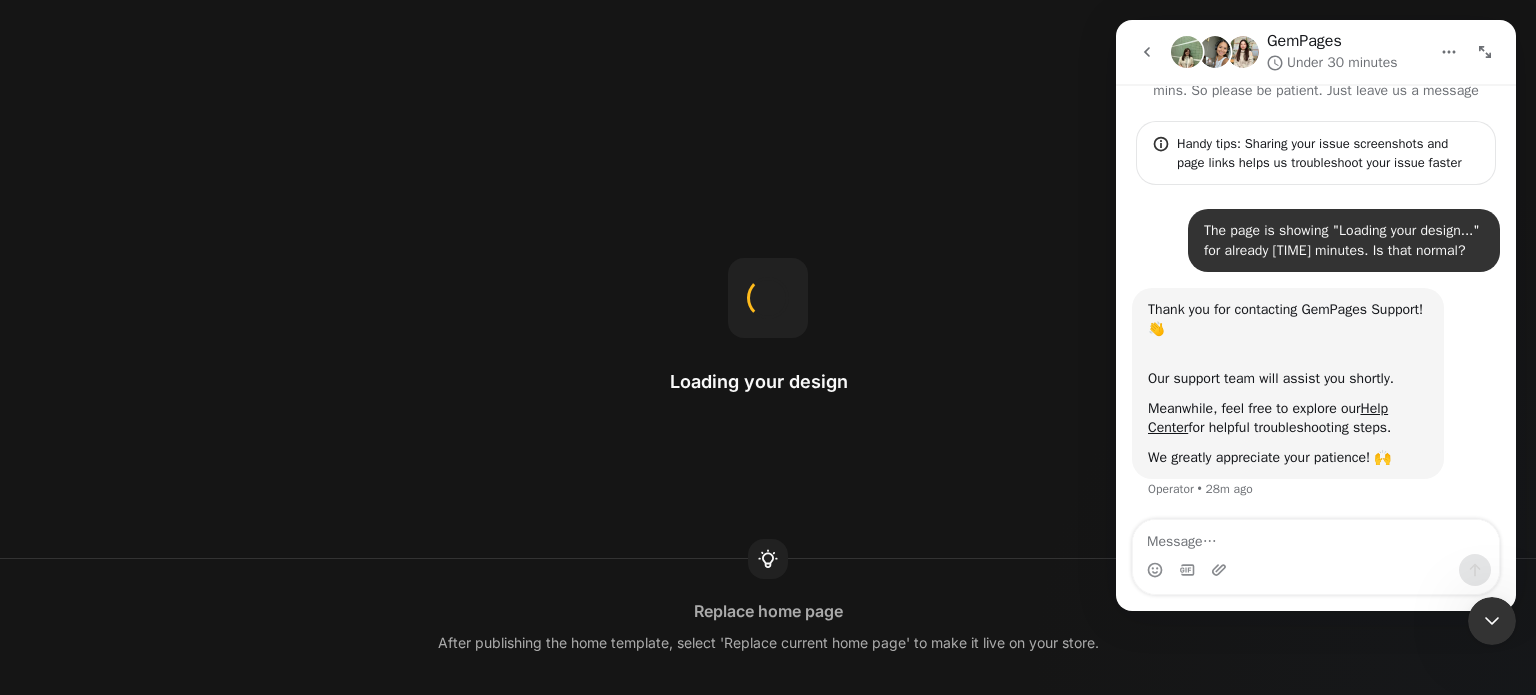 click on "Loading your design Replace home page After publishing the home template, select 'Replace current home page' to make it live on your store." at bounding box center (768, 347) 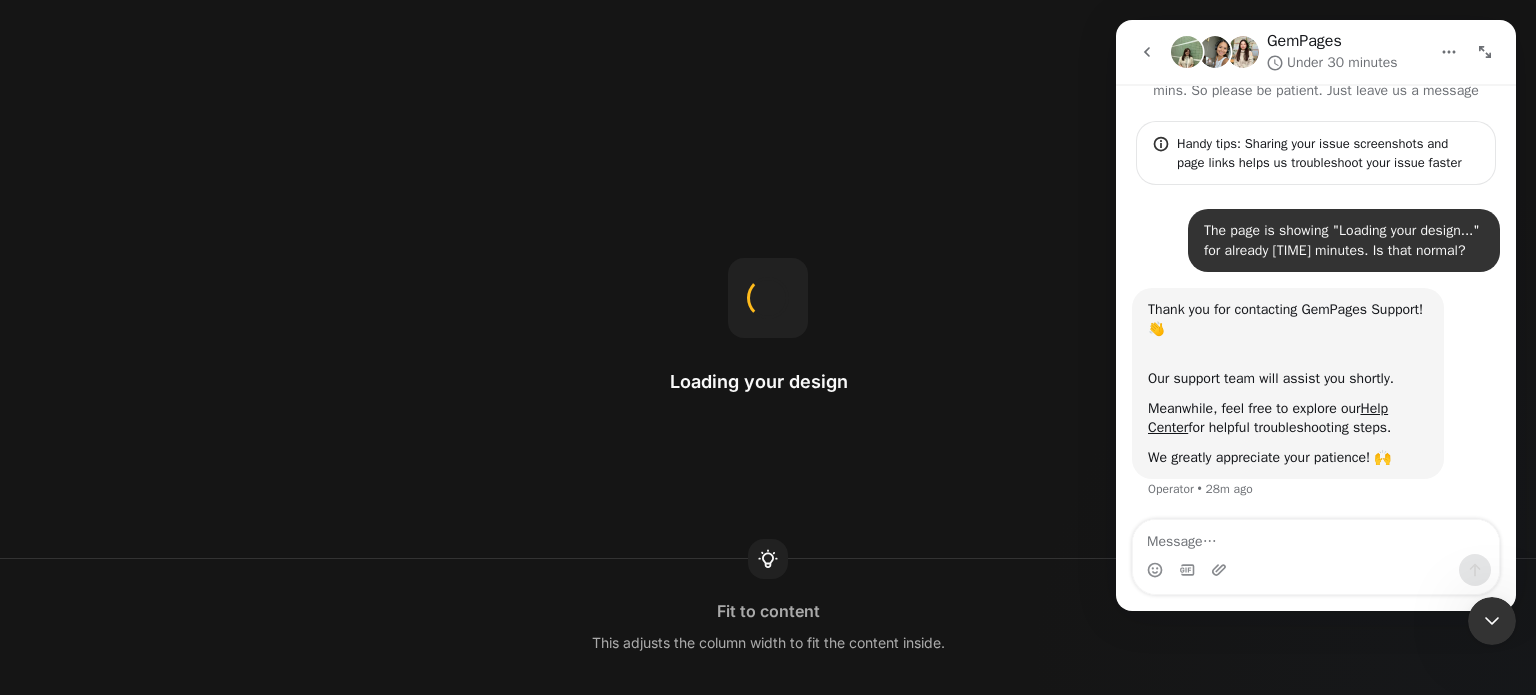 click on "Loading your design Fit to content This adjusts the column width to fit the content inside." at bounding box center [768, 347] 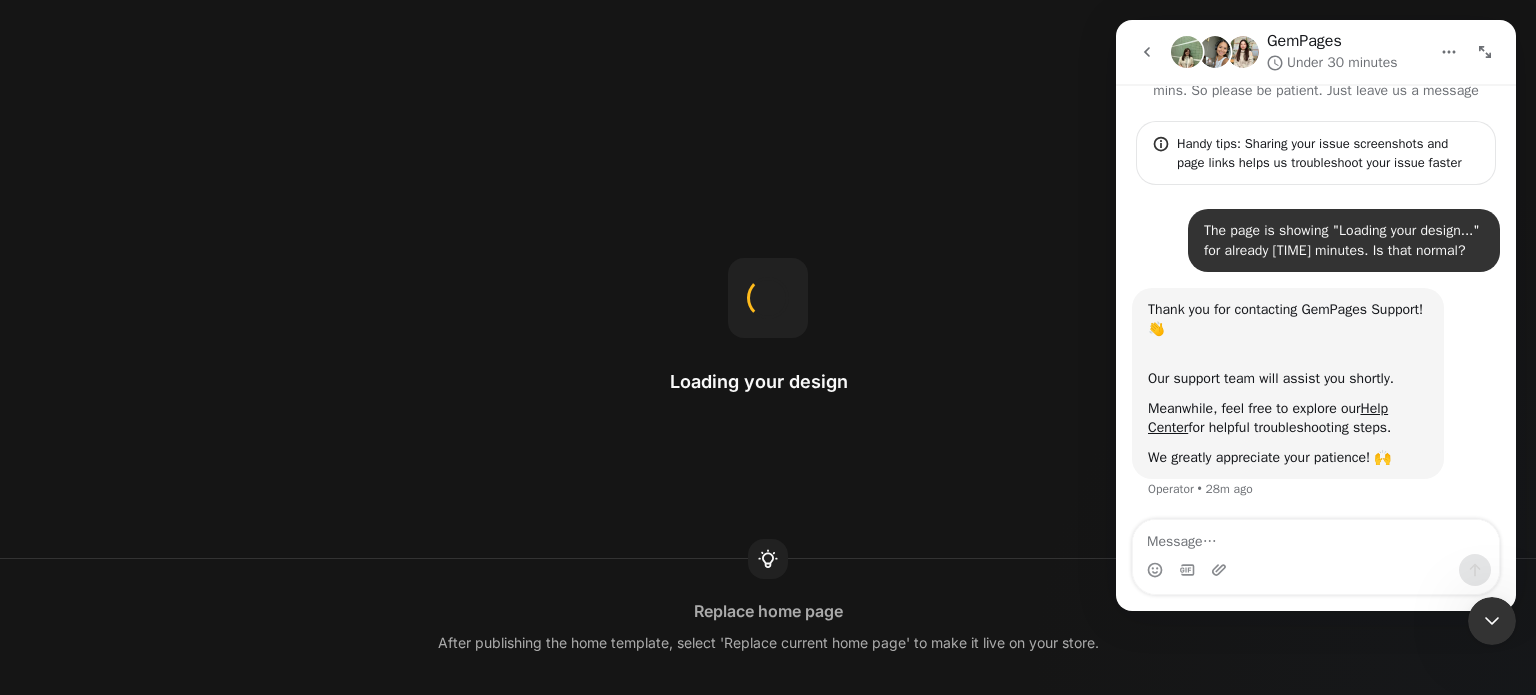 click on "Loading your design Replace home page After publishing the home template, select 'Replace current home page' to make it live on your store." at bounding box center [768, 347] 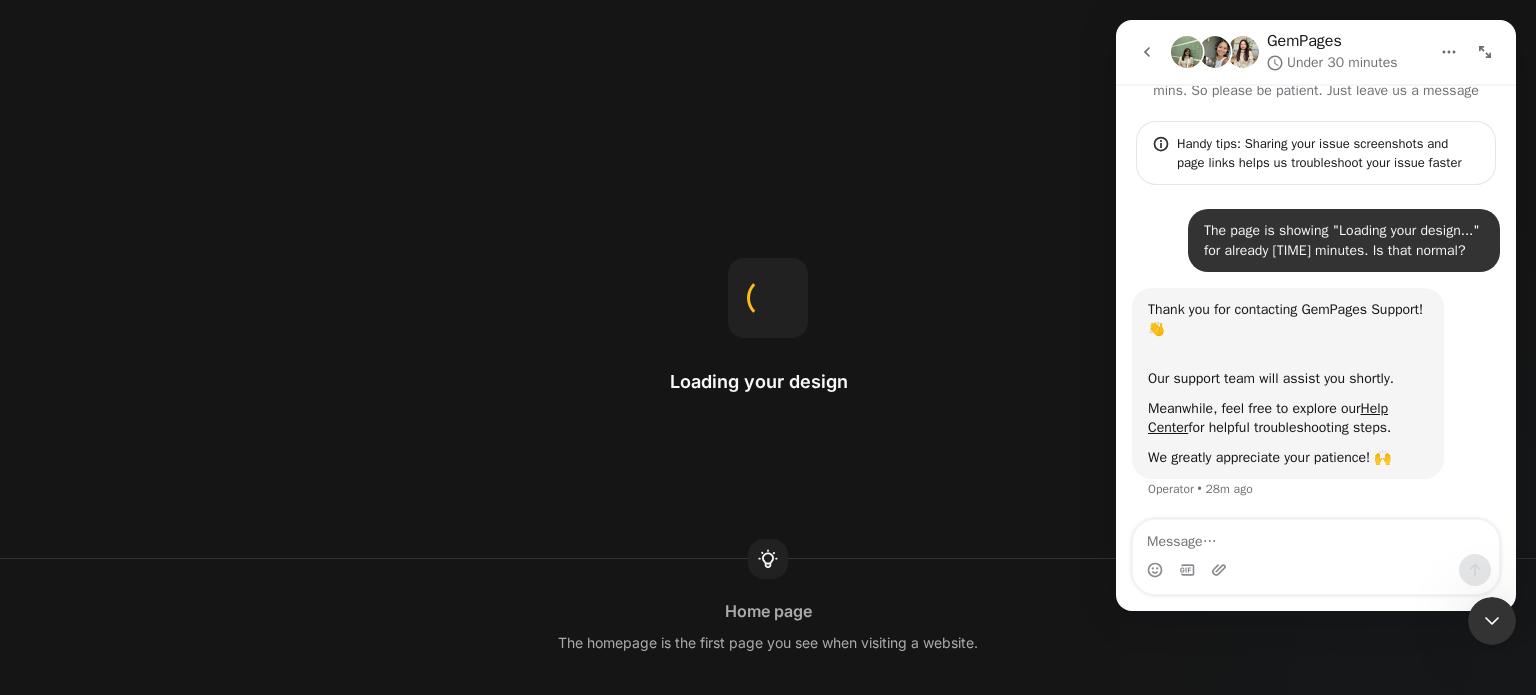 click on "Loading your design Home page The homepage is the first page you see when visiting a website." at bounding box center (768, 347) 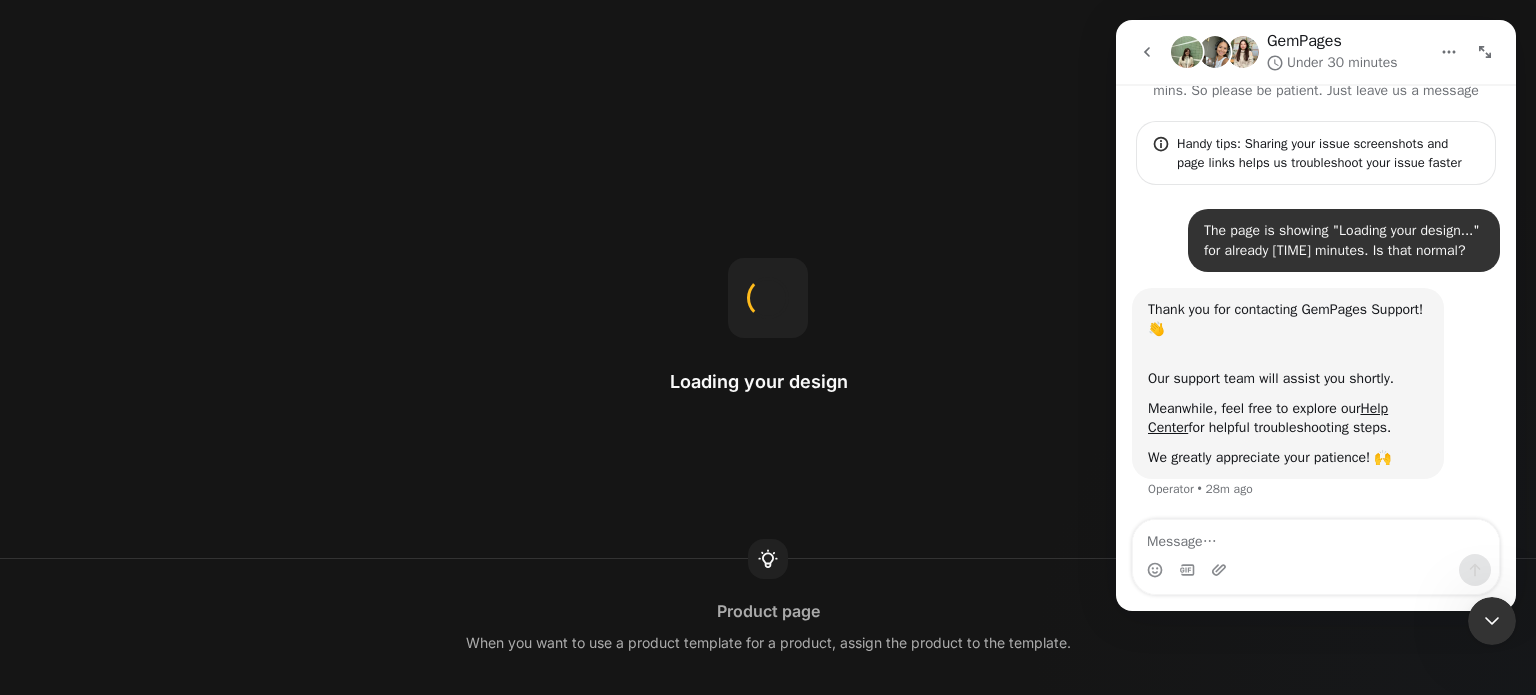 click on "Loading your design Product page When you want to use a product template for a product, assign the product to the template." at bounding box center [768, 347] 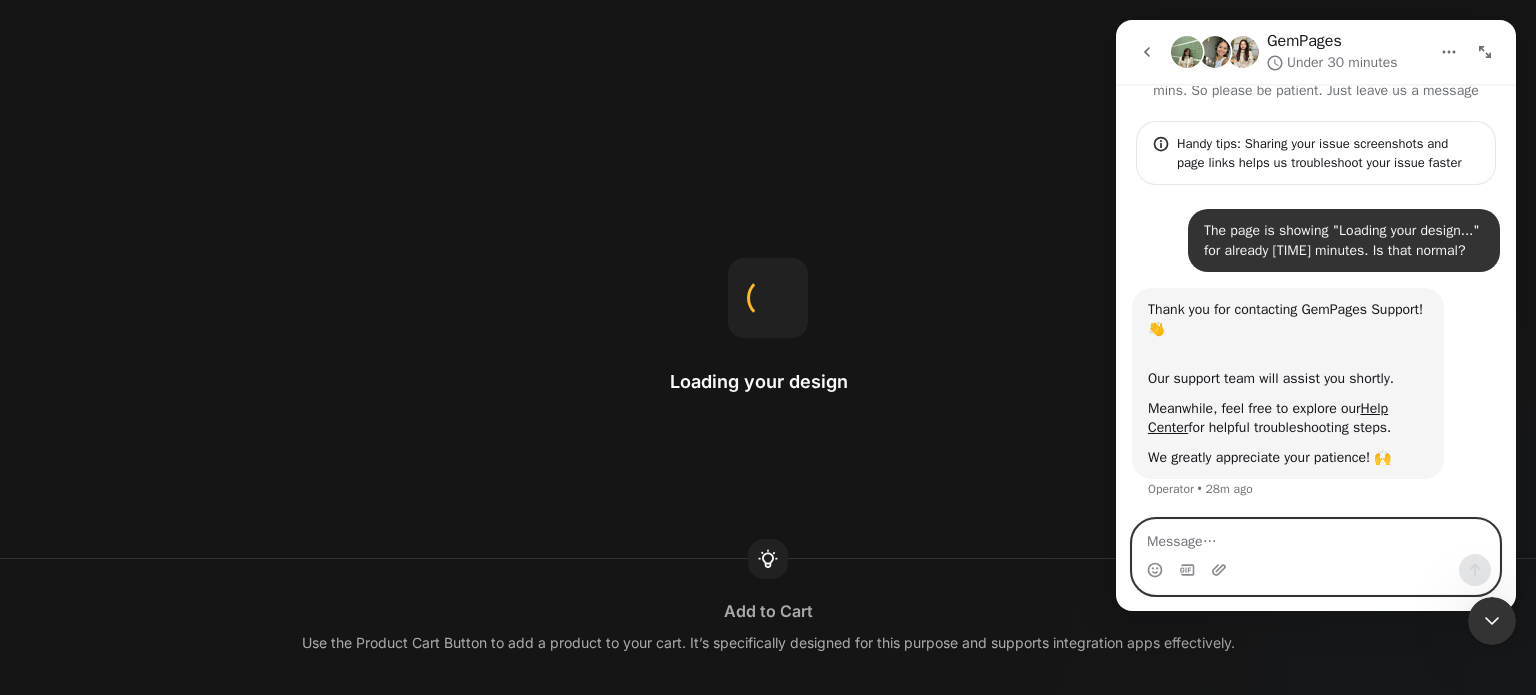 click at bounding box center [1316, 537] 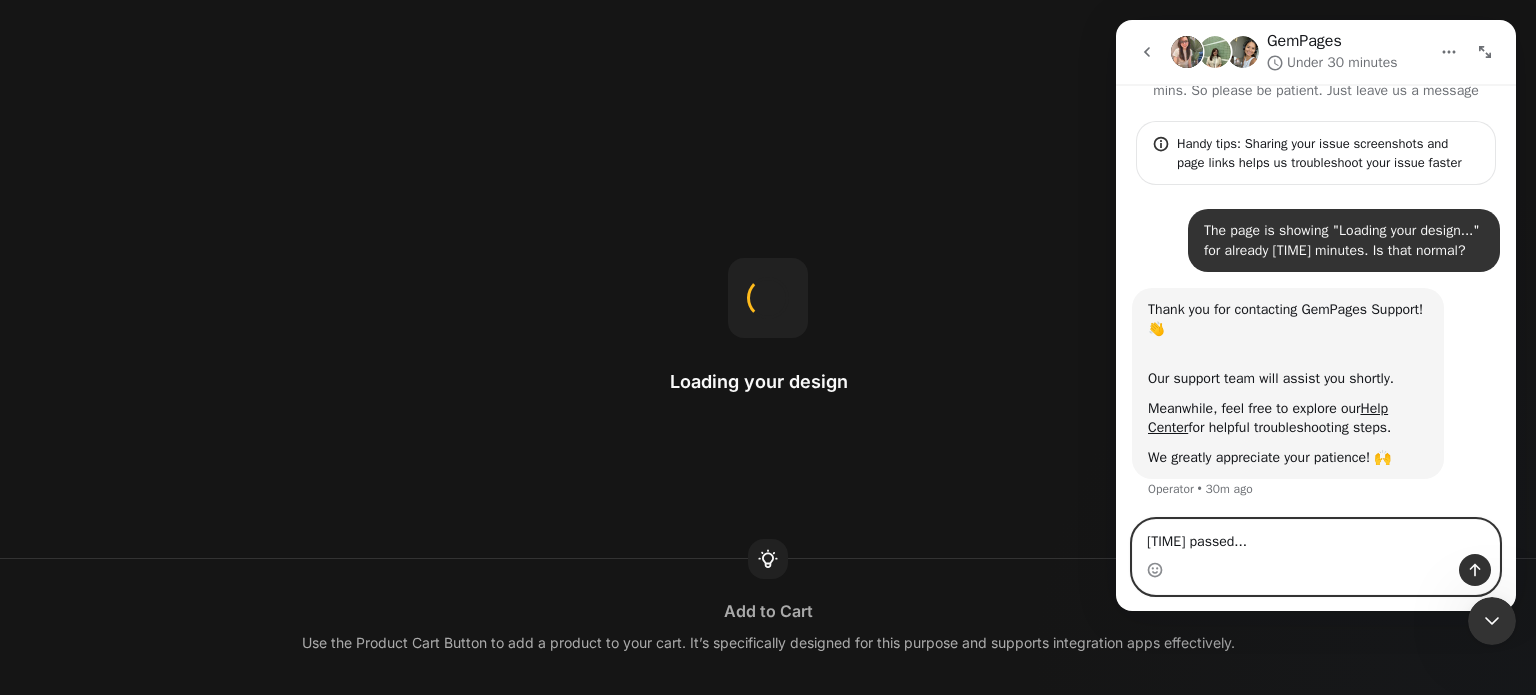 type on "[TIME] passed..." 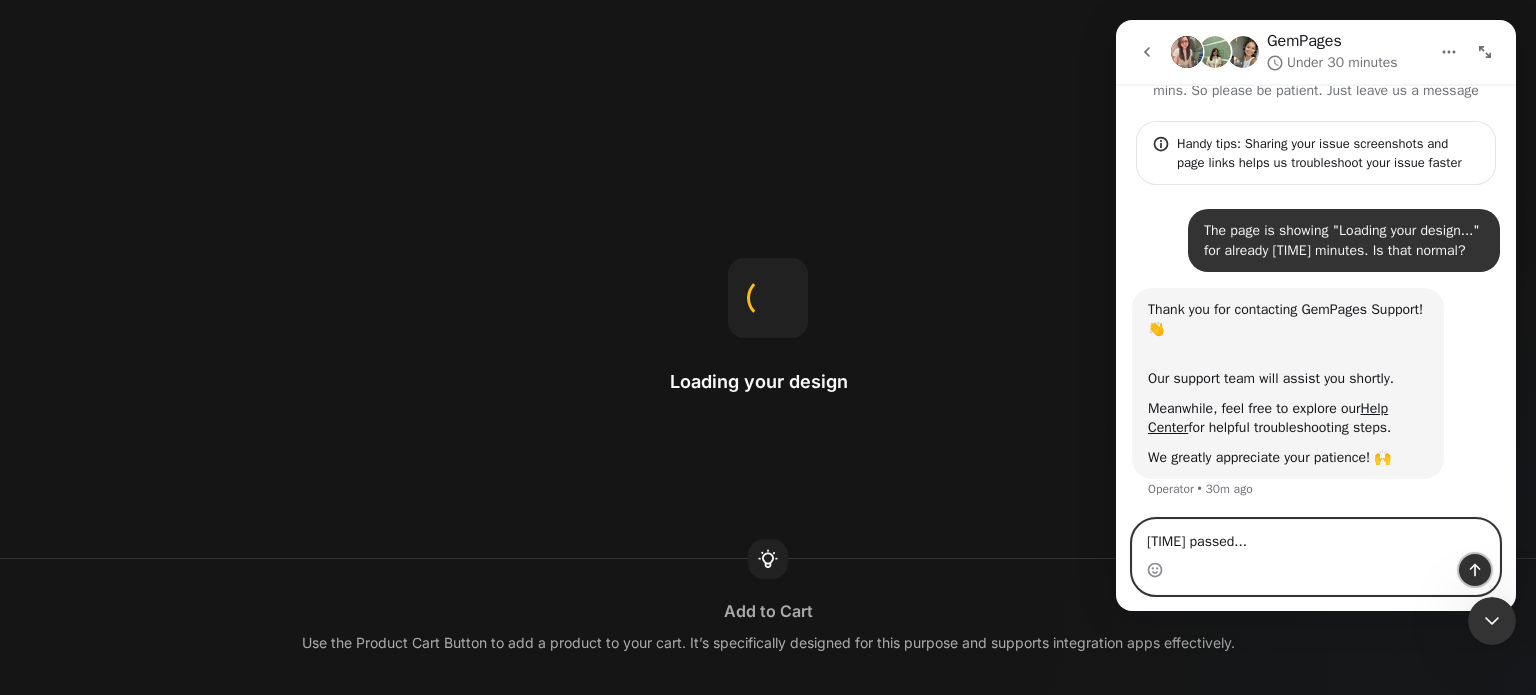 click 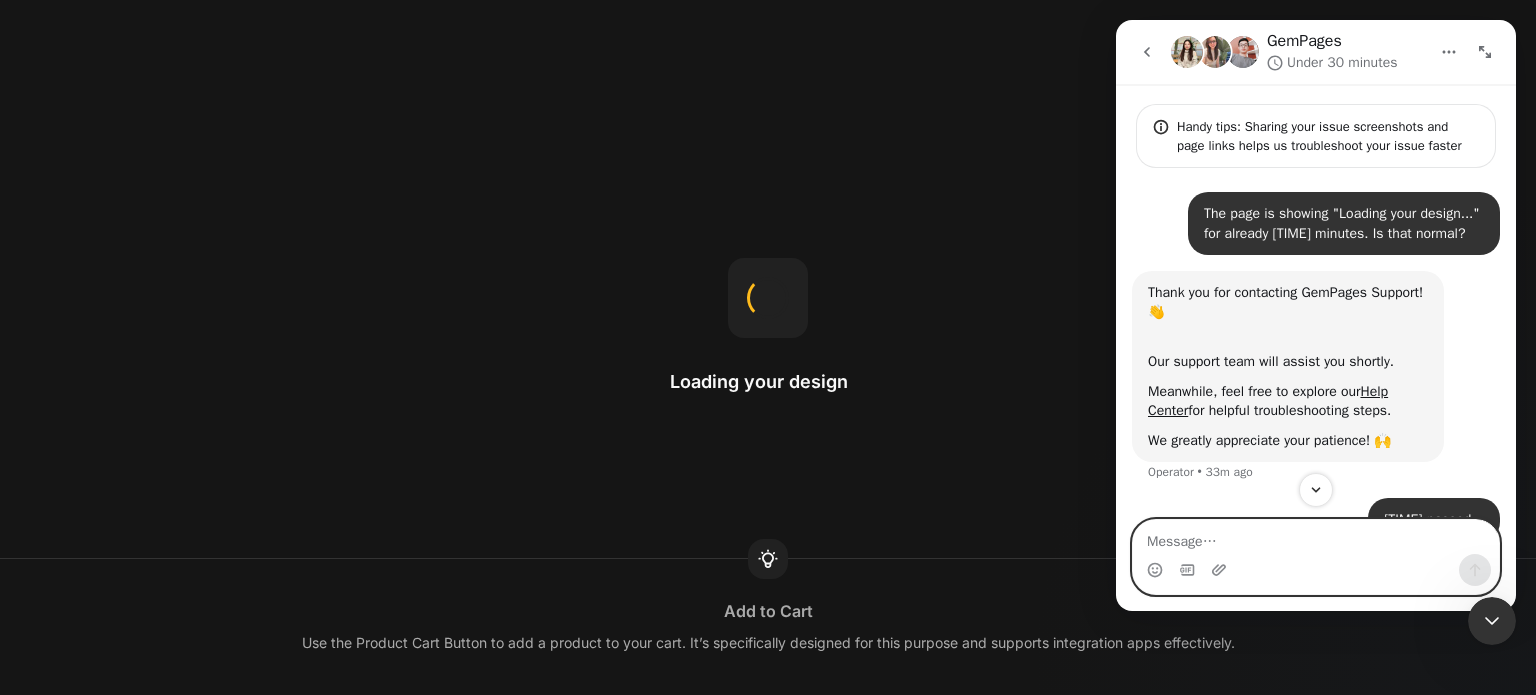 scroll, scrollTop: 122, scrollLeft: 0, axis: vertical 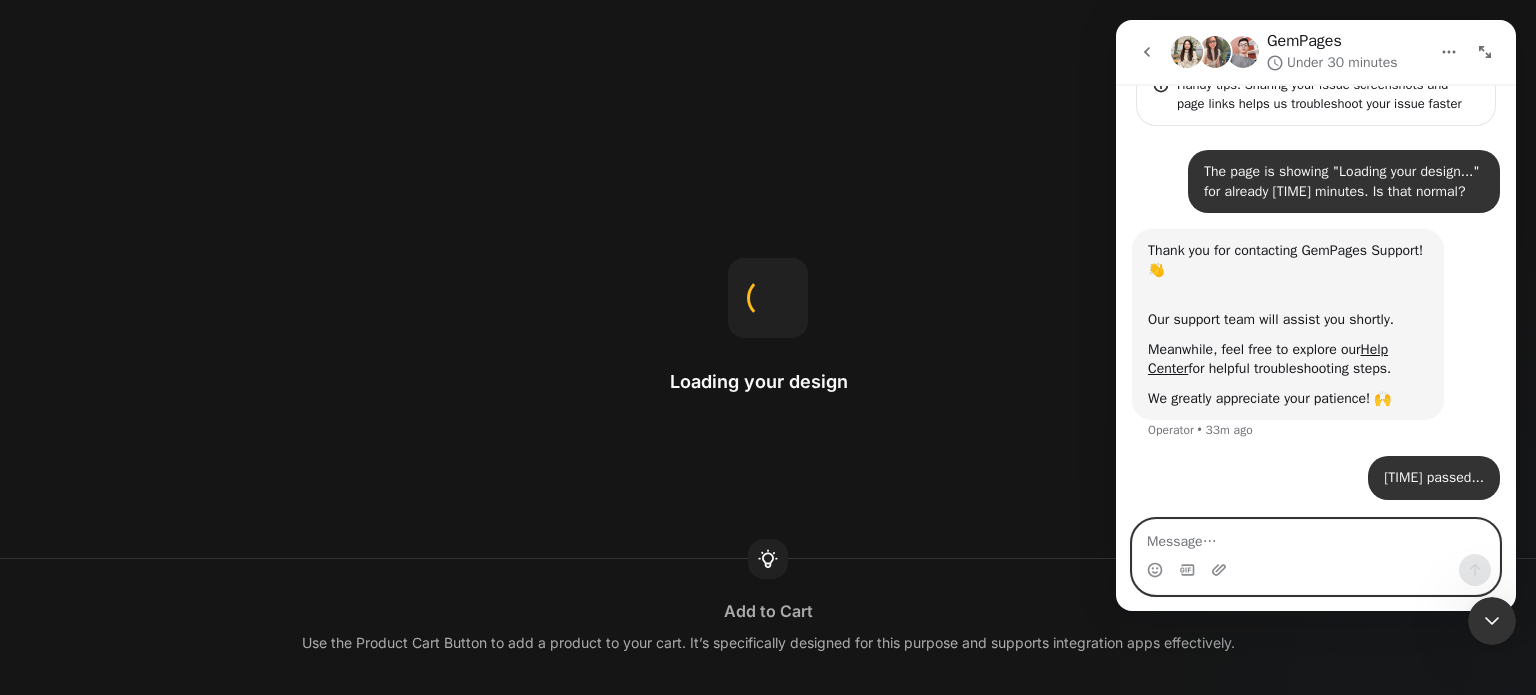 click at bounding box center [1316, 537] 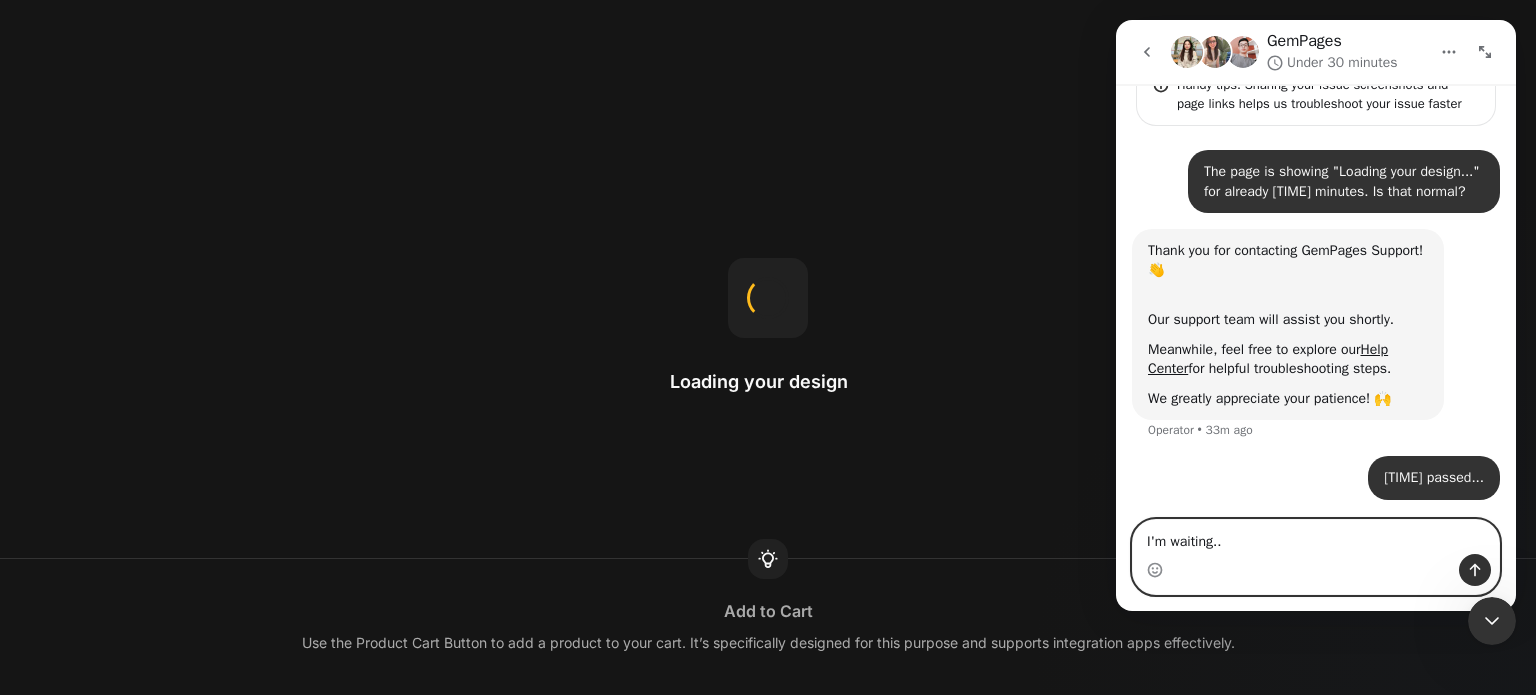 type on "I'm waiting..." 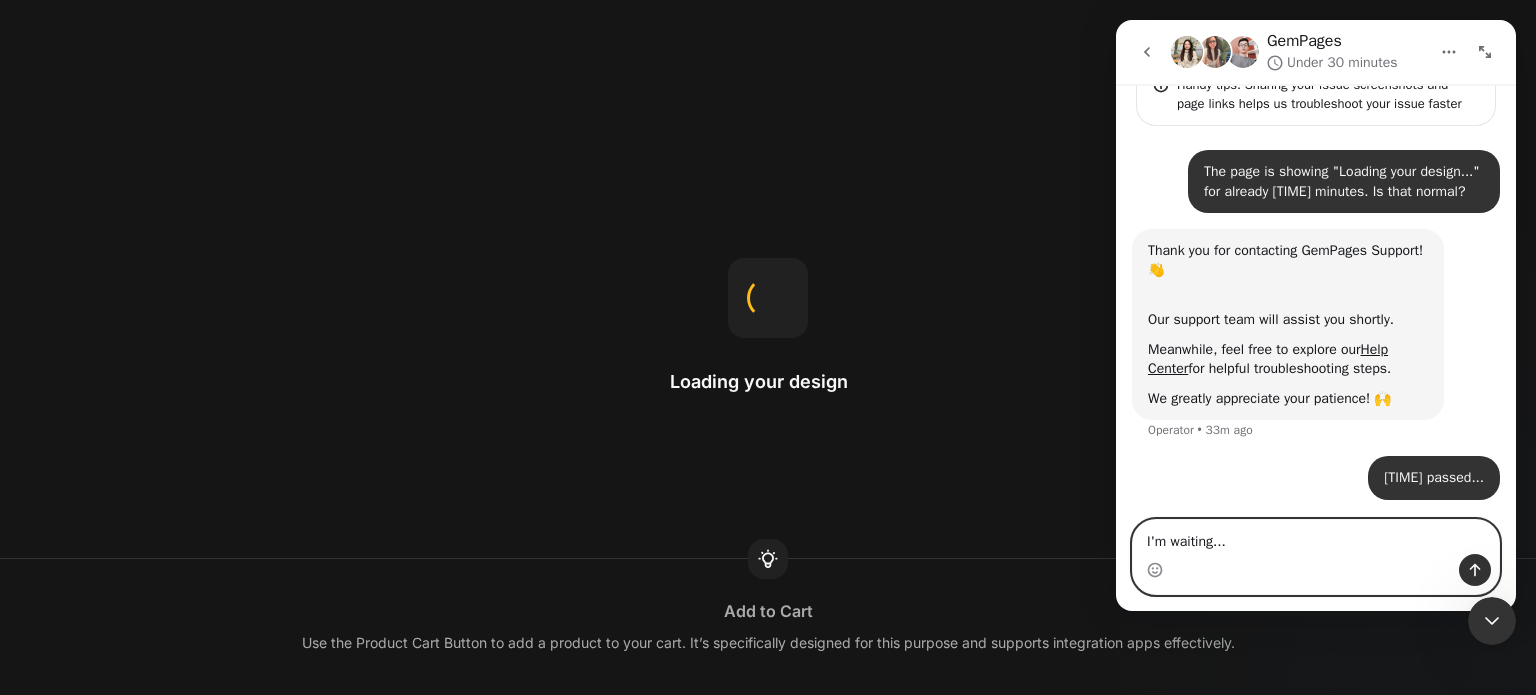 type 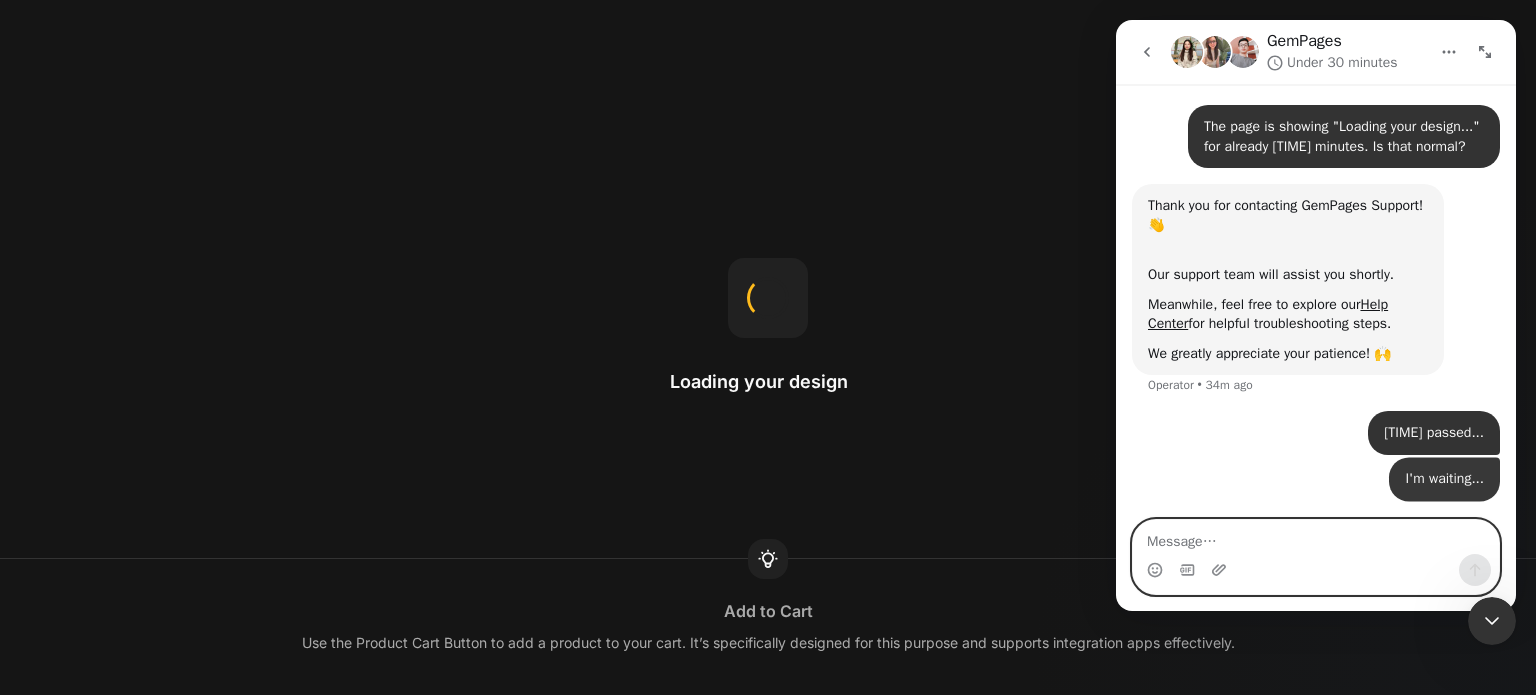 scroll, scrollTop: 168, scrollLeft: 0, axis: vertical 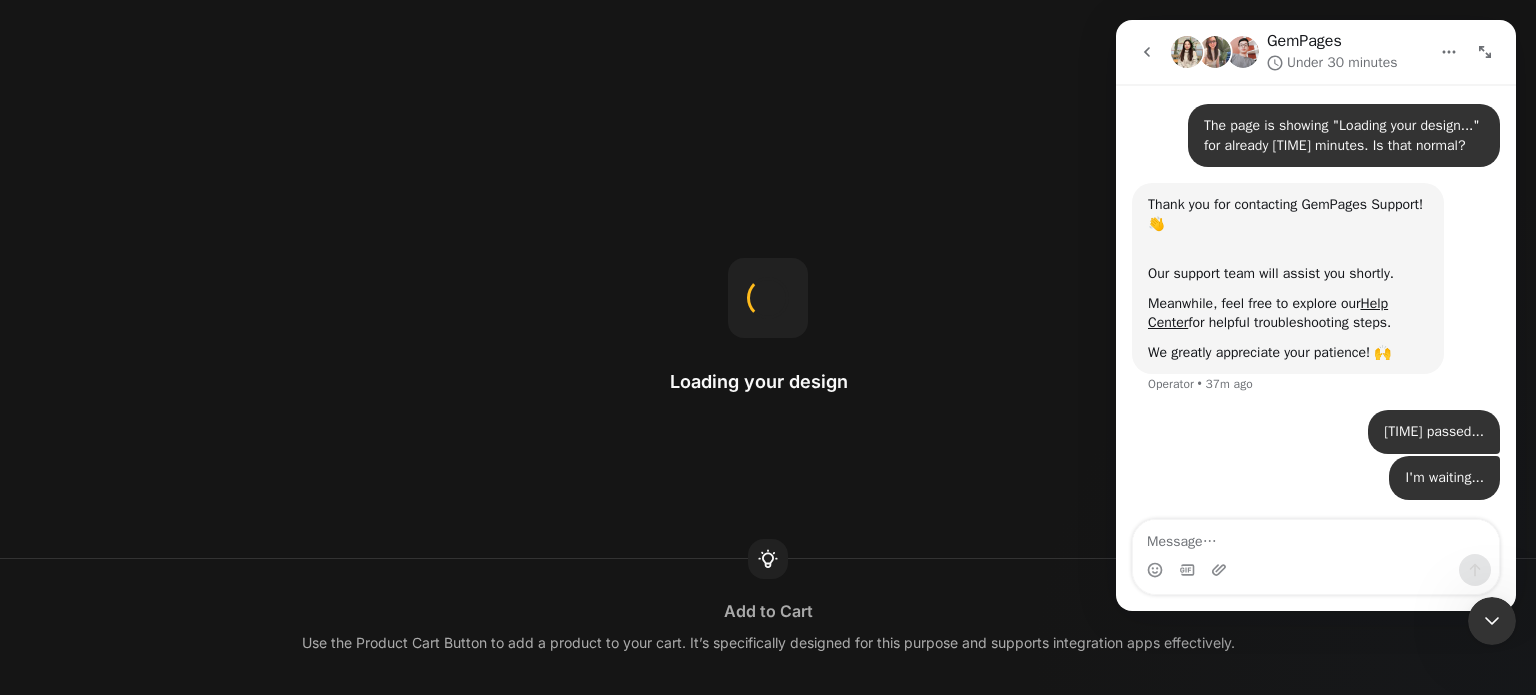 click on "Loading your design Add to Cart Use the Product Cart Button to add a product to your cart. It’s specifically designed for this purpose and supports integration apps effectively." at bounding box center (768, 347) 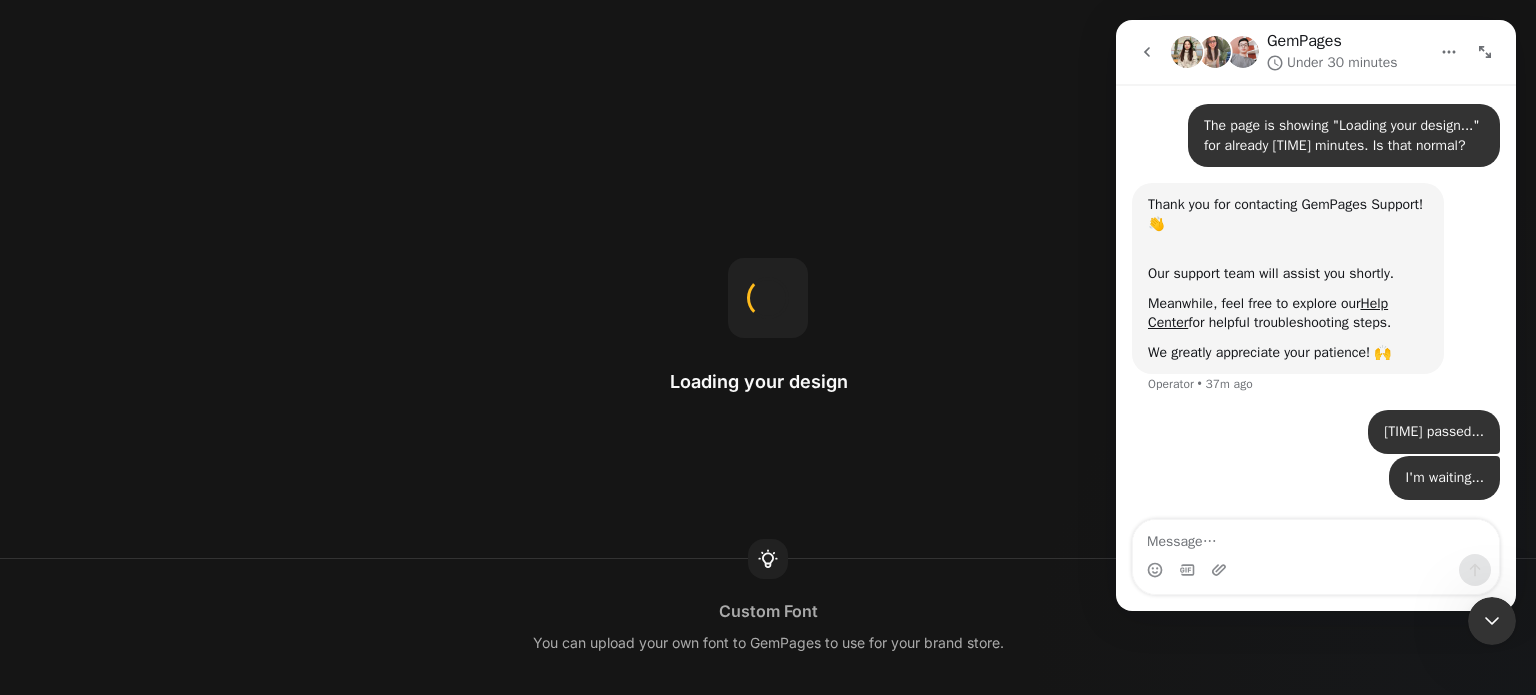 click on "Loading your design Custom Font You can upload your own font to GemPages to use for your brand store." at bounding box center (768, 347) 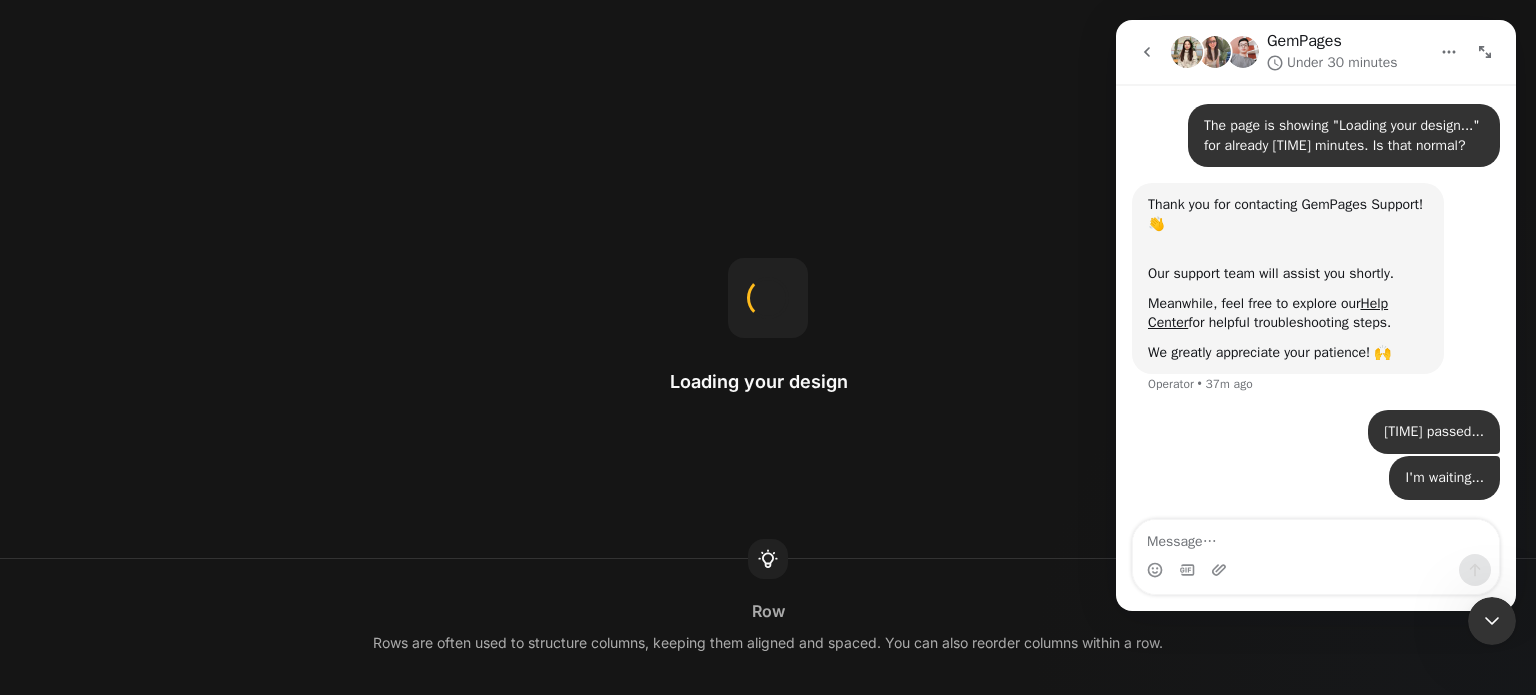 click 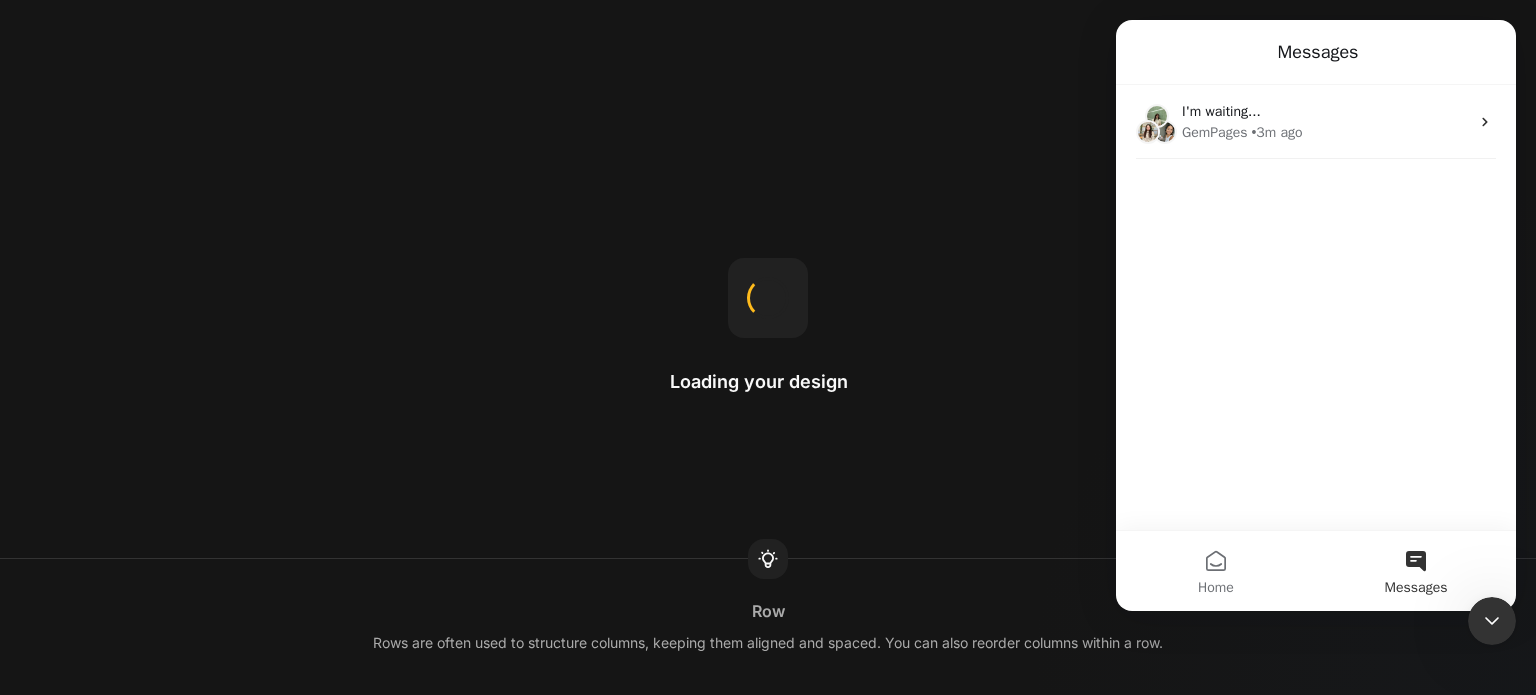 click on "Messages" at bounding box center (1316, 52) 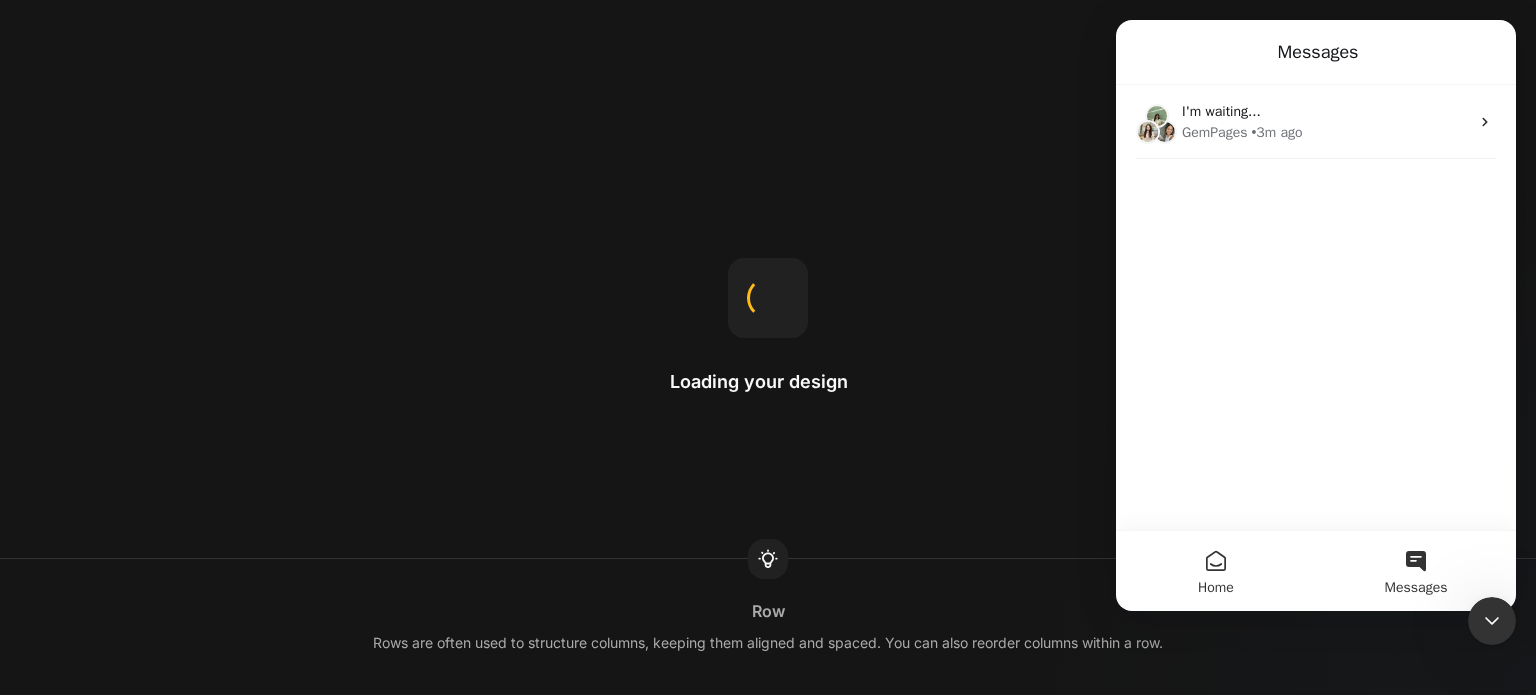 click on "Home" at bounding box center [1216, 571] 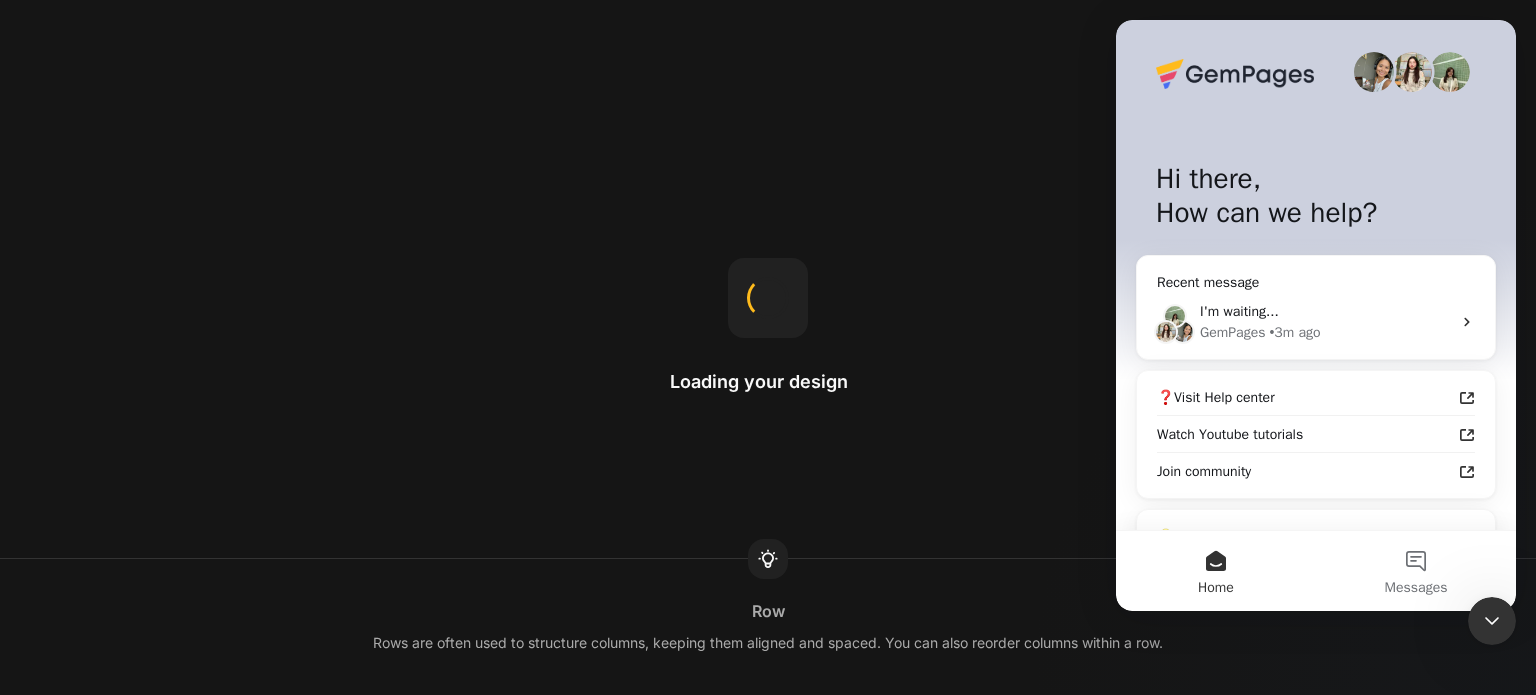 click on "Loading your design Row Rows are often used to structure columns, keeping them aligned and spaced. You can also reorder columns within a row." at bounding box center (768, 347) 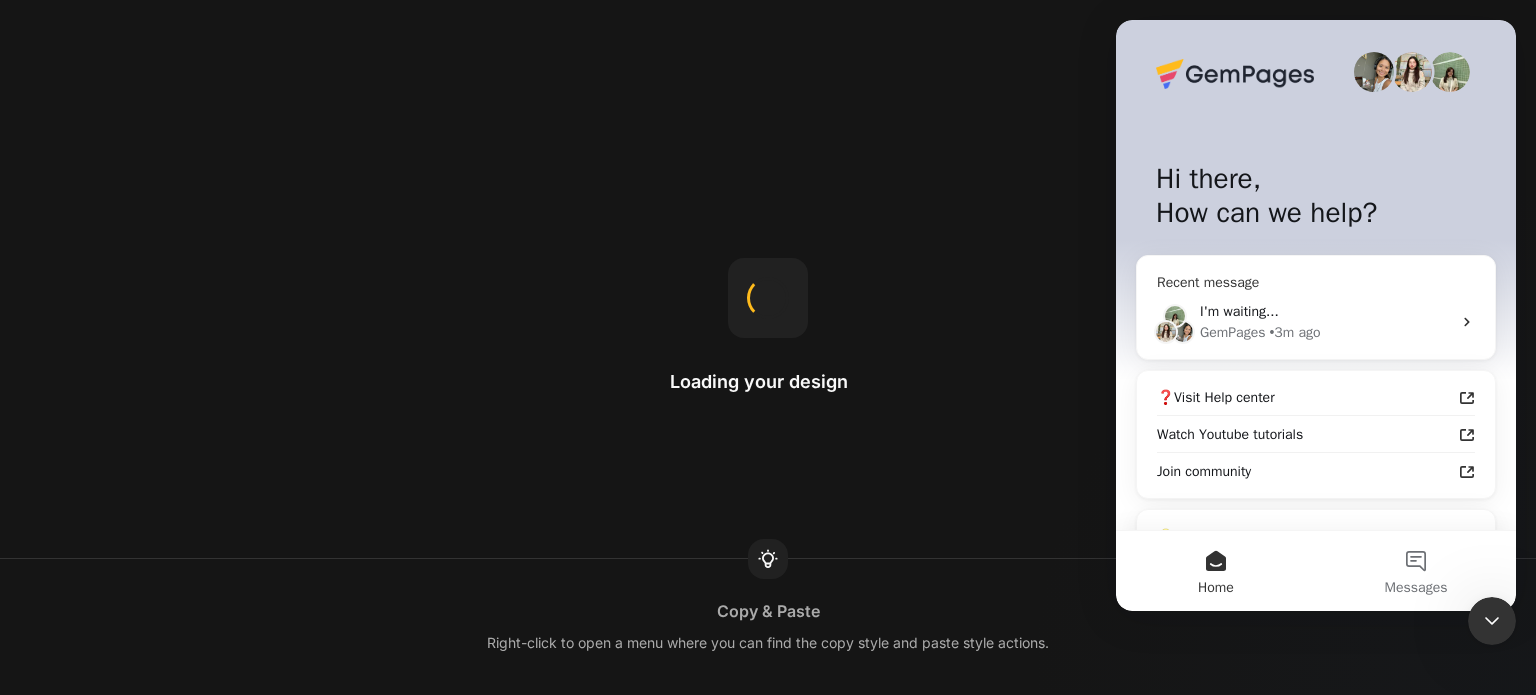 click on "I'm waiting..." at bounding box center [1325, 311] 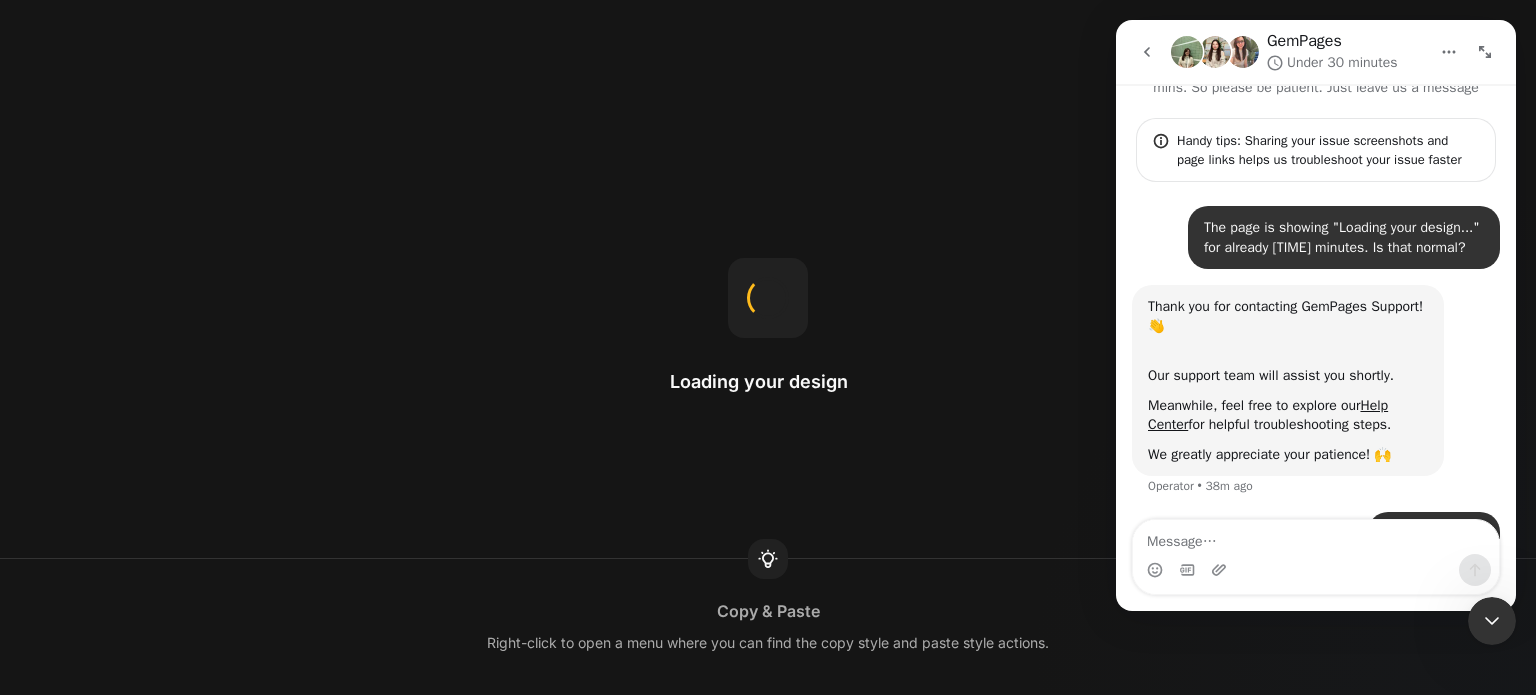 scroll, scrollTop: 168, scrollLeft: 0, axis: vertical 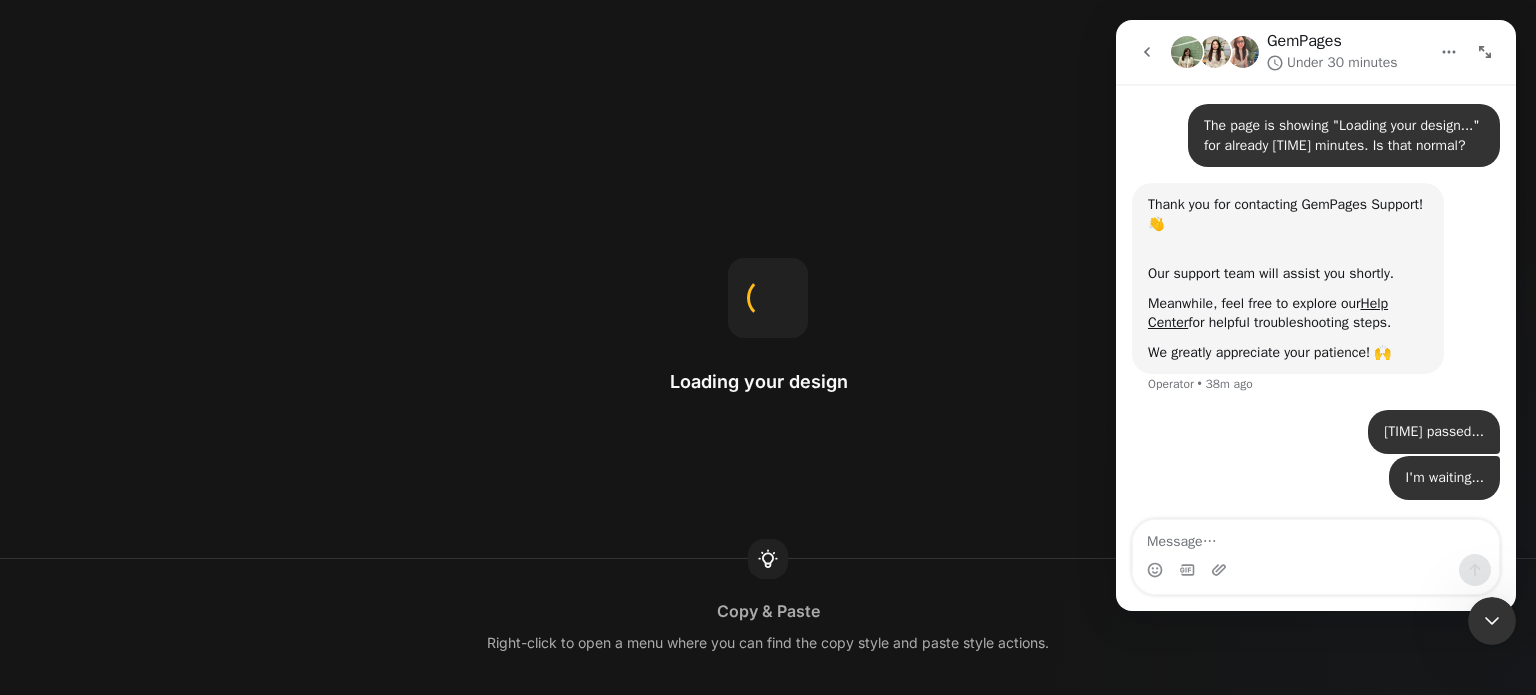 click 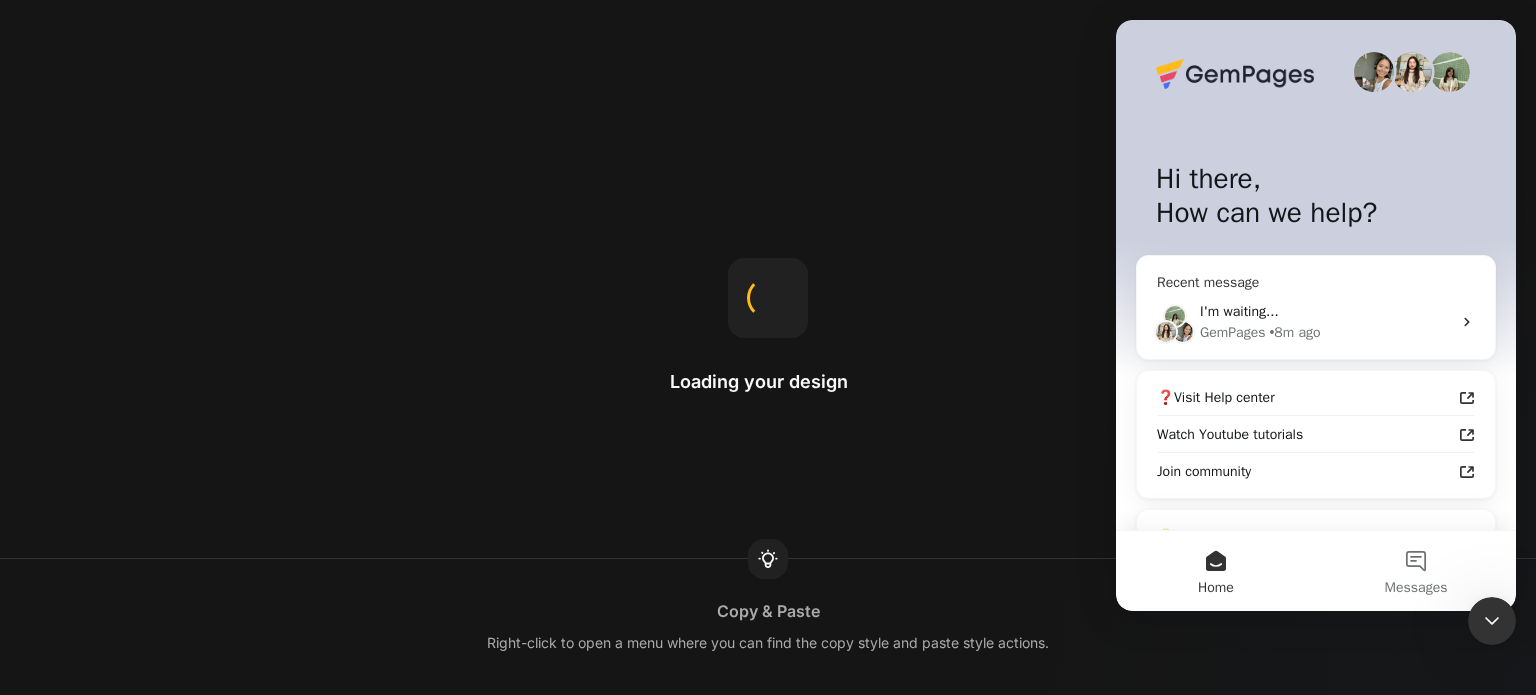 click on "I'm waiting..." at bounding box center [1239, 311] 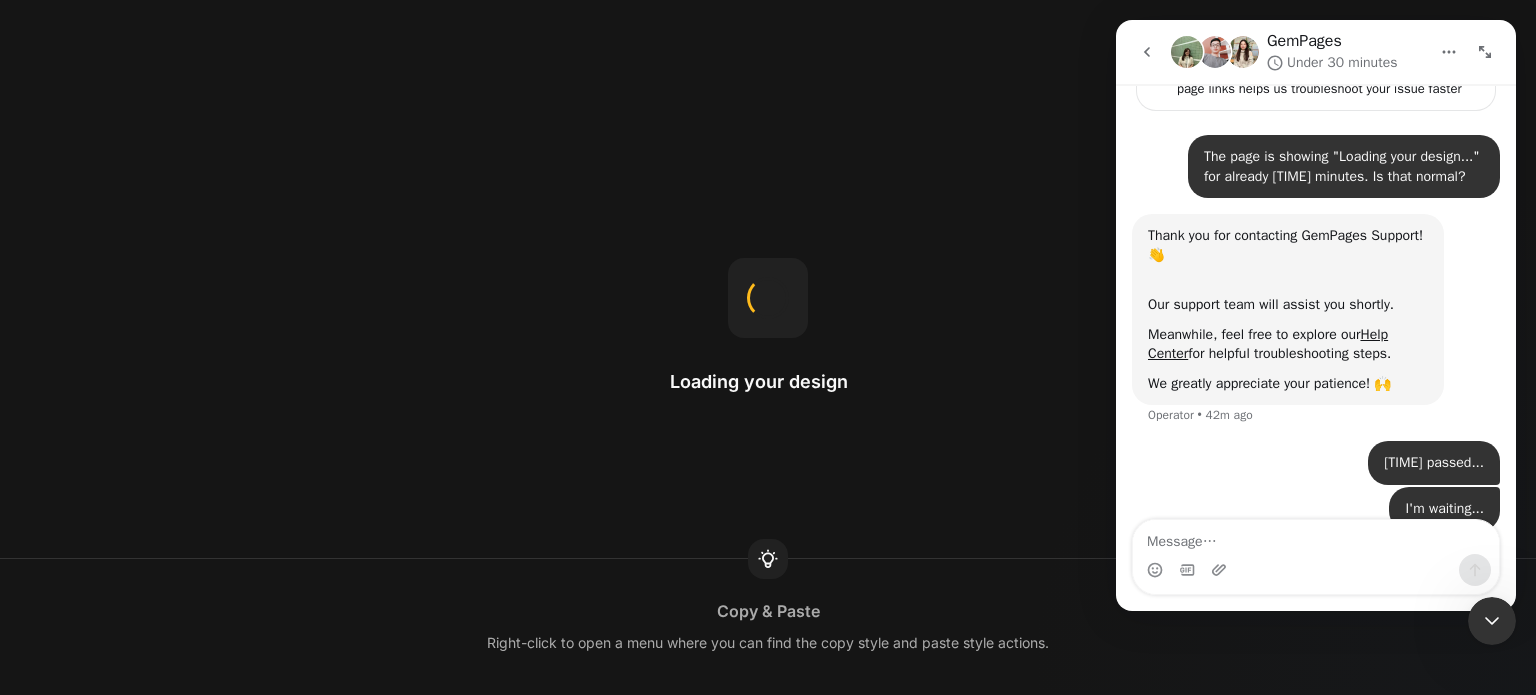 scroll, scrollTop: 168, scrollLeft: 0, axis: vertical 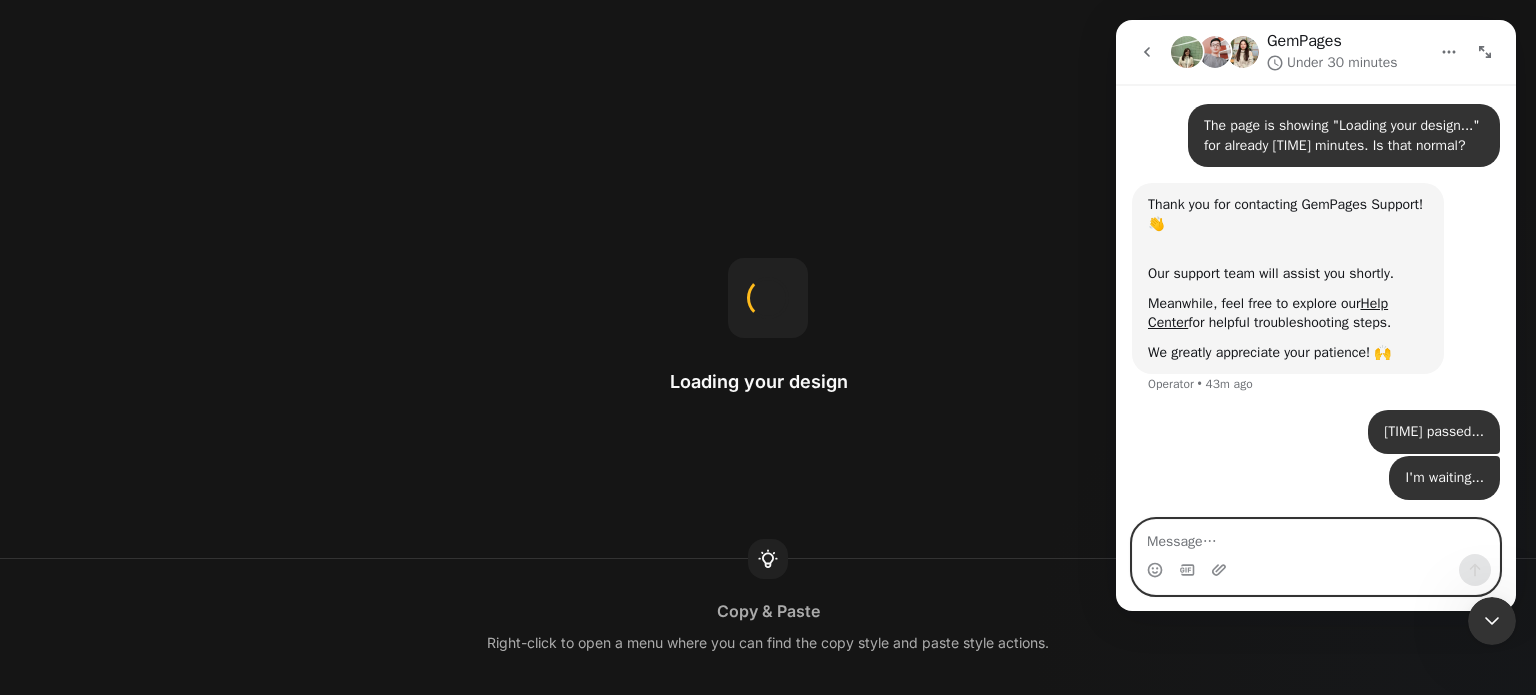 paste on "I can only tell you that this is not right. You say you will respond in less than [TIME], but in reality..." 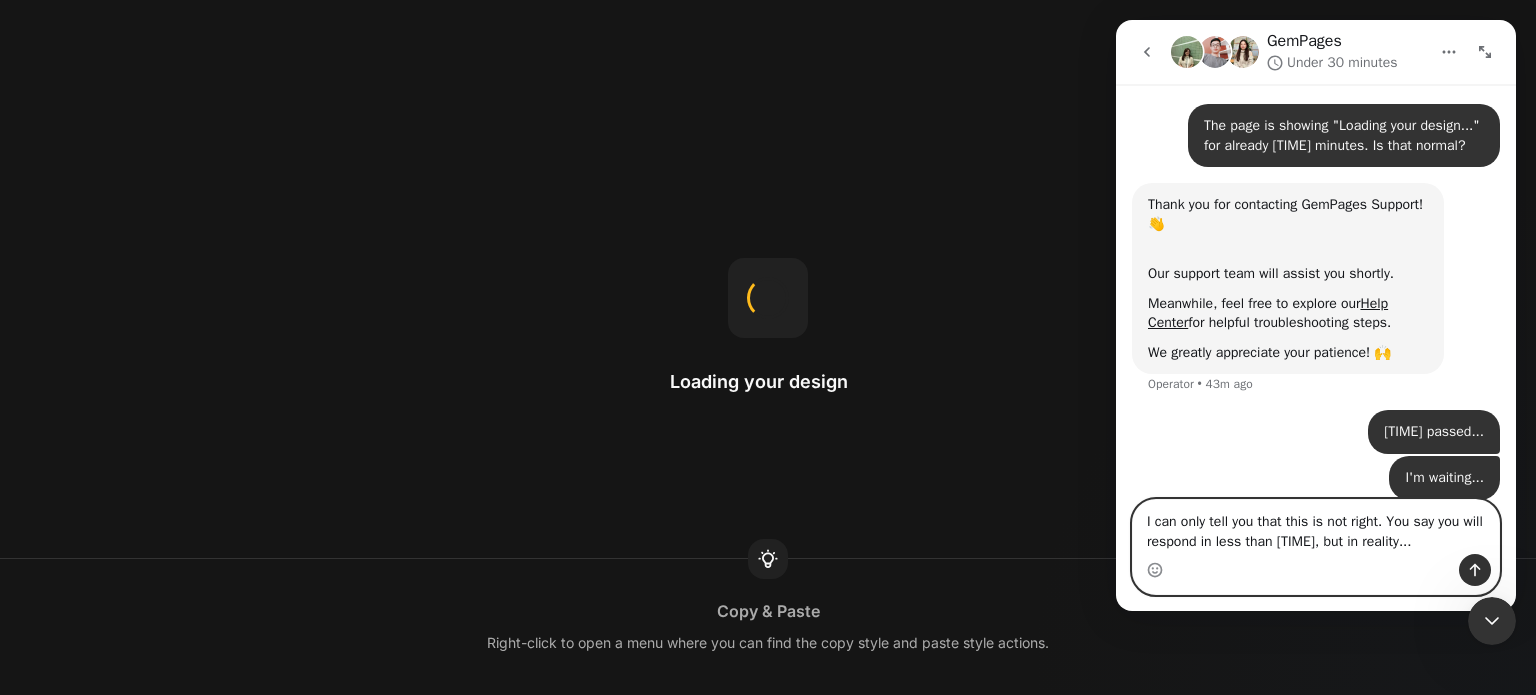 scroll, scrollTop: 188, scrollLeft: 0, axis: vertical 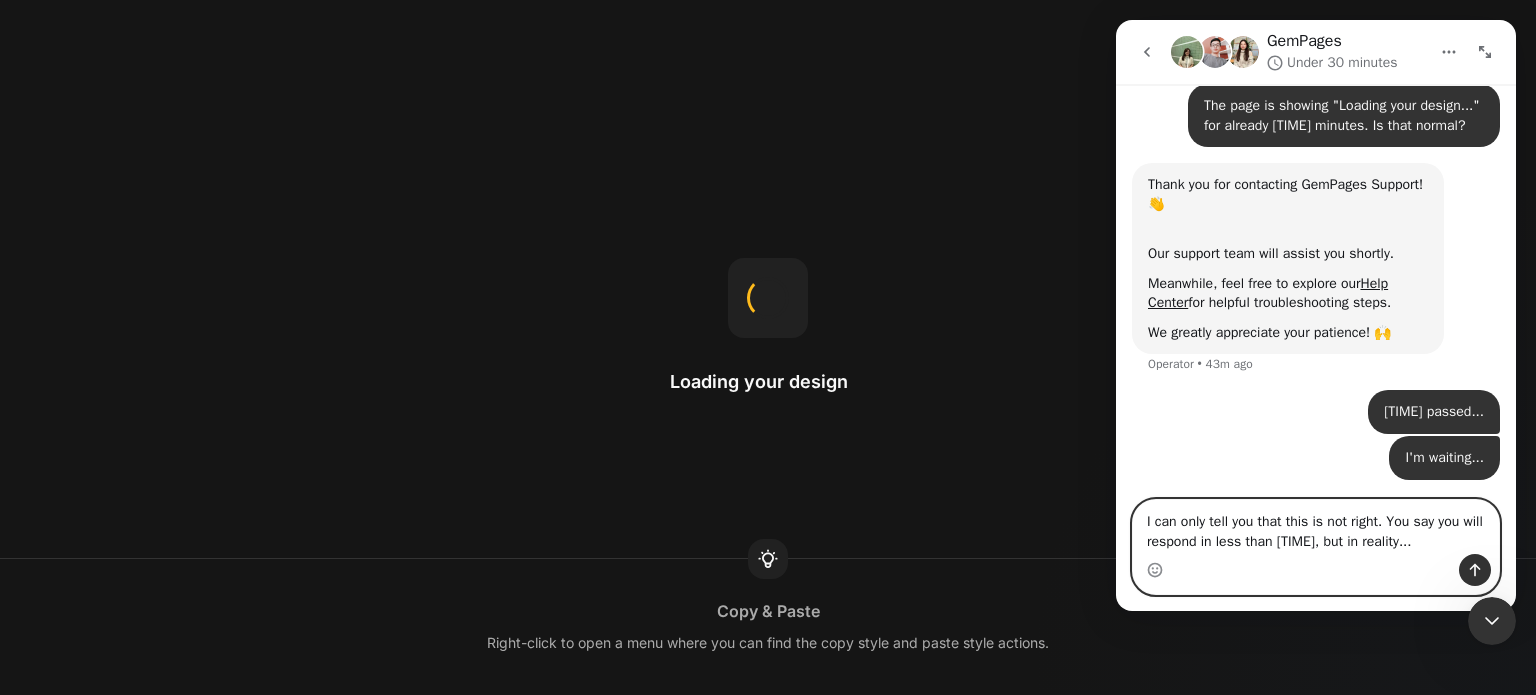 click on "I can only tell you that this is not right. You say you will respond in less than [TIME], but in reality..." at bounding box center (1316, 527) 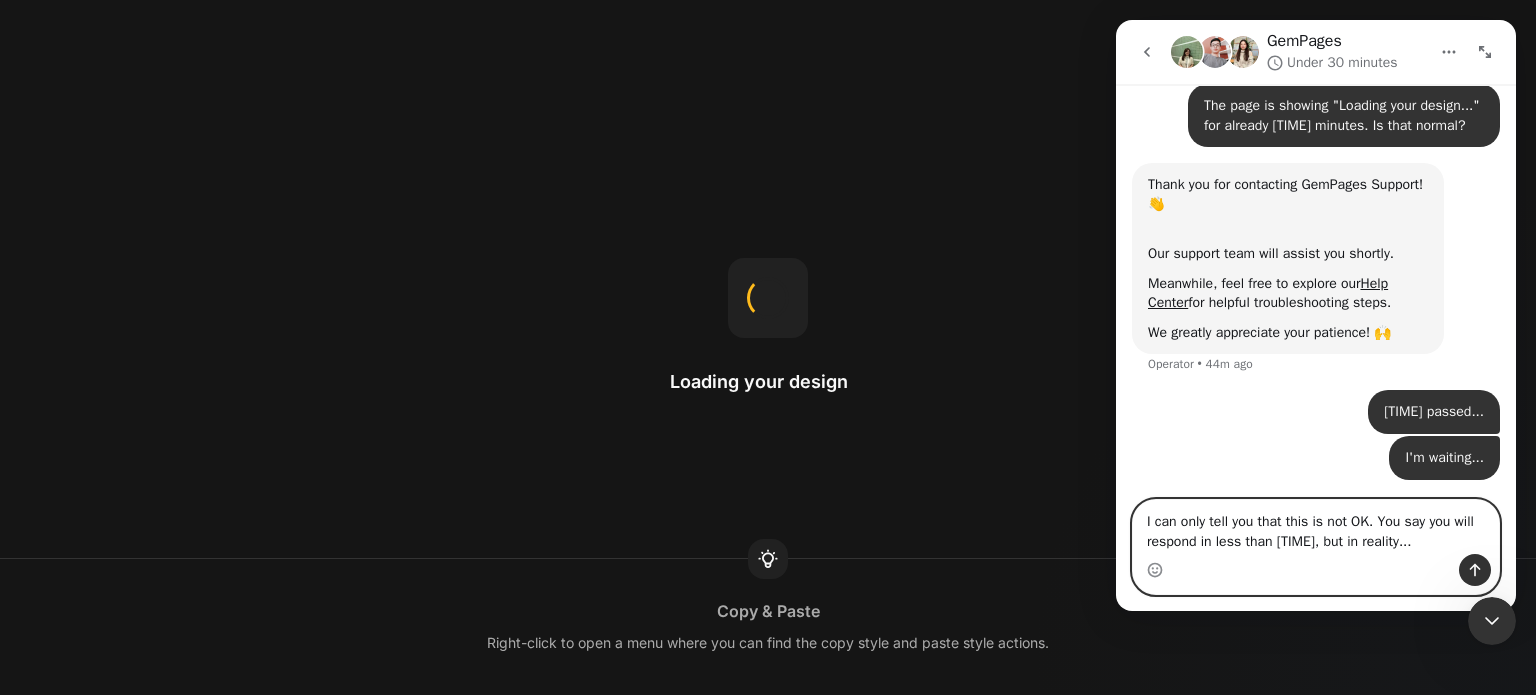type on "I can only tell you that this is not OK. You say you will respond in less than [TIME], but in reality..." 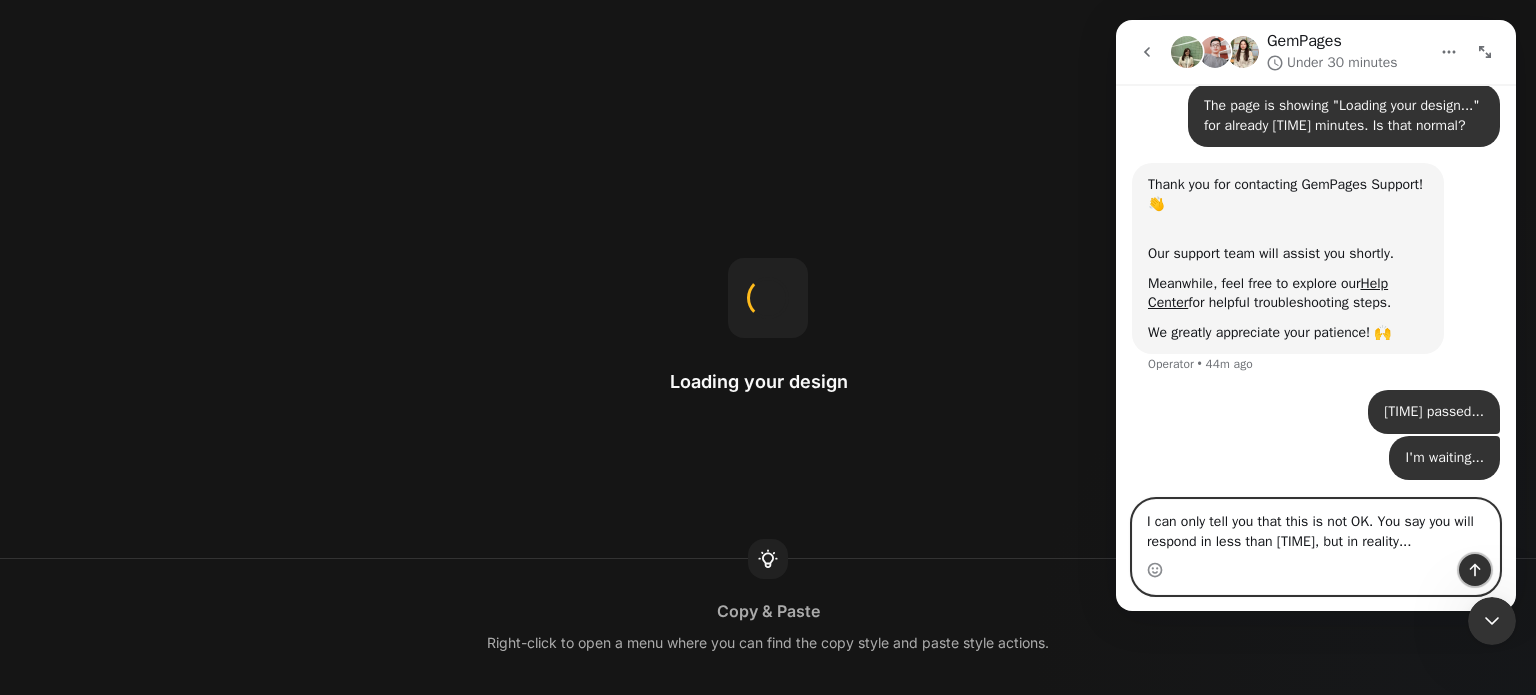 click 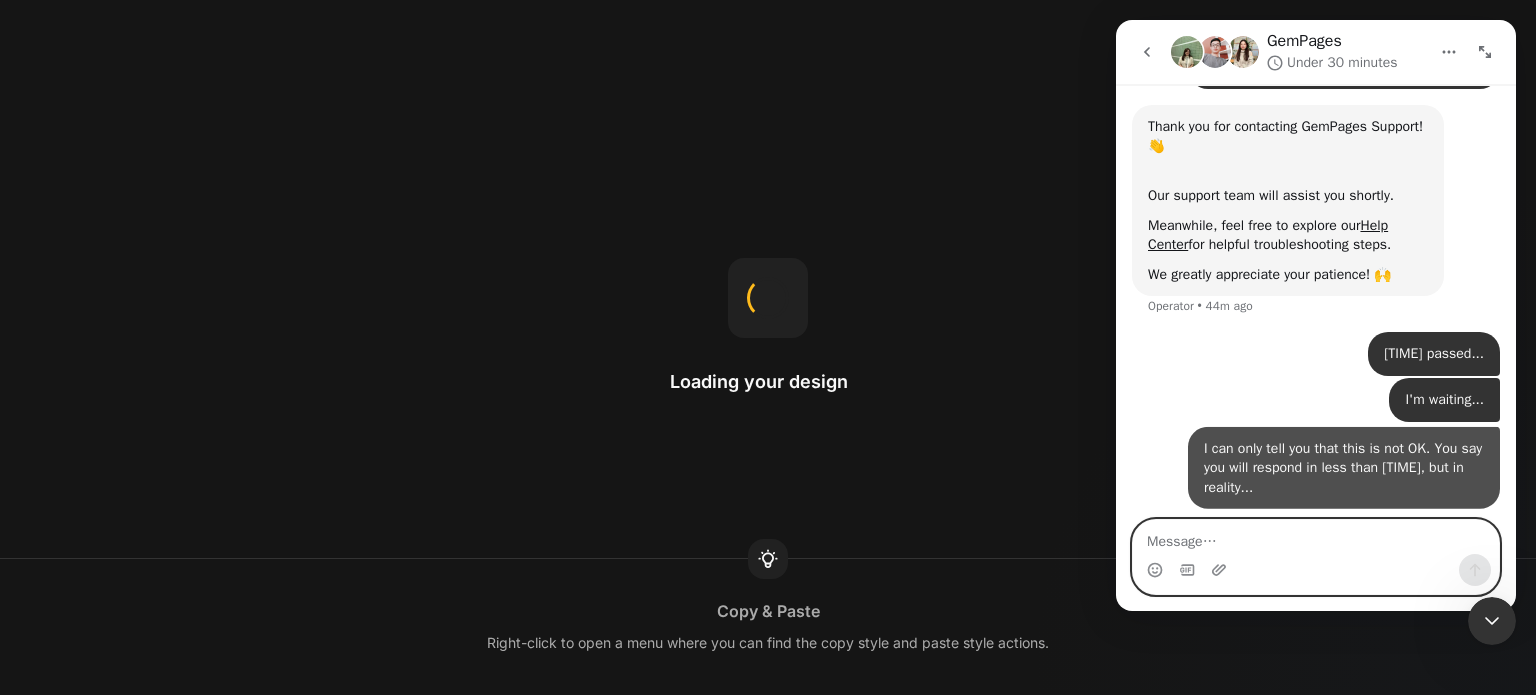 scroll, scrollTop: 252, scrollLeft: 0, axis: vertical 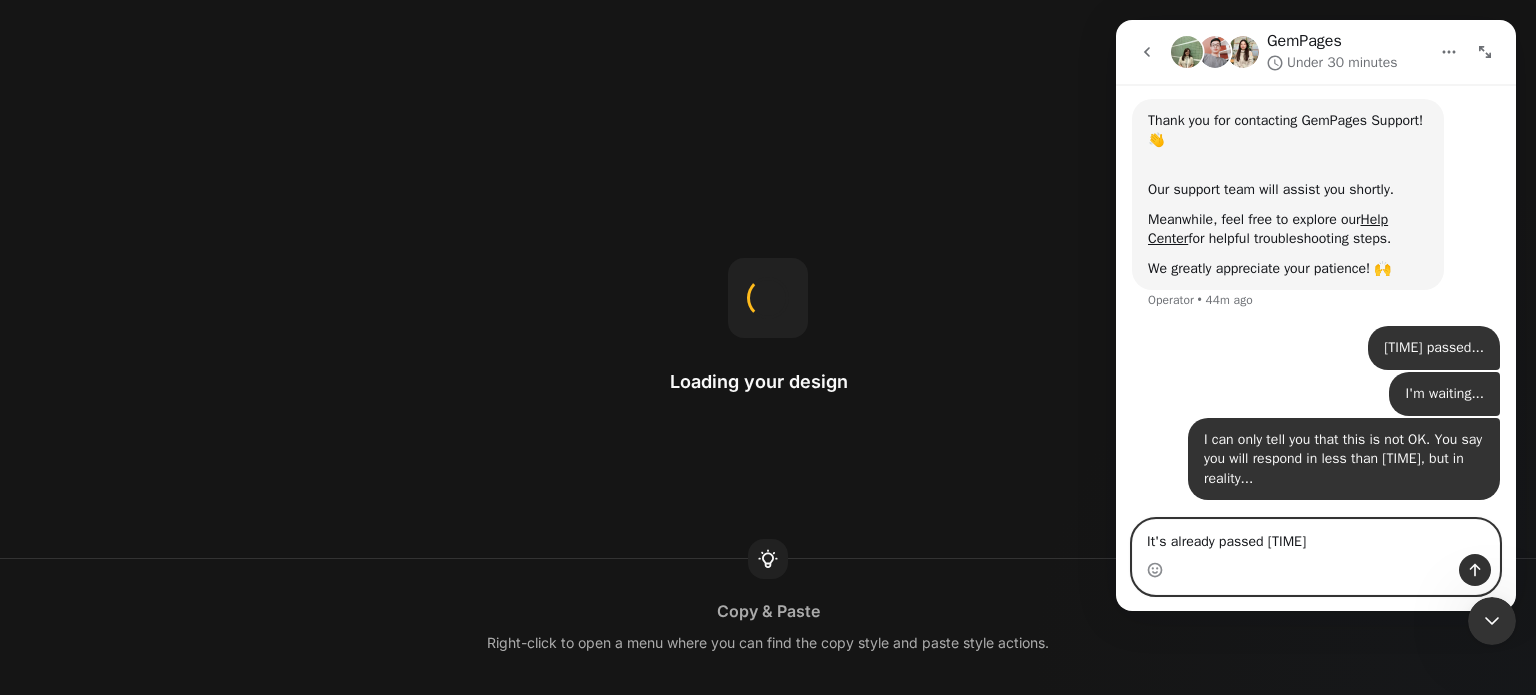 type on "It's already passed [TIME]" 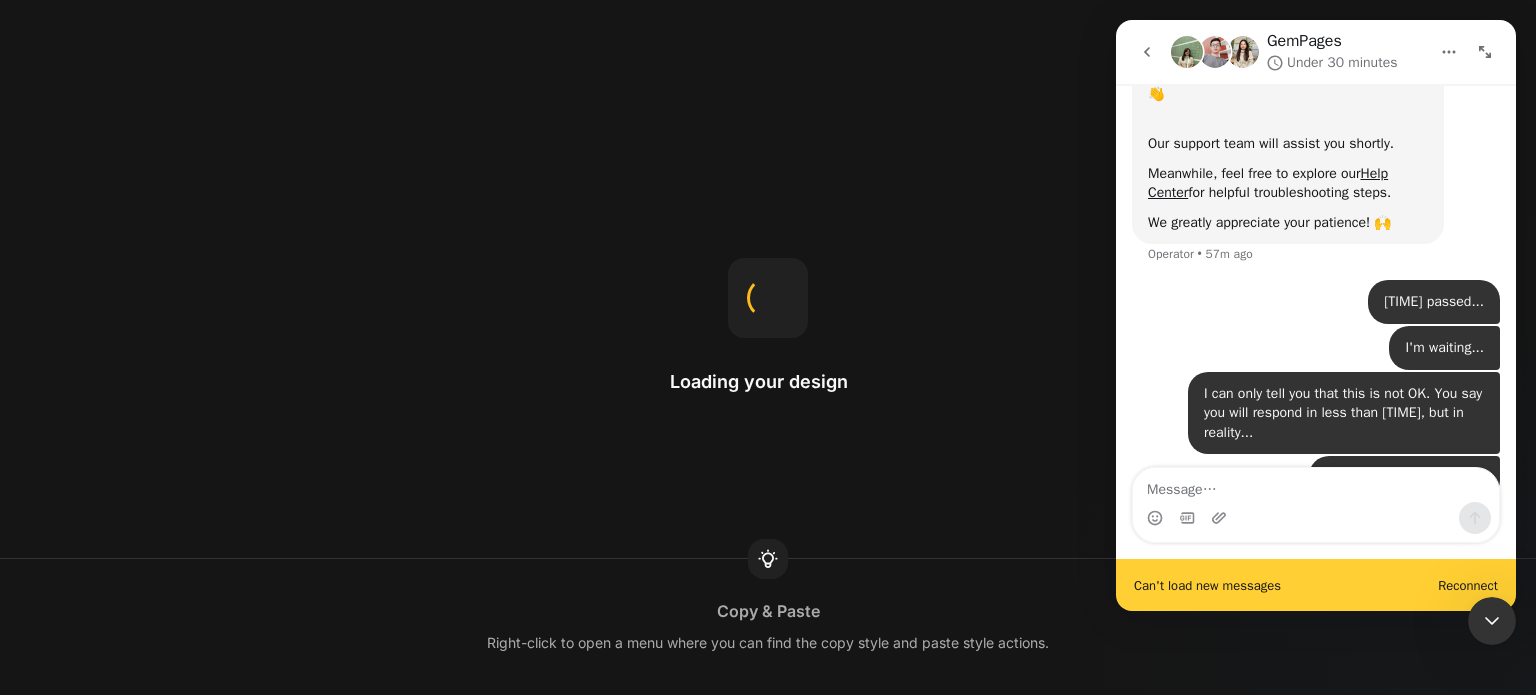 scroll, scrollTop: 350, scrollLeft: 0, axis: vertical 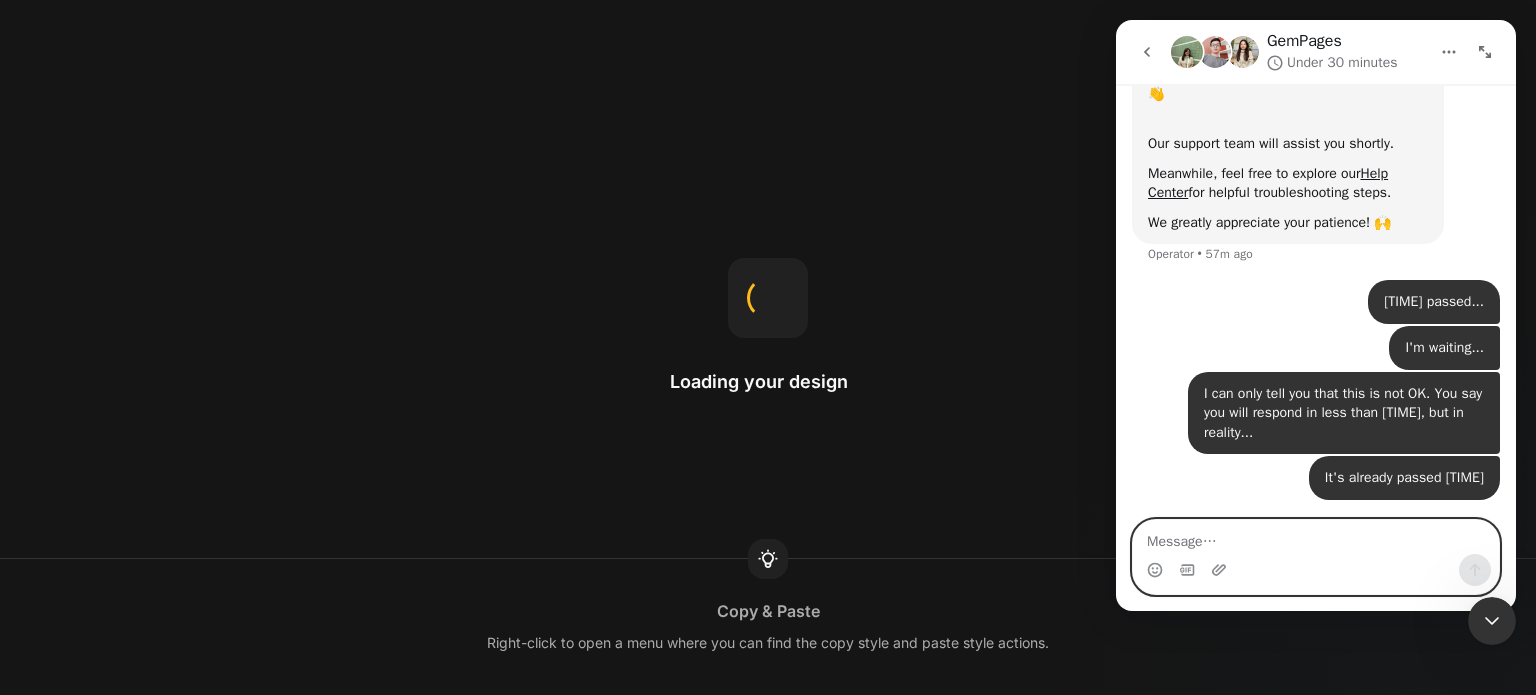 click at bounding box center [1316, 537] 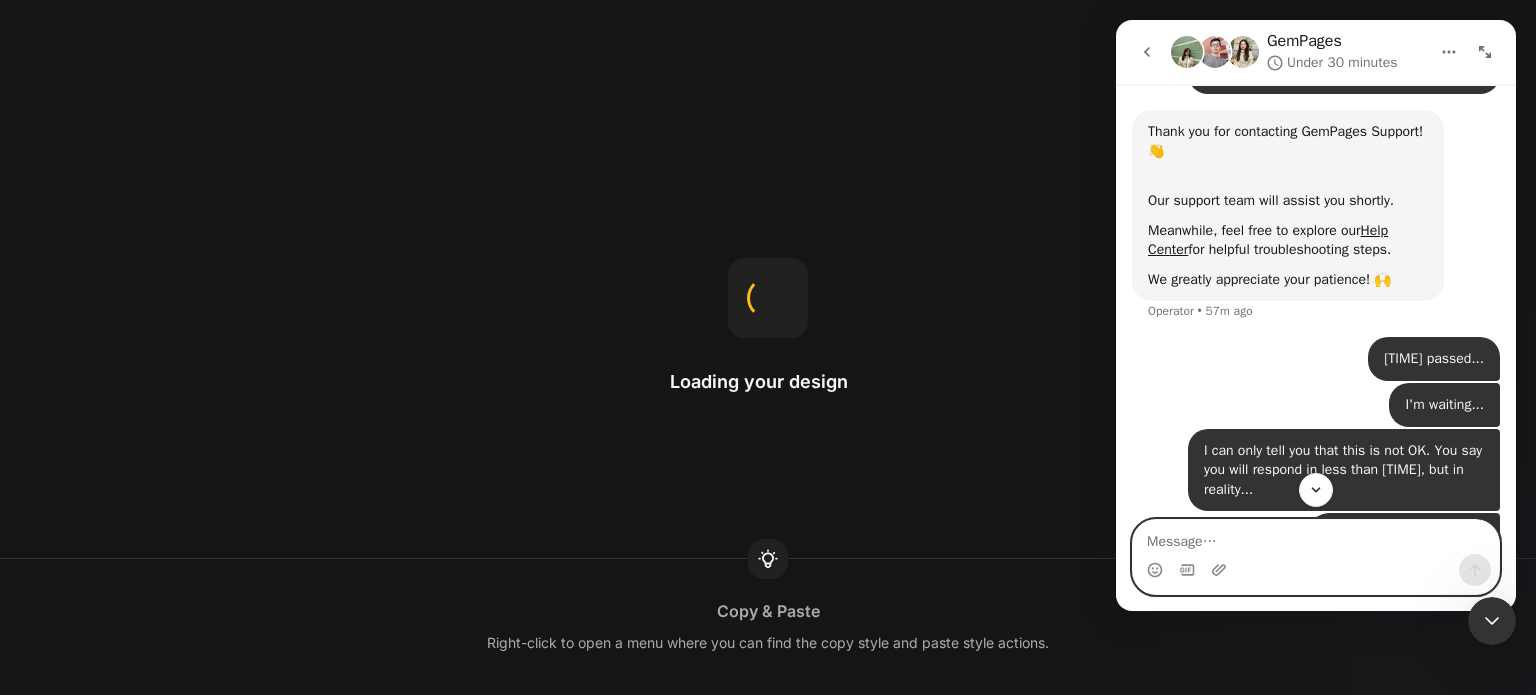 scroll, scrollTop: 298, scrollLeft: 0, axis: vertical 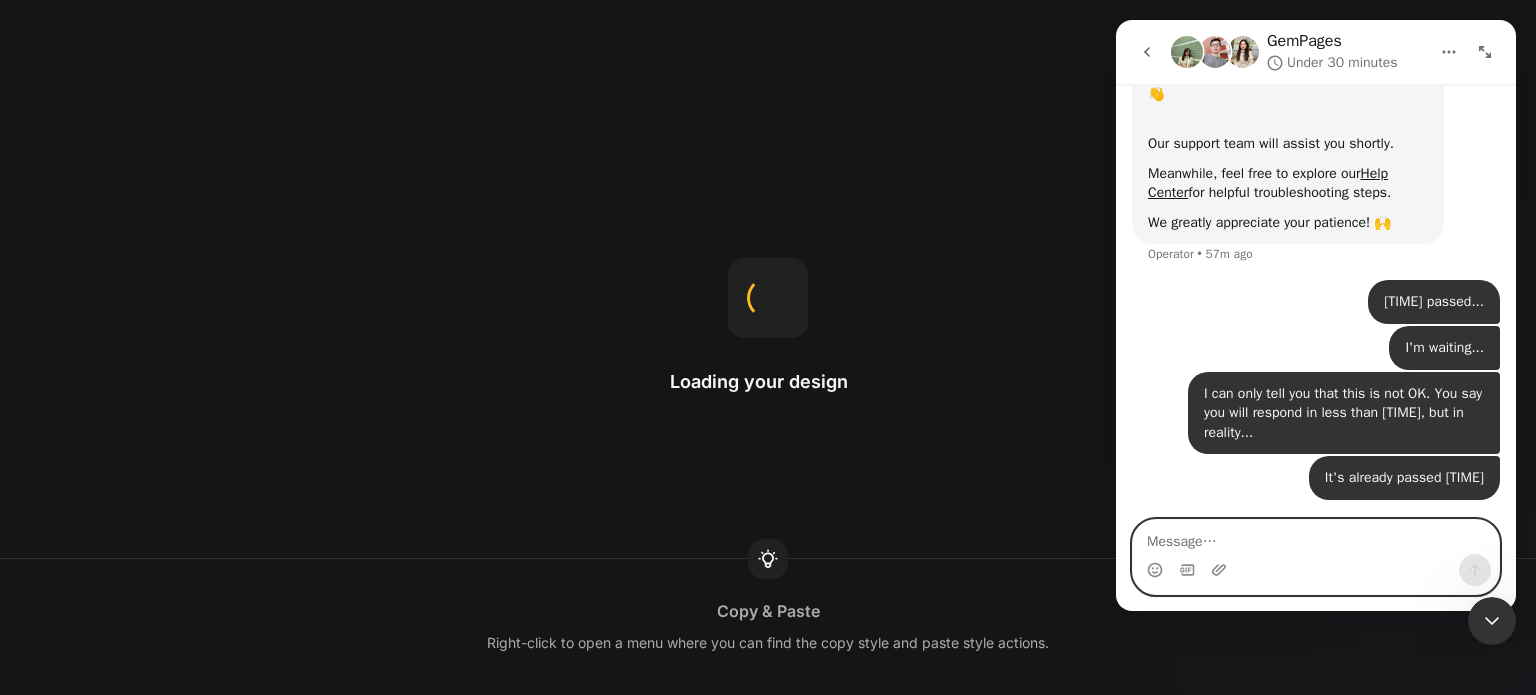 type on "č" 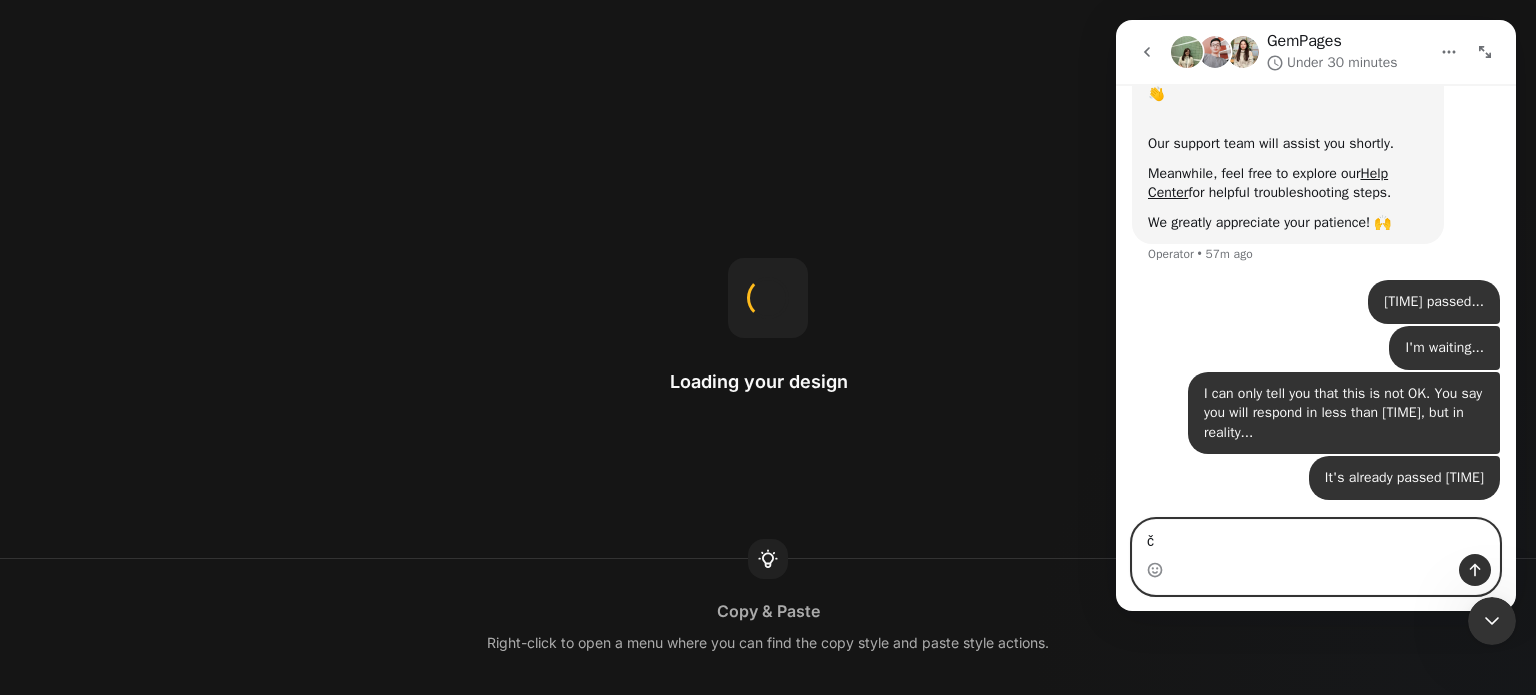 type 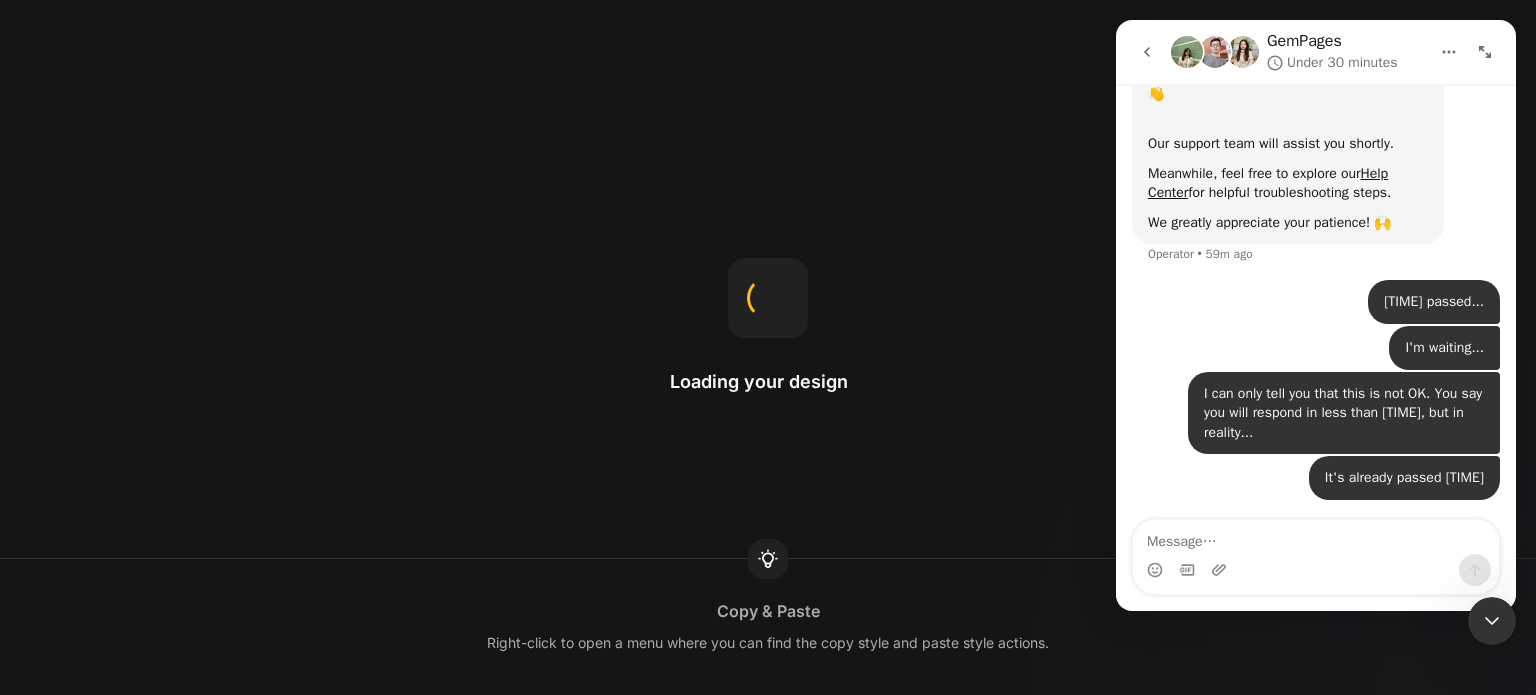 click 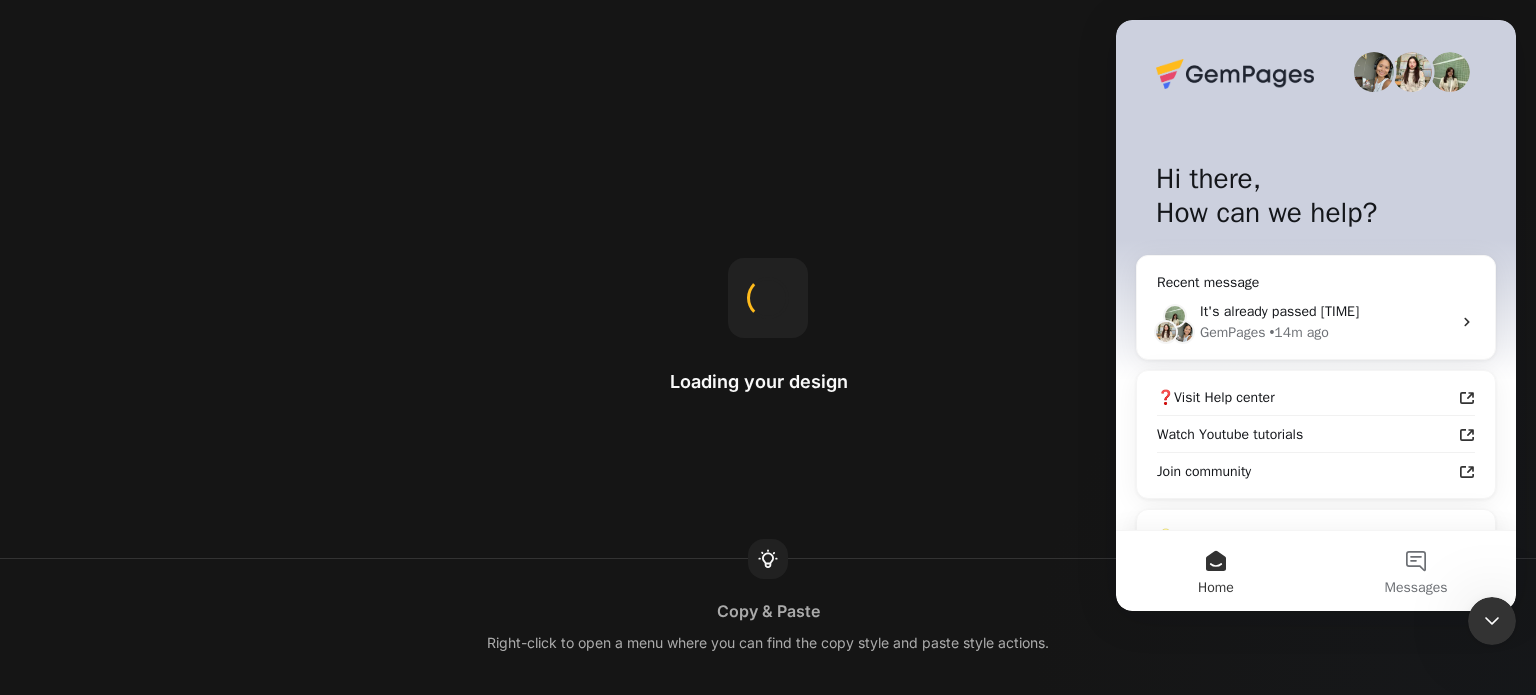 scroll, scrollTop: 0, scrollLeft: 0, axis: both 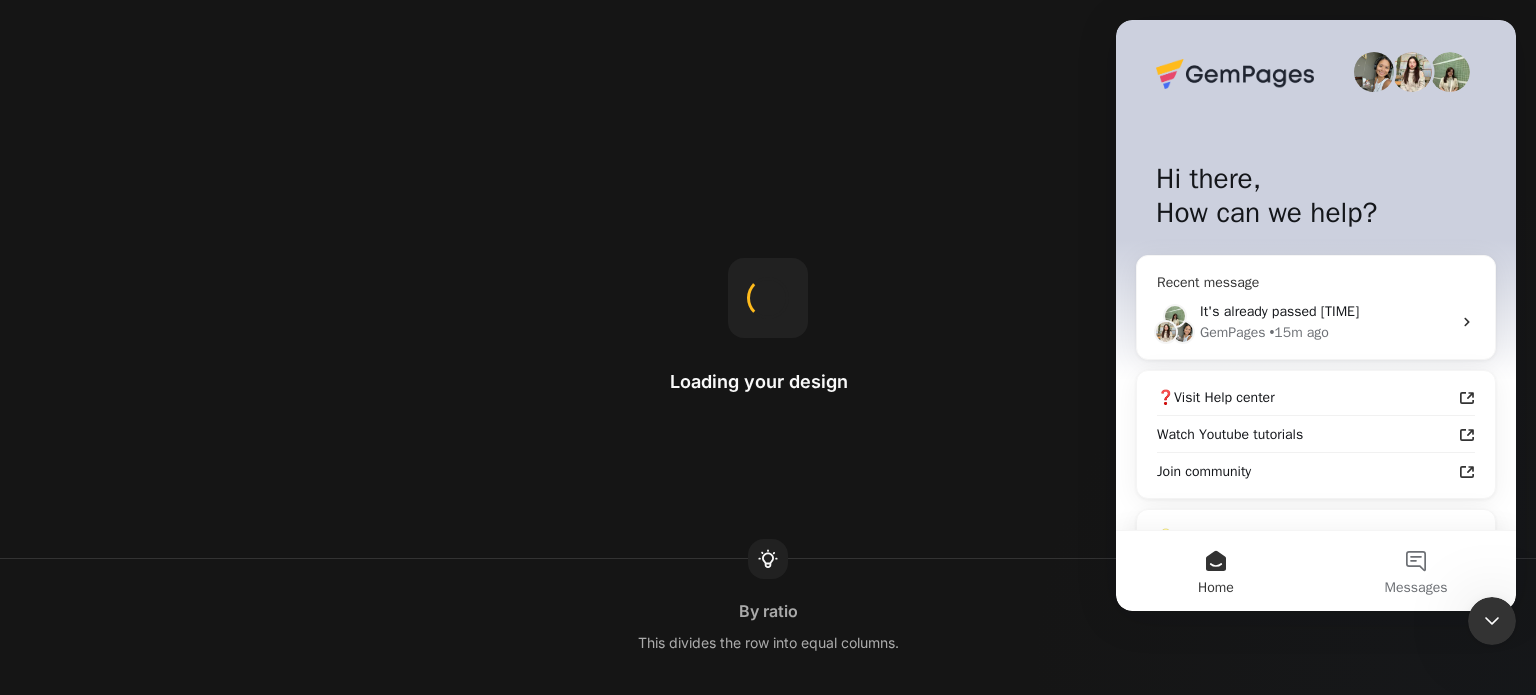click on "It's already passed [TIME] GemPages •  [TIME] ago" at bounding box center (1316, 322) 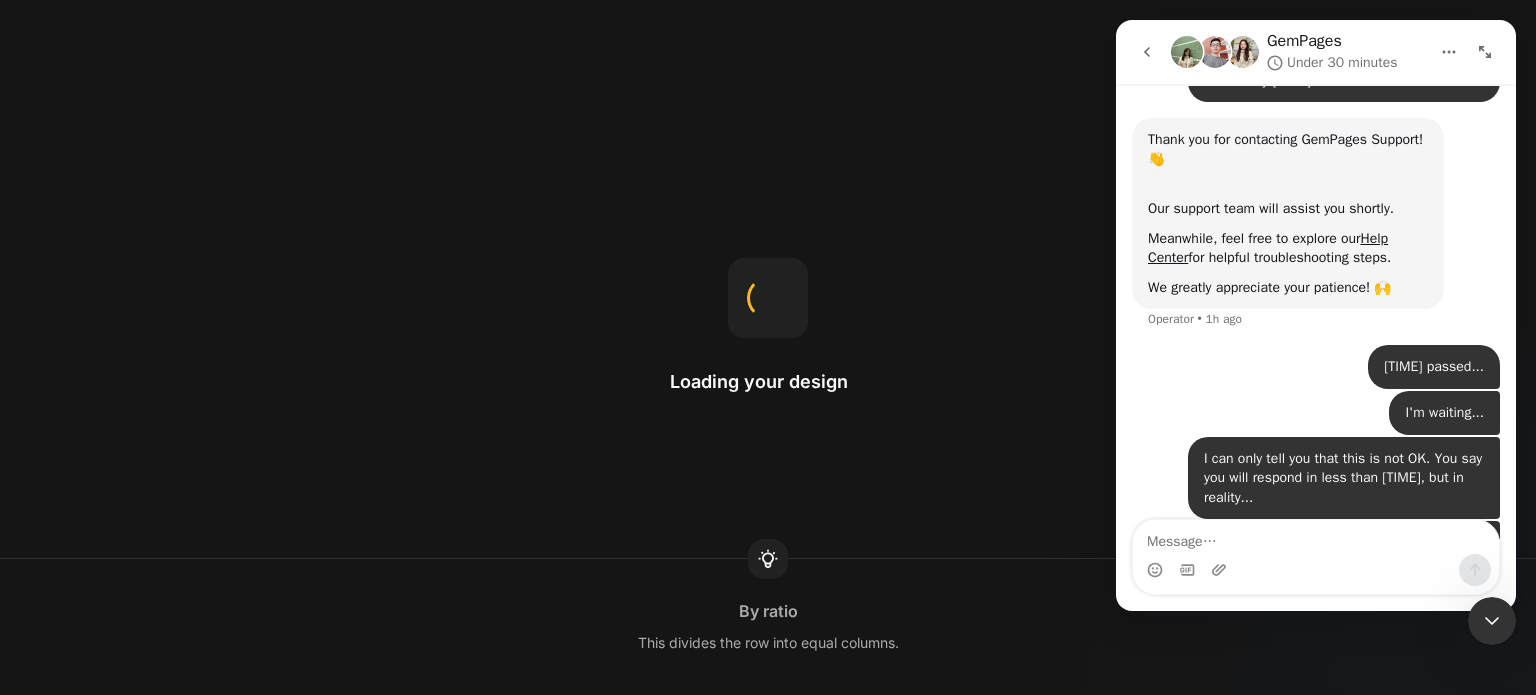 scroll, scrollTop: 298, scrollLeft: 0, axis: vertical 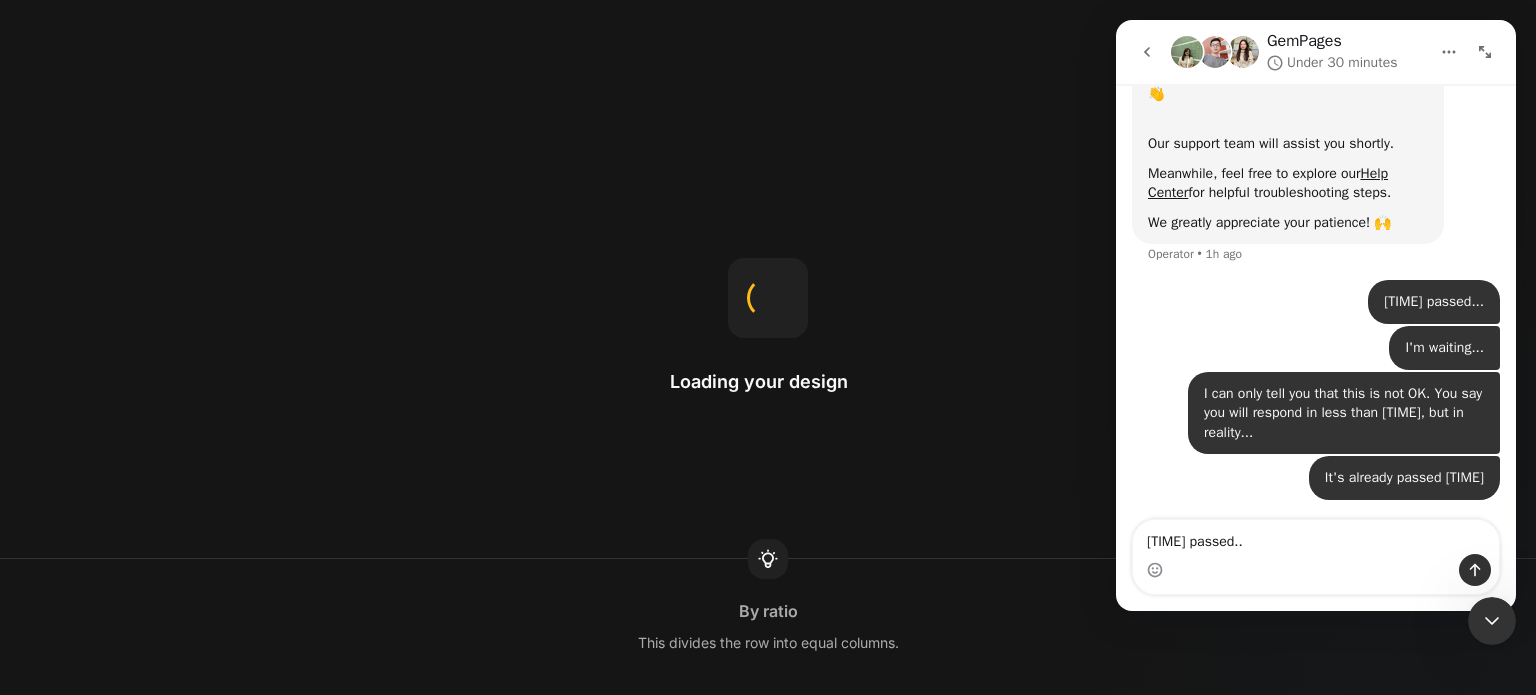 type on "[TIME] passed..." 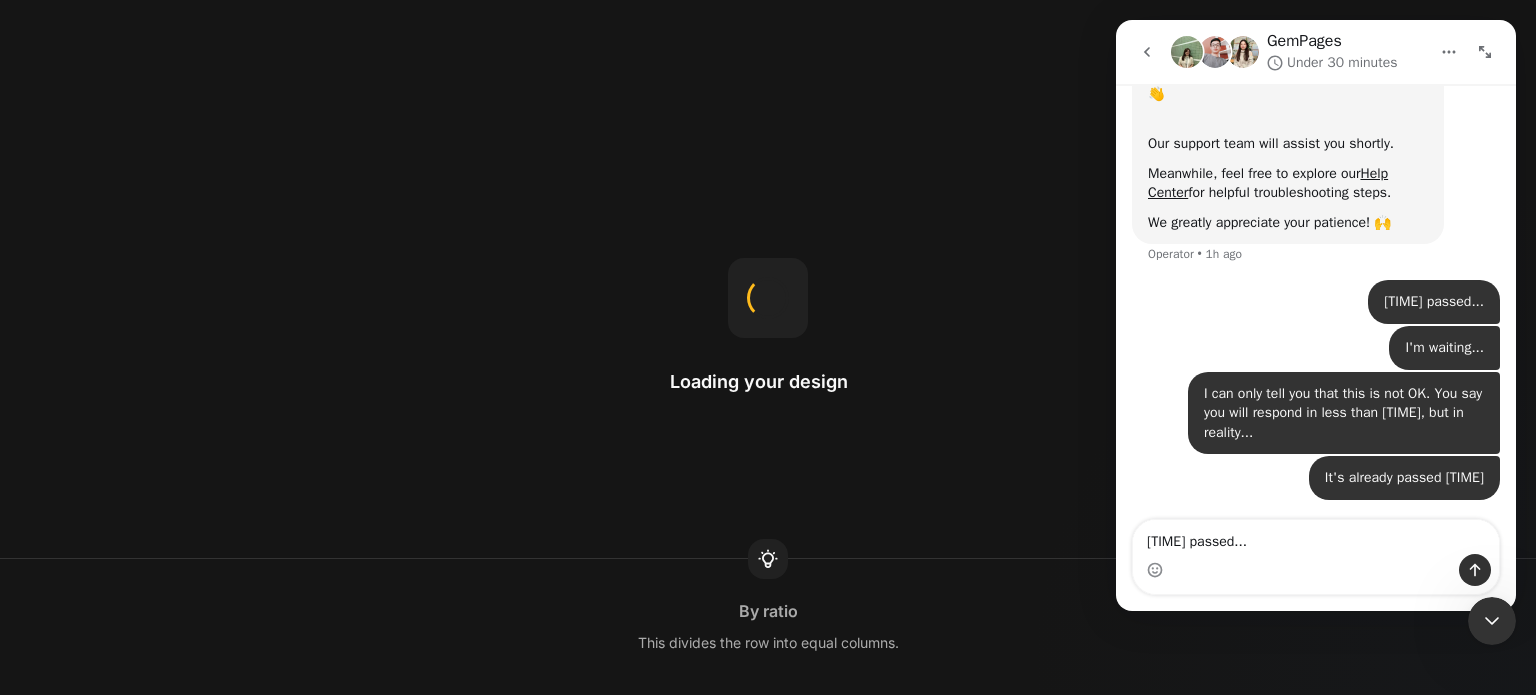 type 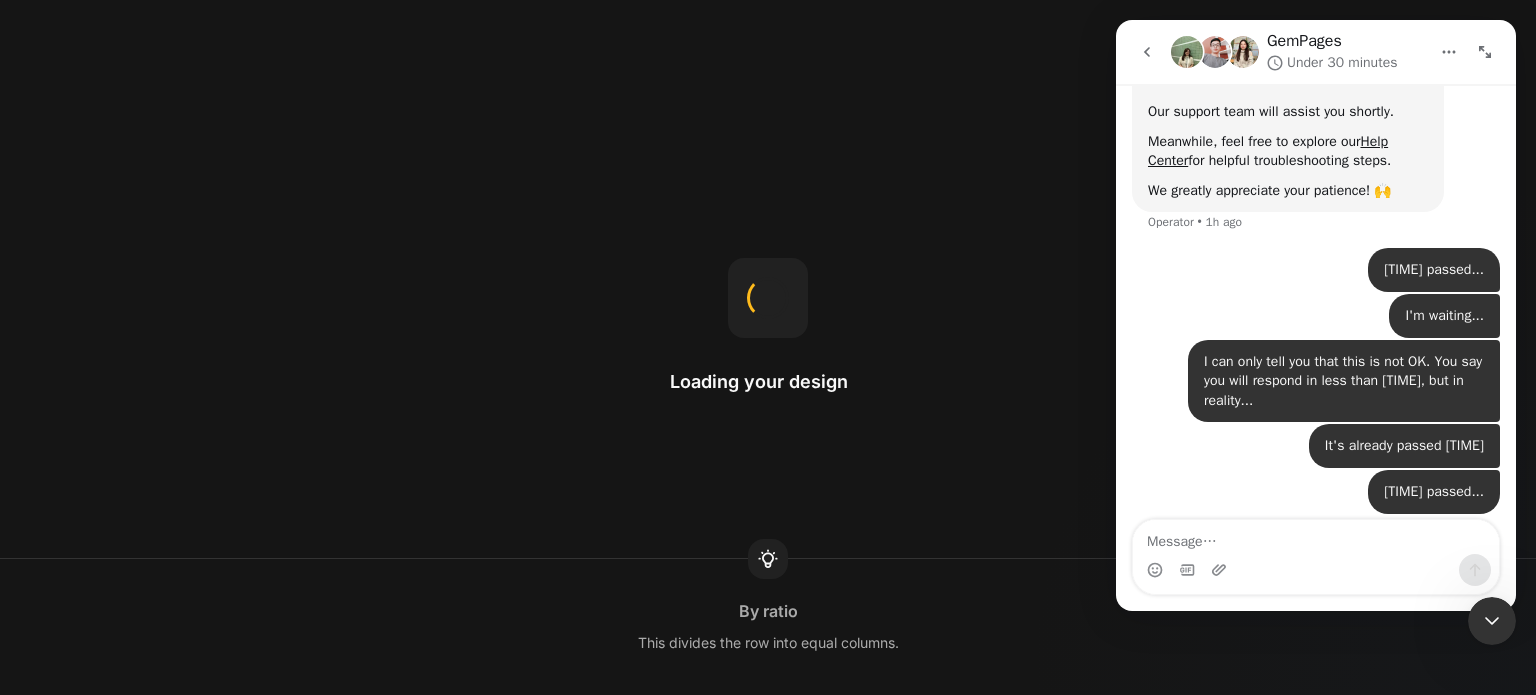 scroll, scrollTop: 344, scrollLeft: 0, axis: vertical 